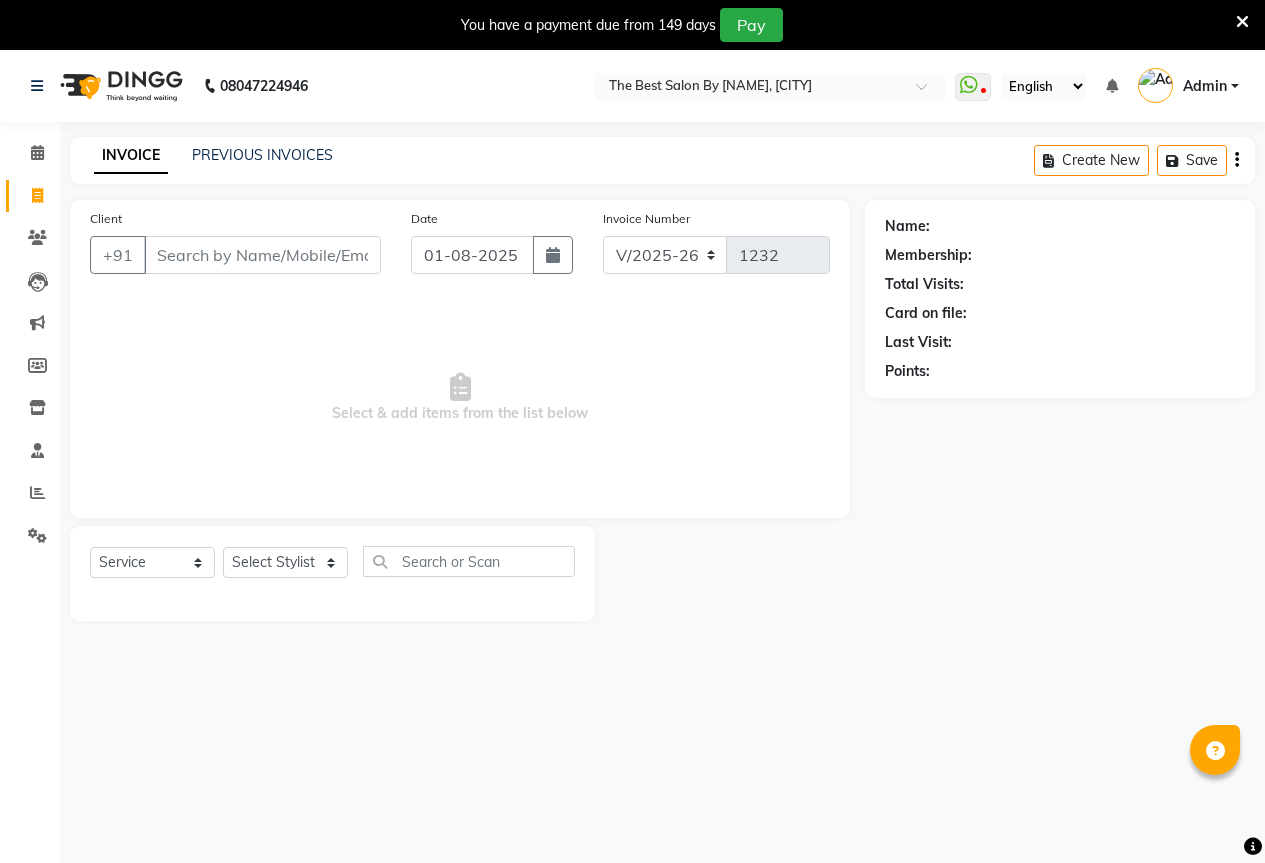 select on "7209" 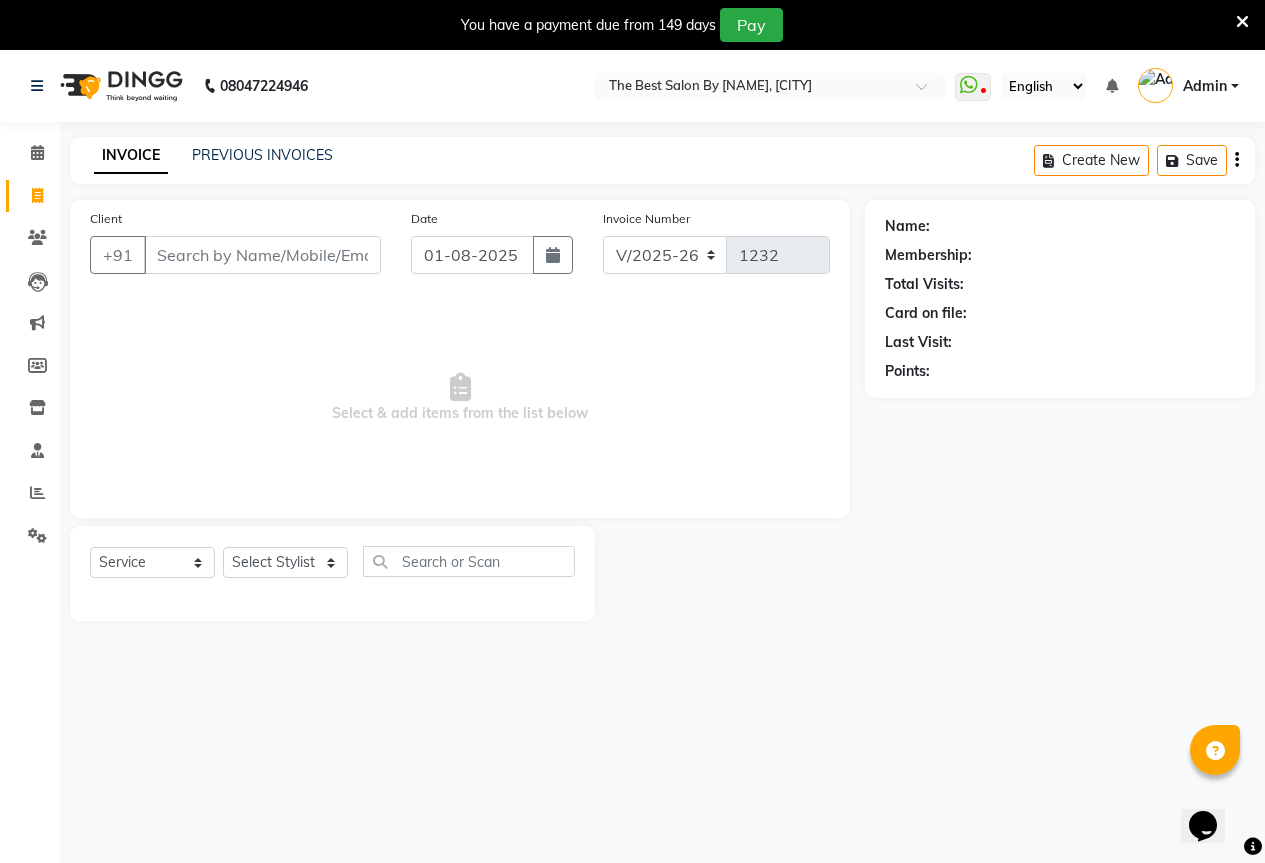 scroll, scrollTop: 0, scrollLeft: 0, axis: both 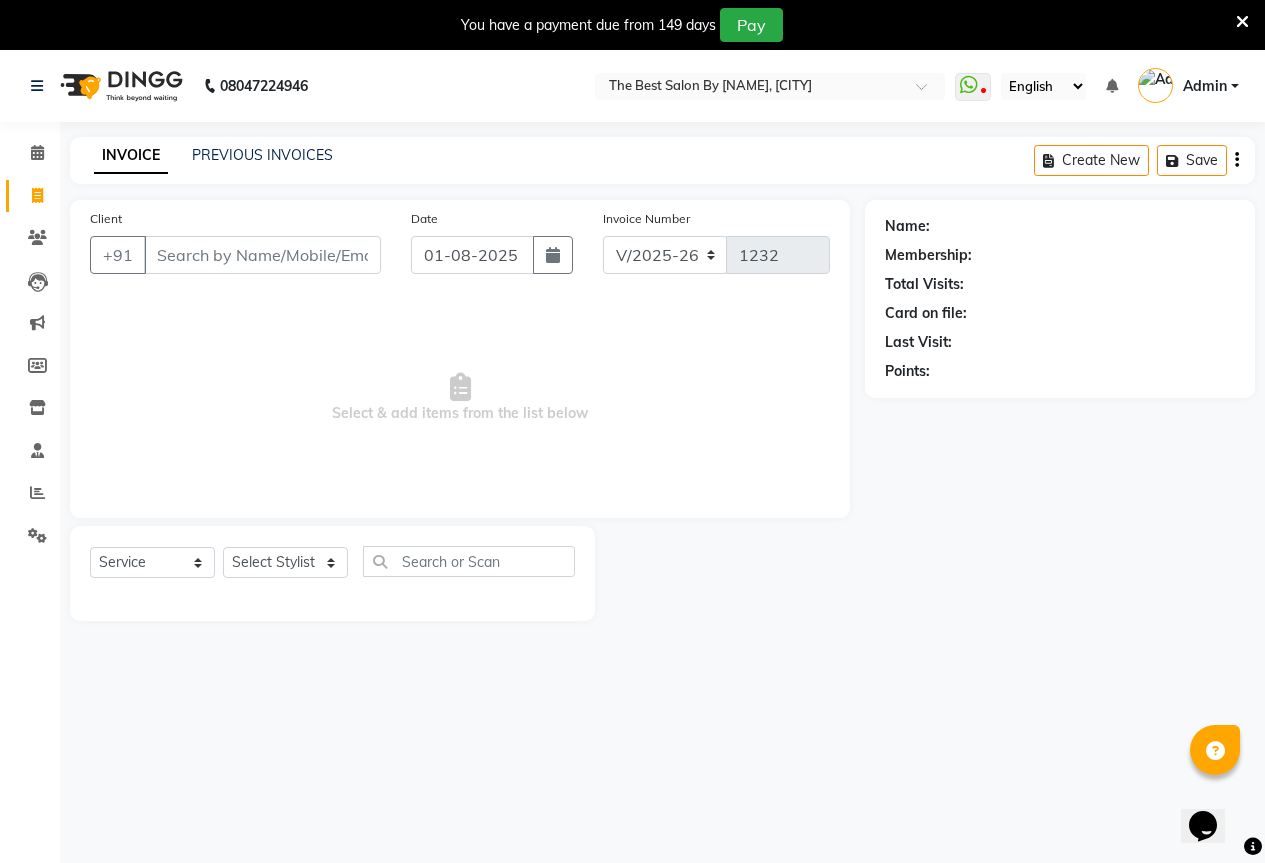 click on "Client" at bounding box center (262, 255) 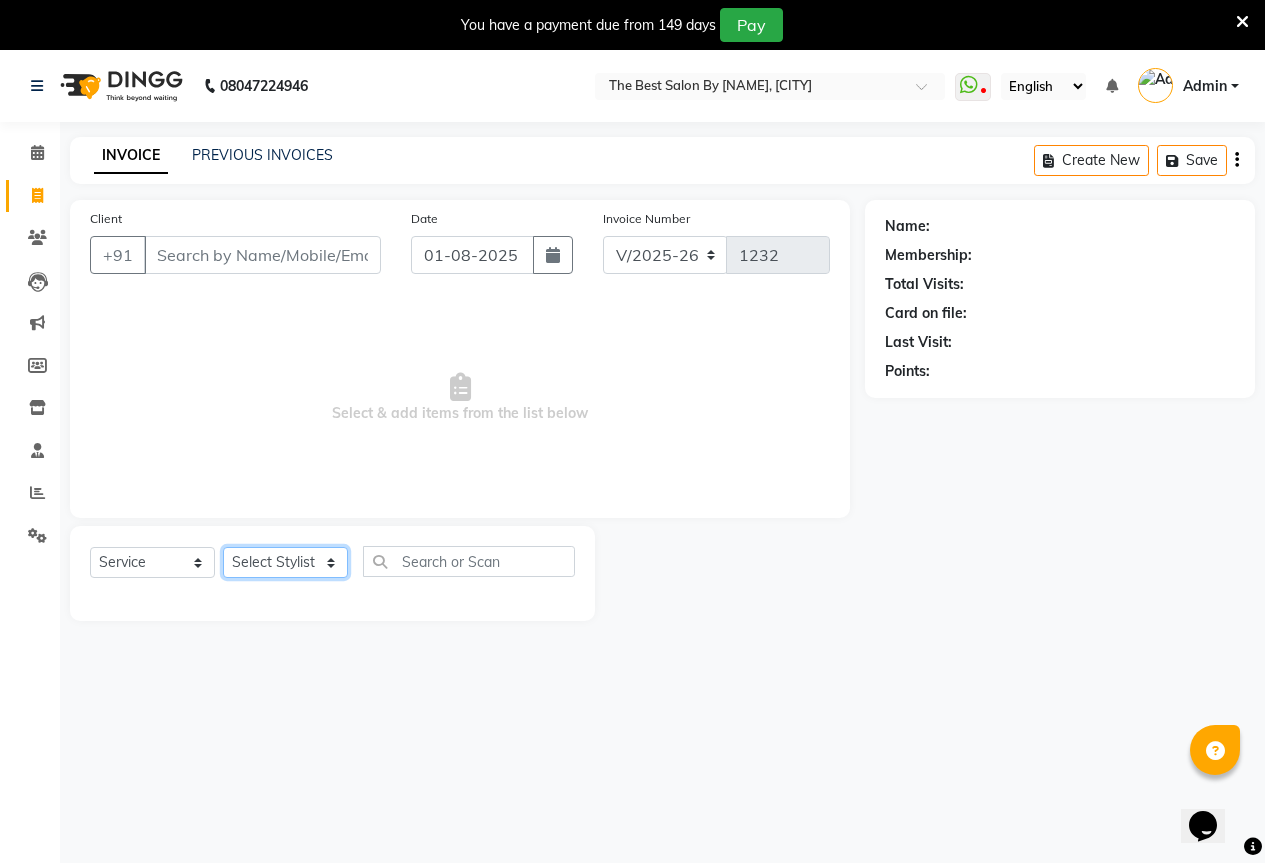 click on "Select Stylist [FIRST] [FIRST] [FIRST] [FIRST] [FIRST]" 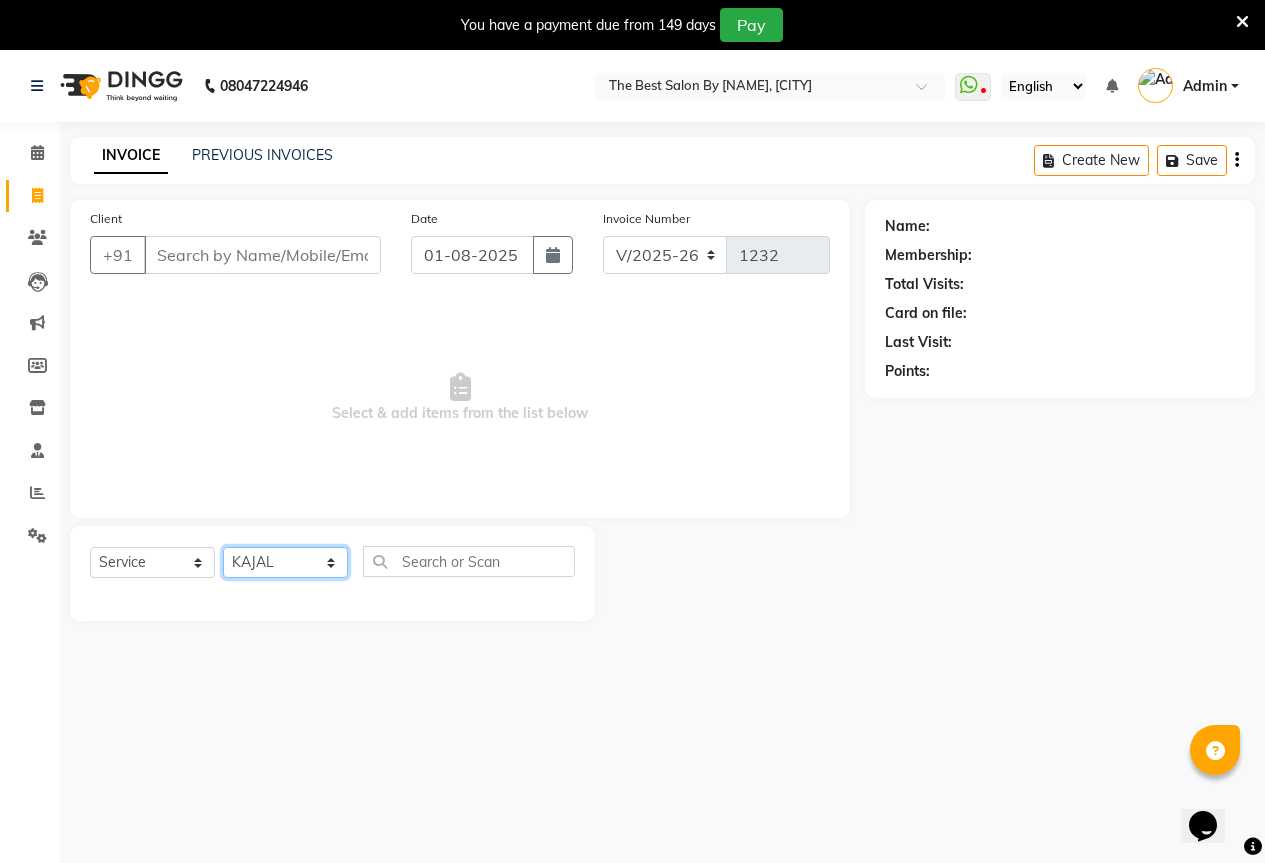 click on "Select Stylist [FIRST] [FIRST] [FIRST] [FIRST] [FIRST]" 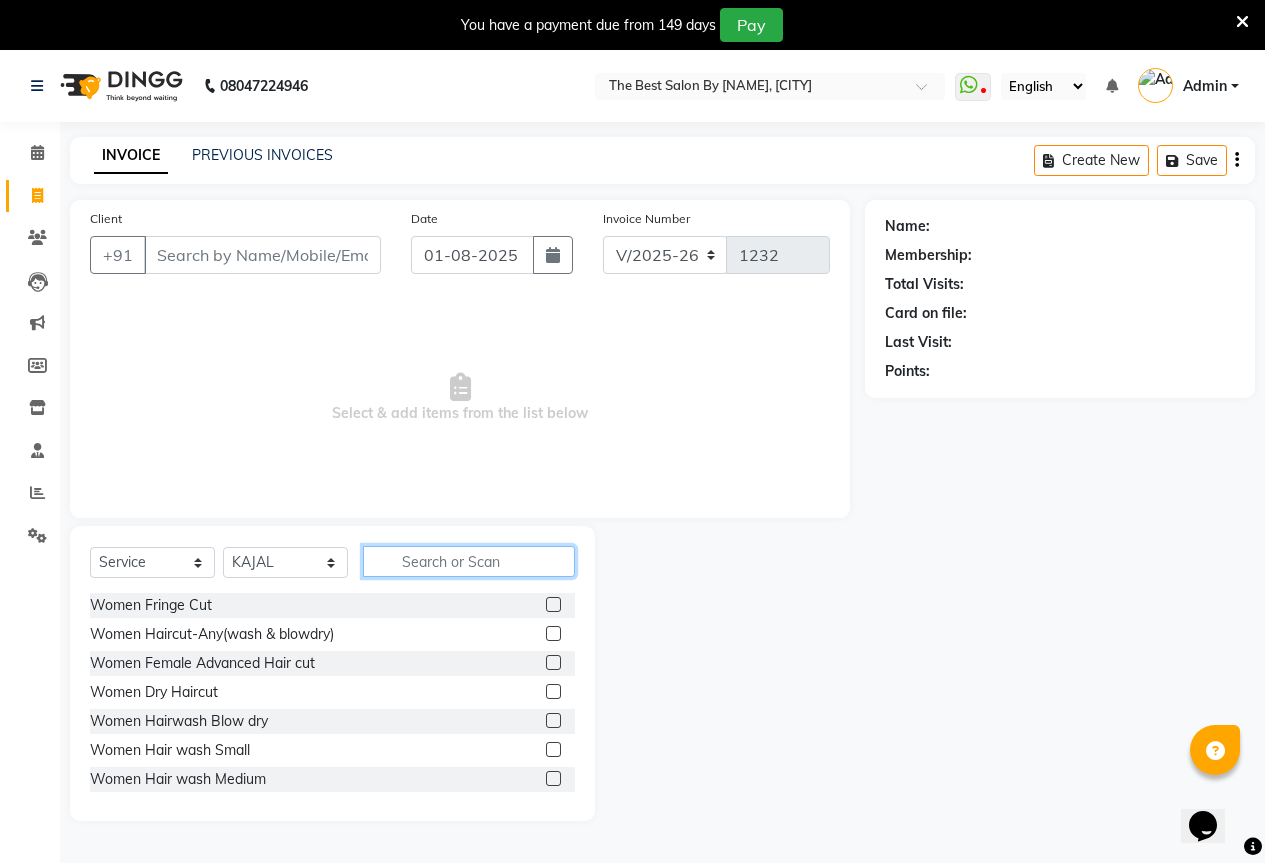 click 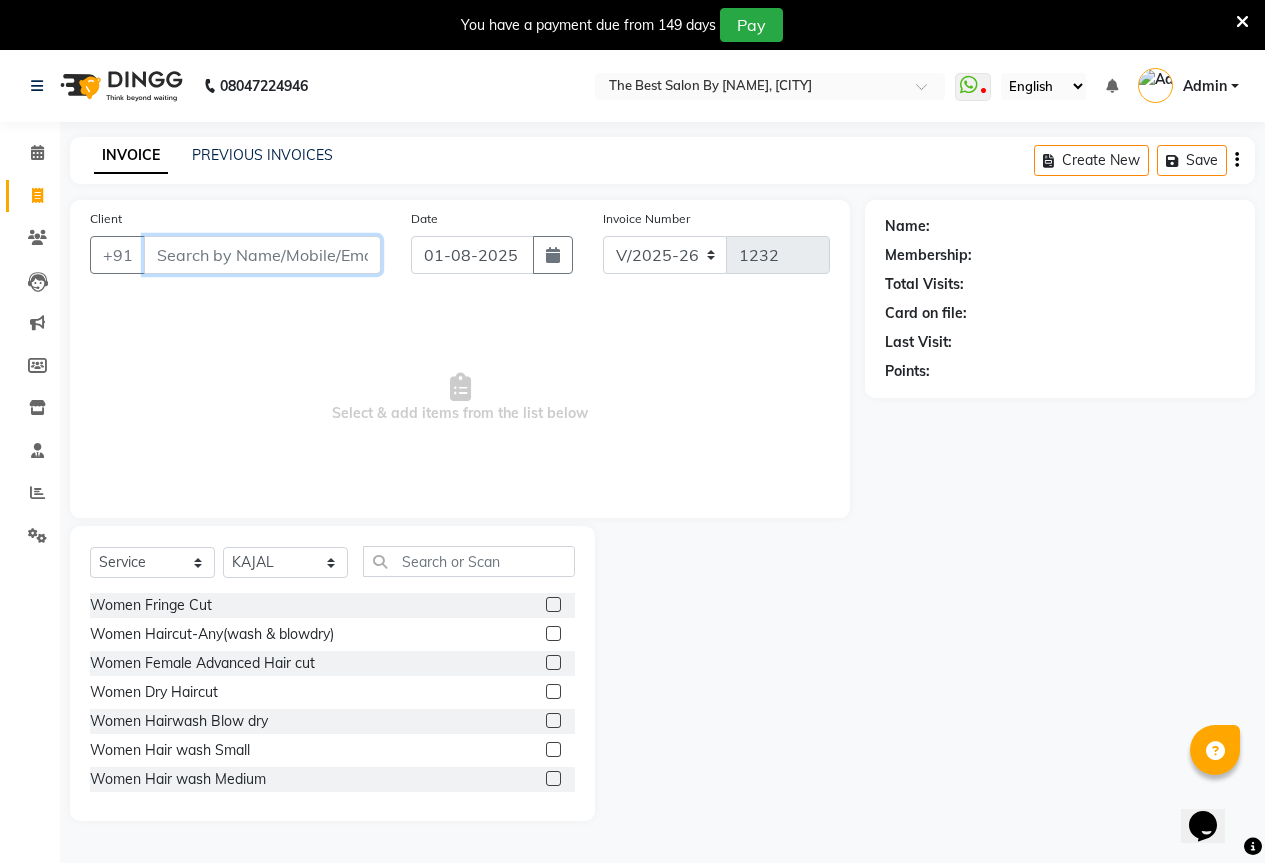 click on "Client" at bounding box center [262, 255] 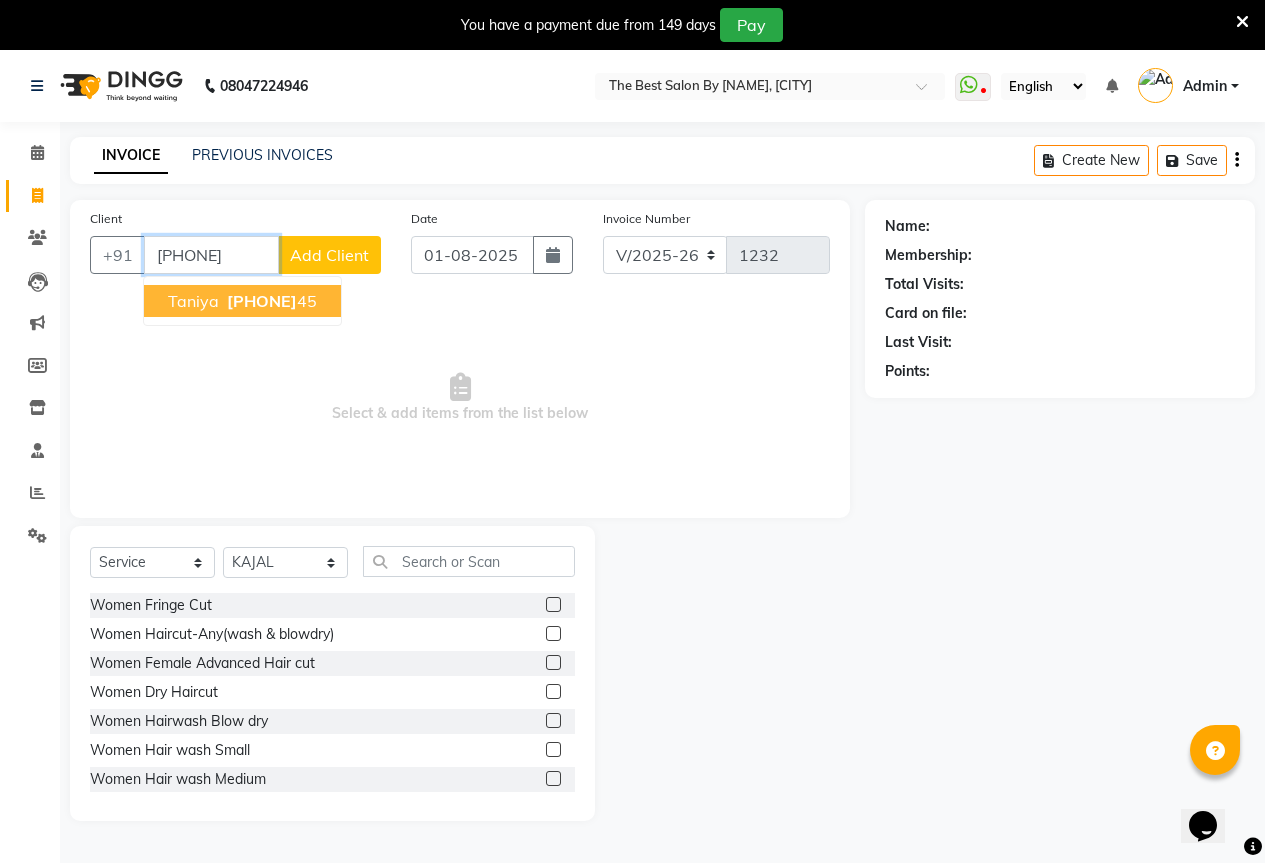 click on "77097422" at bounding box center [262, 301] 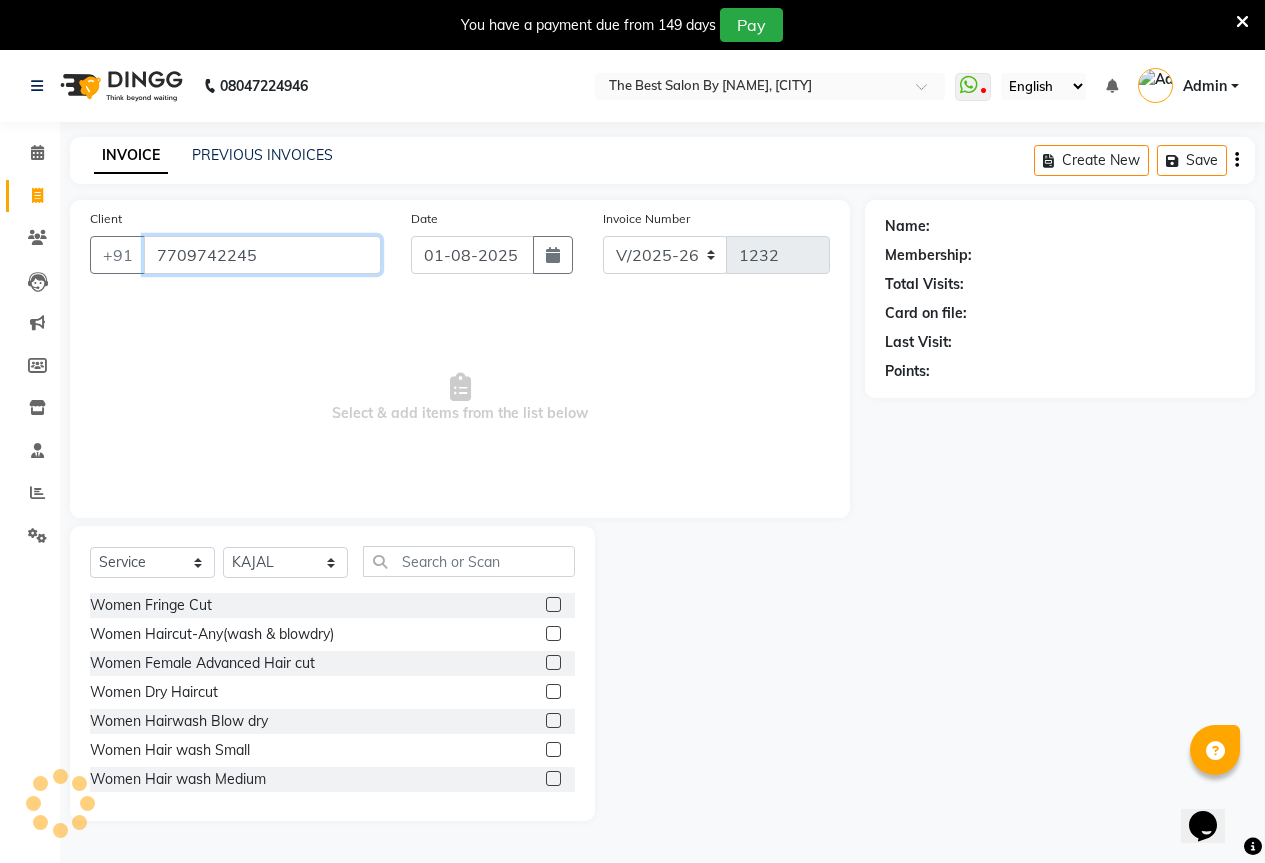 type on "7709742245" 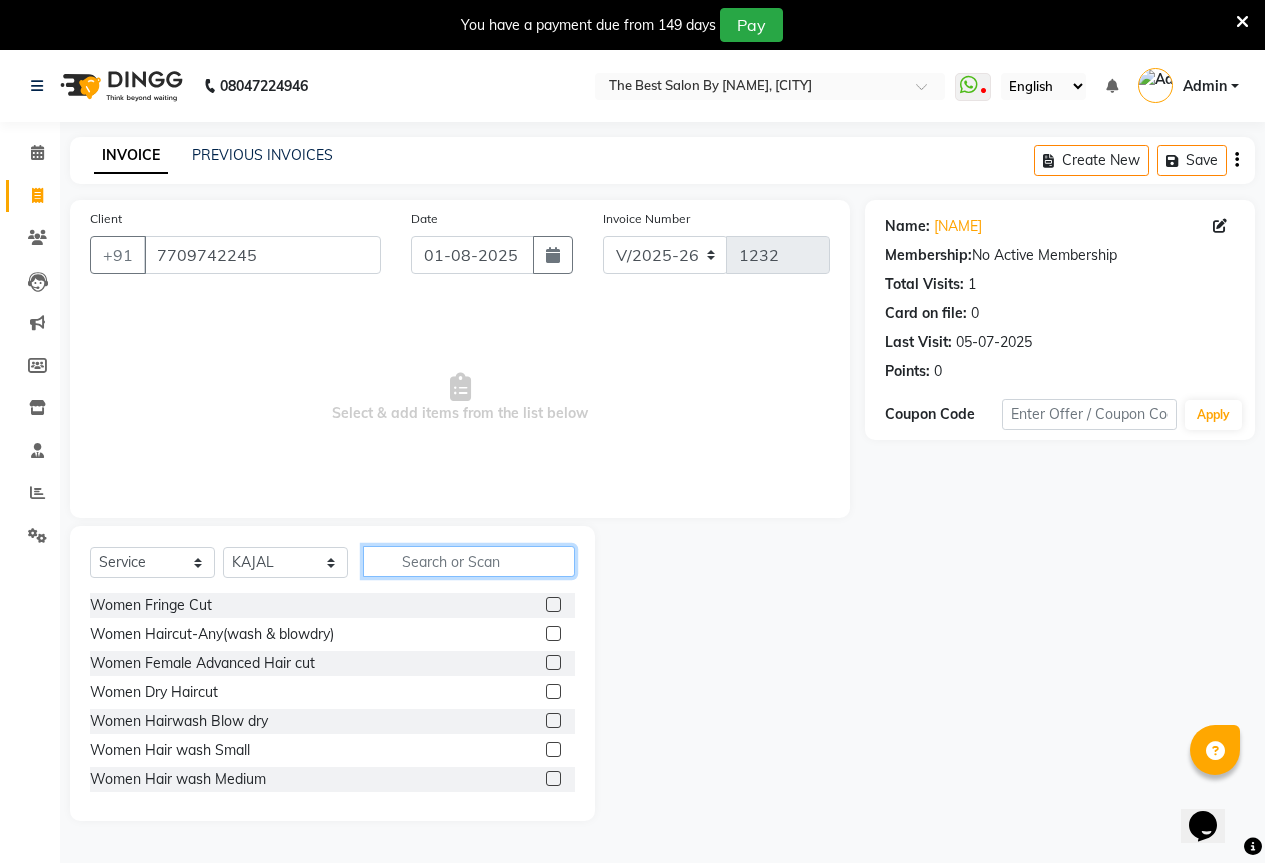 click 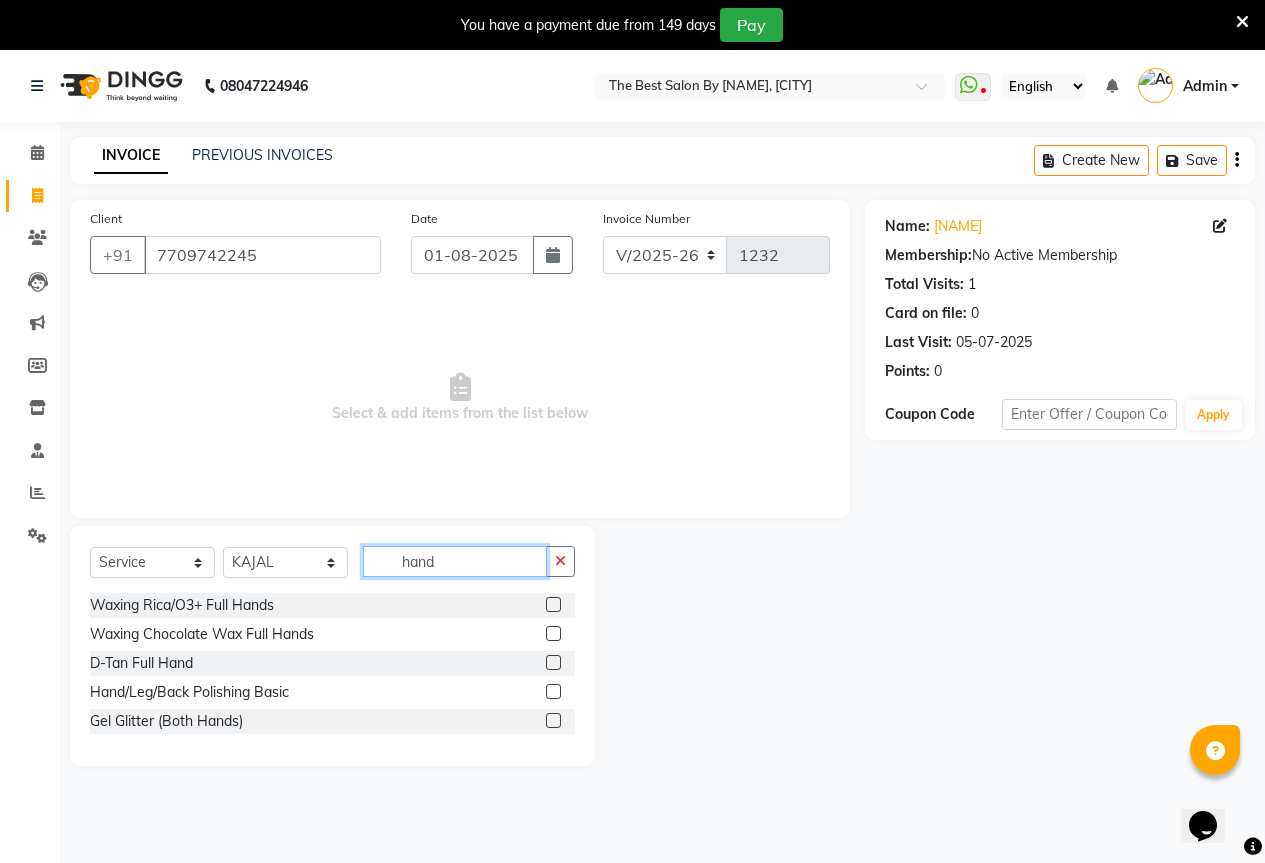 type on "hand" 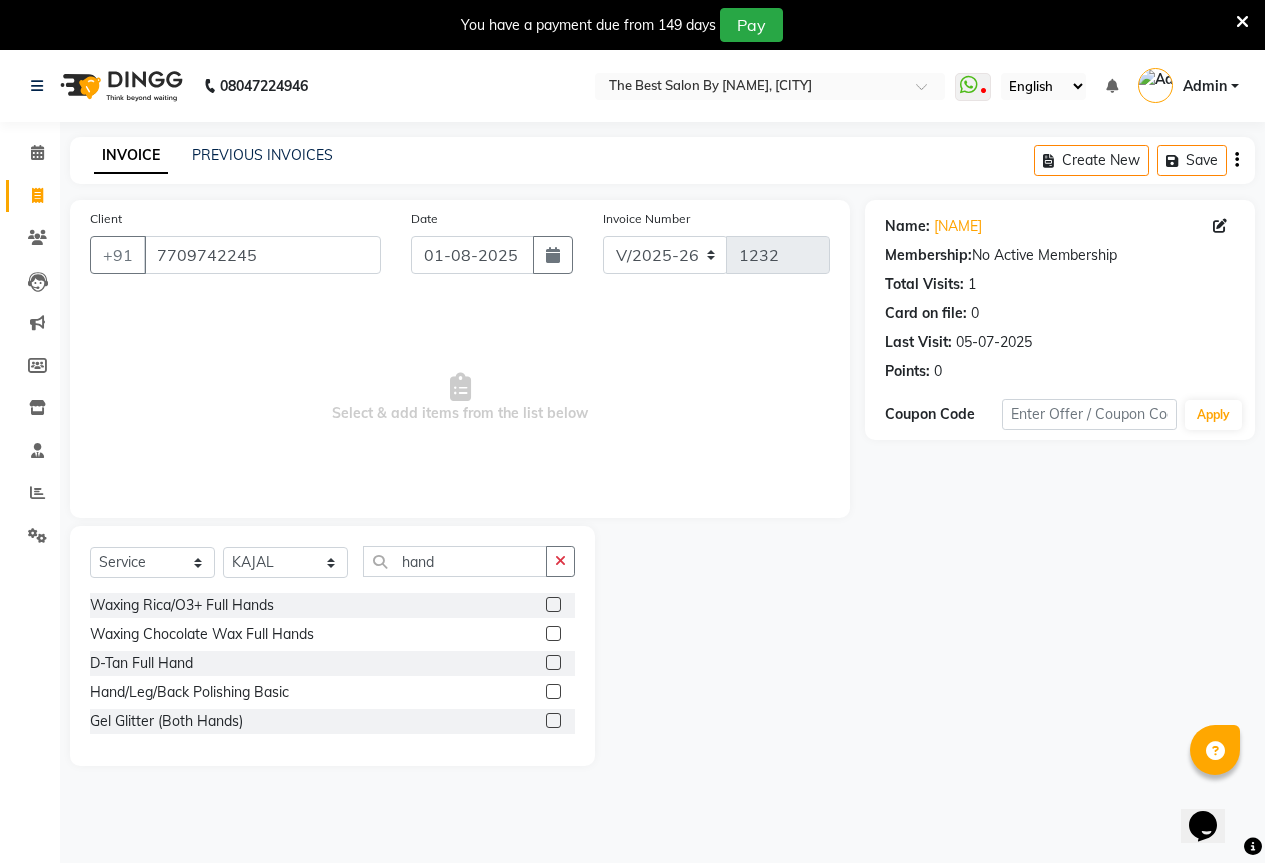 click 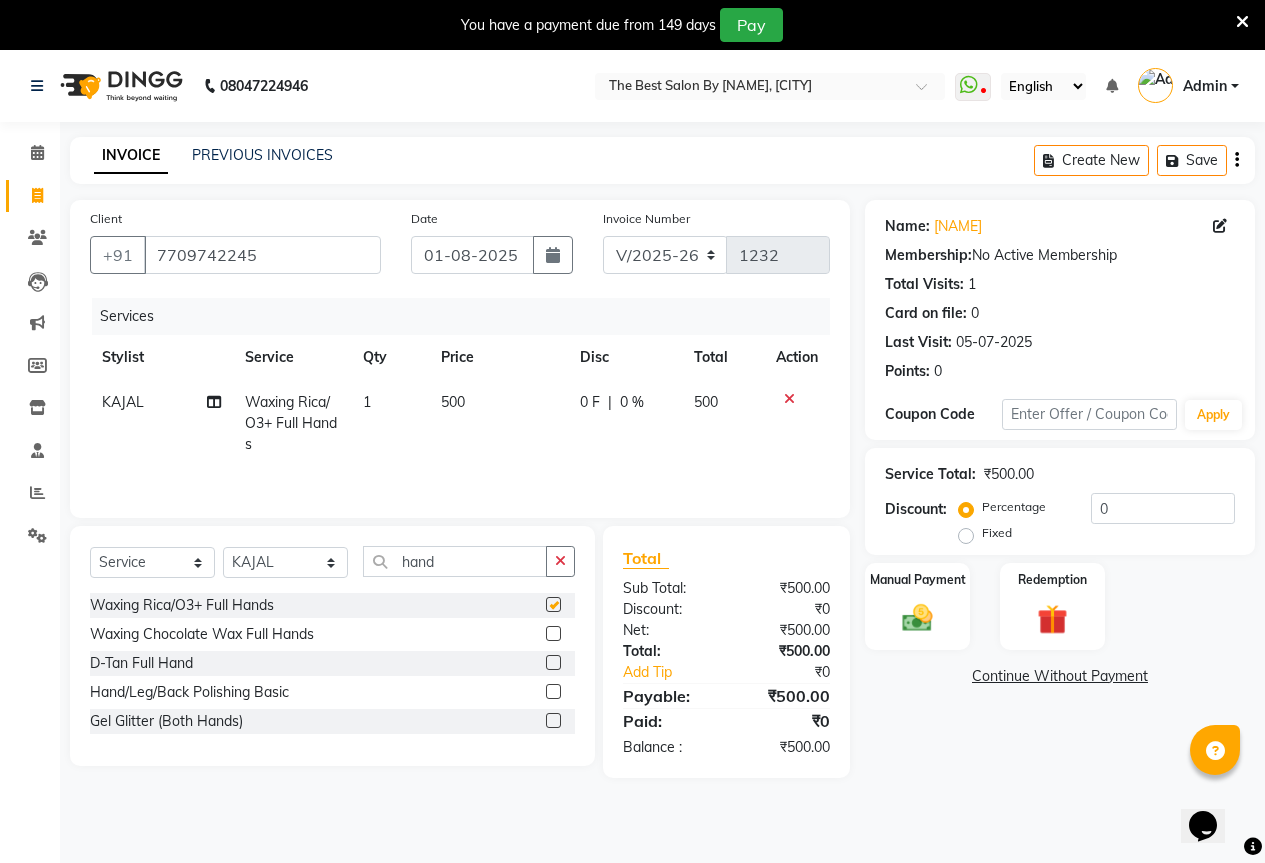 checkbox on "false" 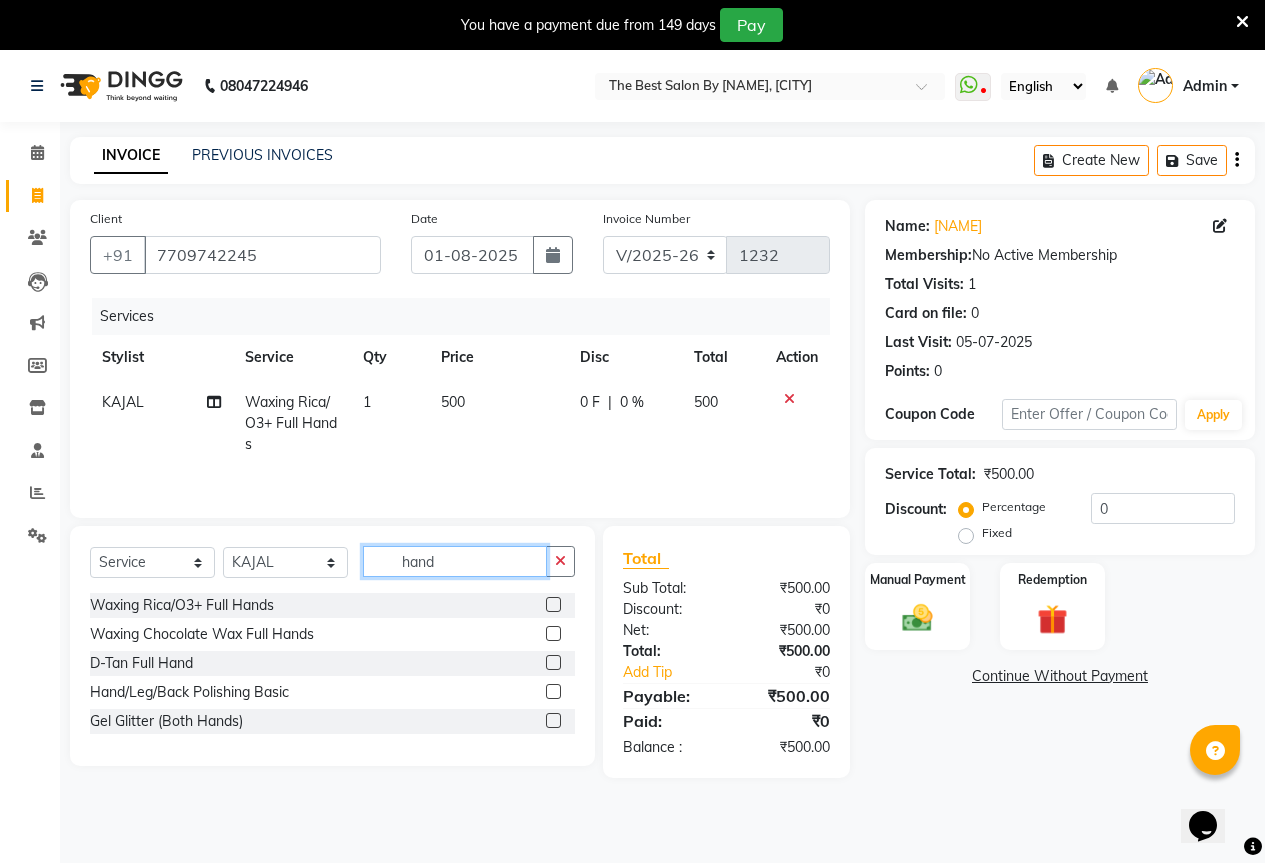 click on "hand" 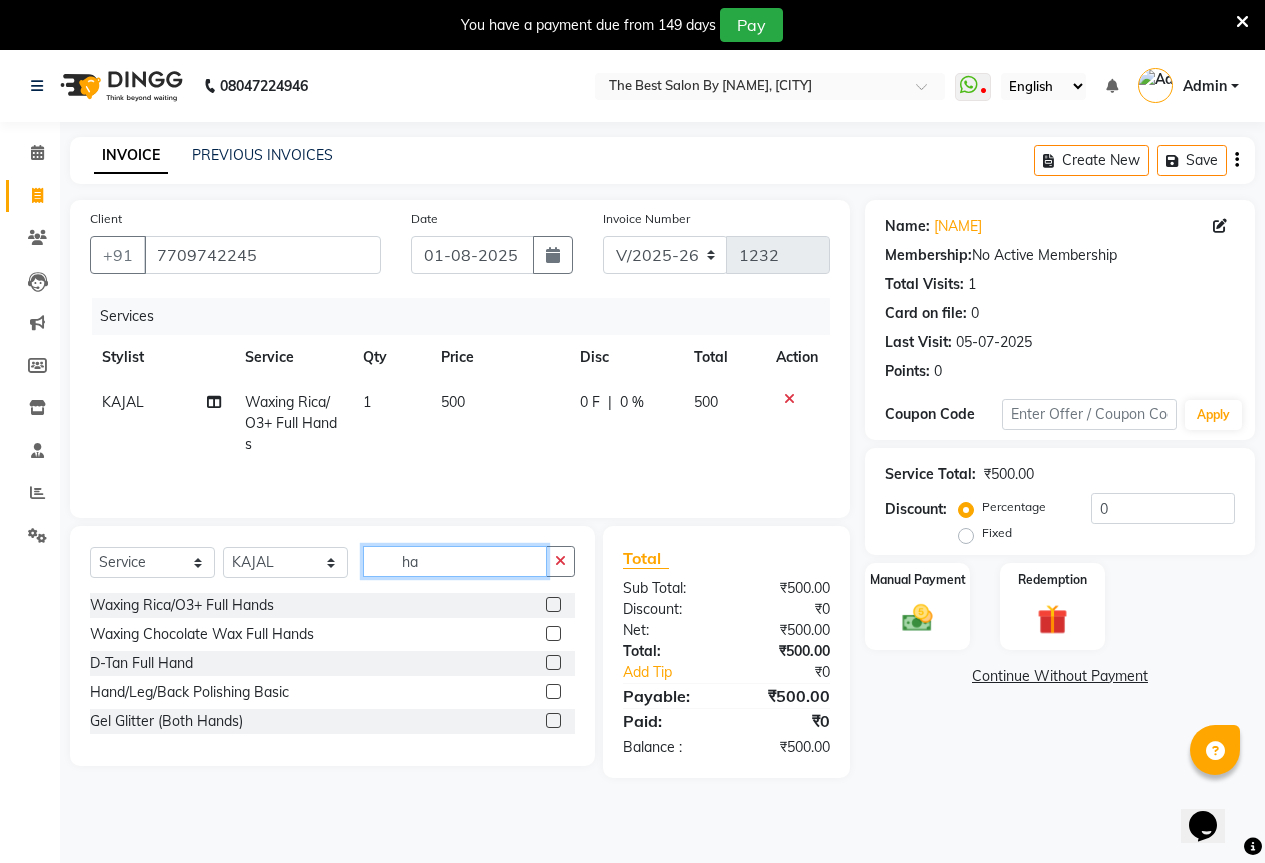 type on "h" 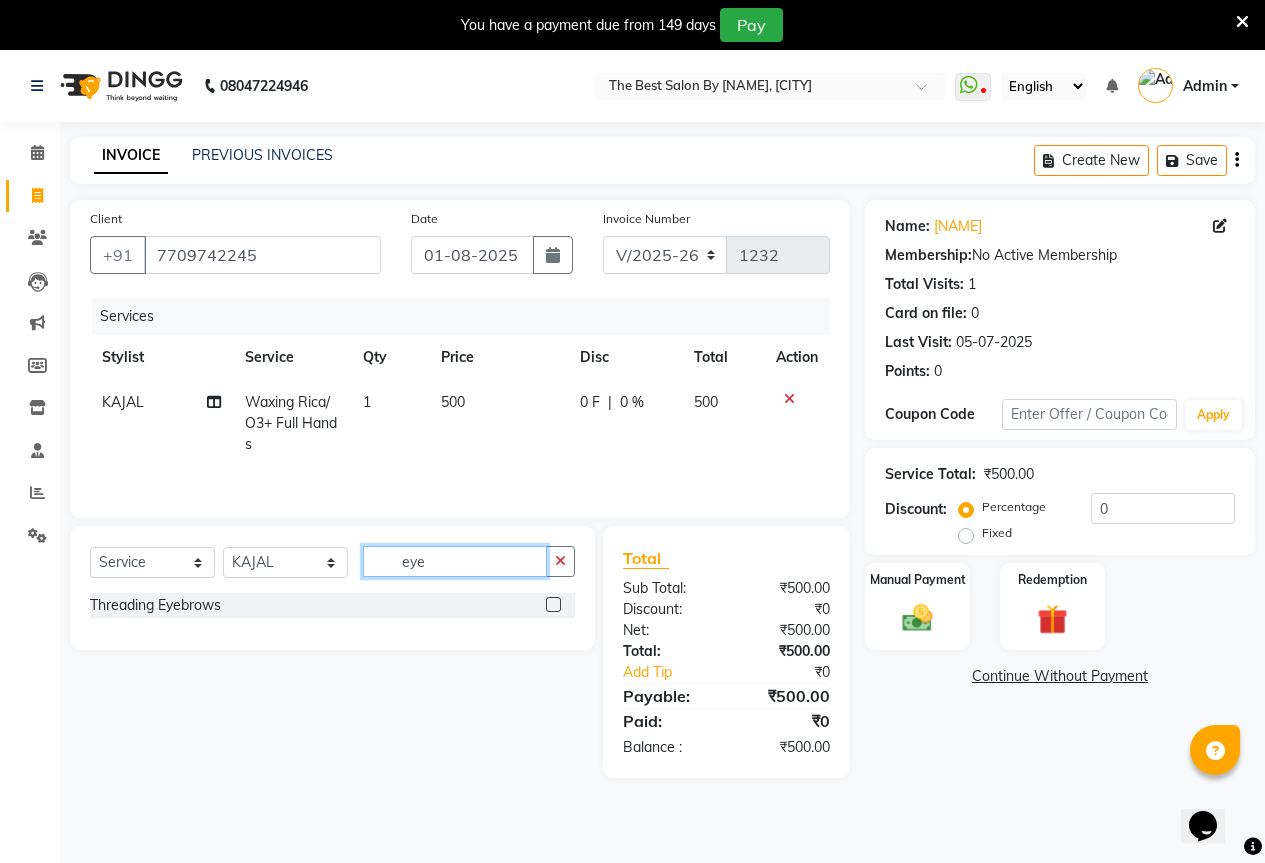 type on "eye" 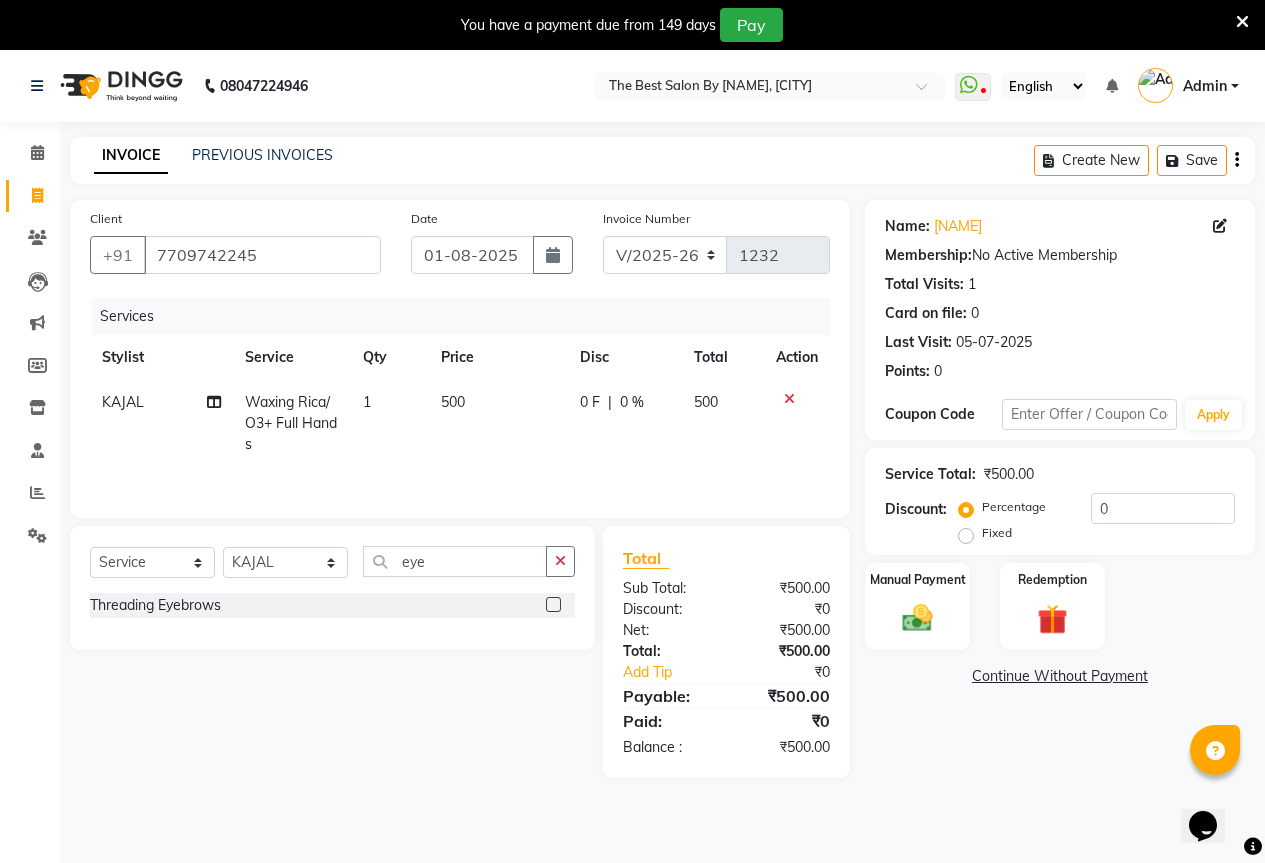 click 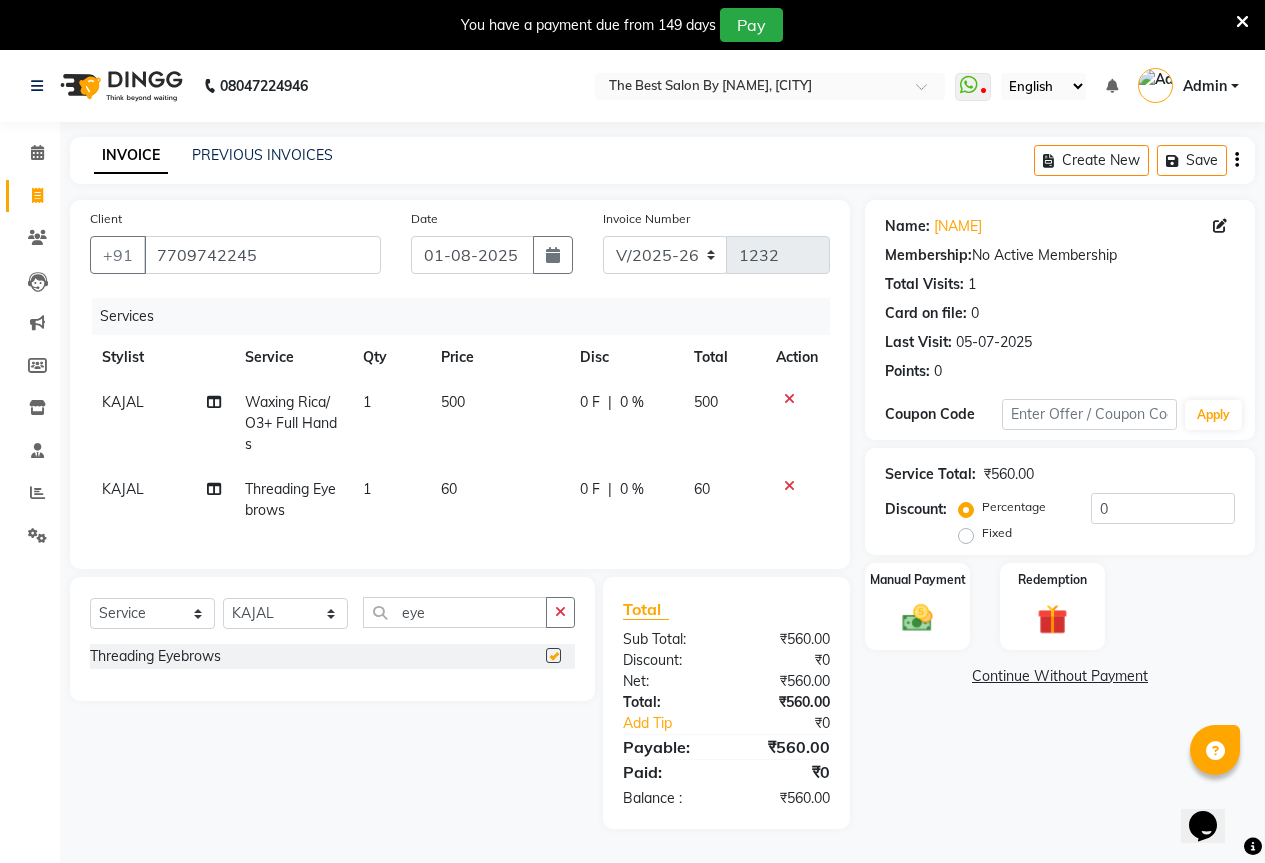 checkbox on "false" 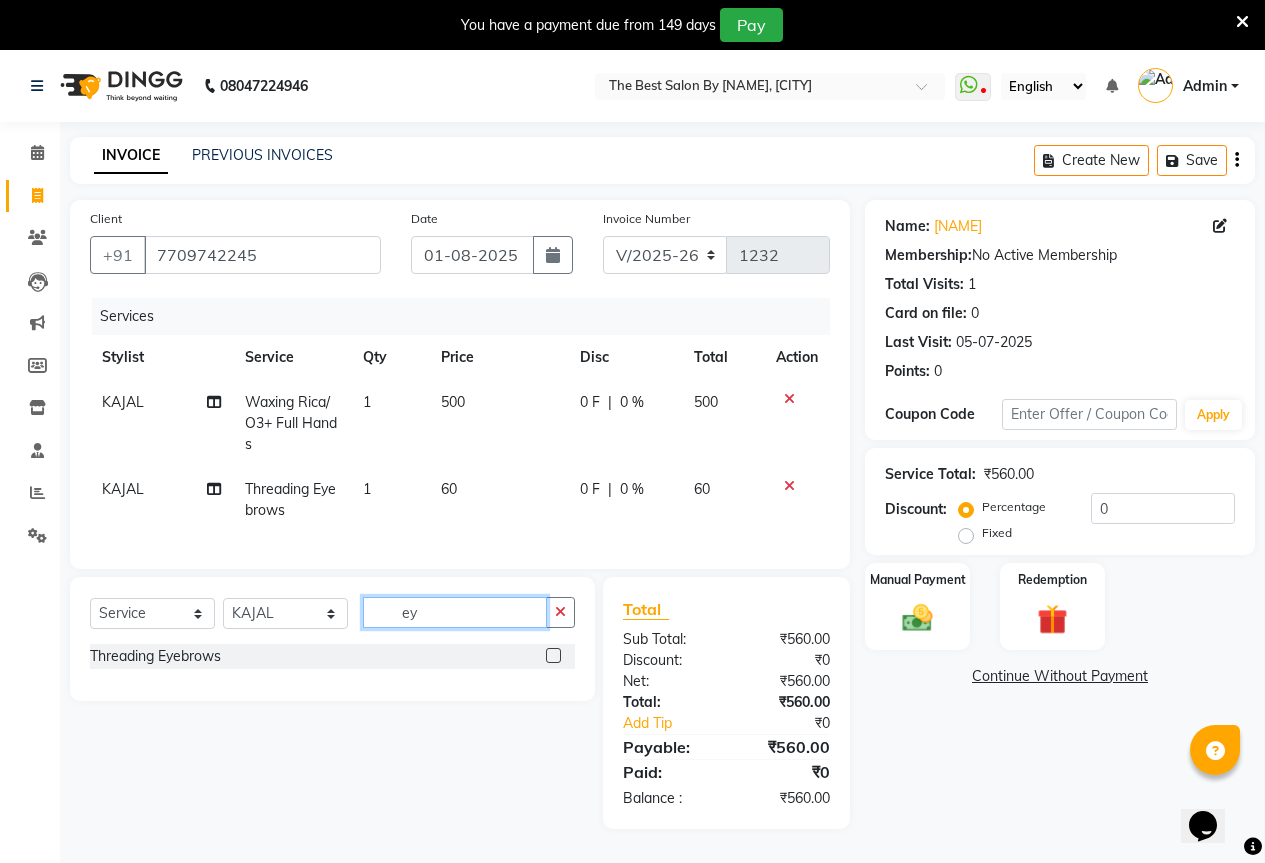 click on "ey" 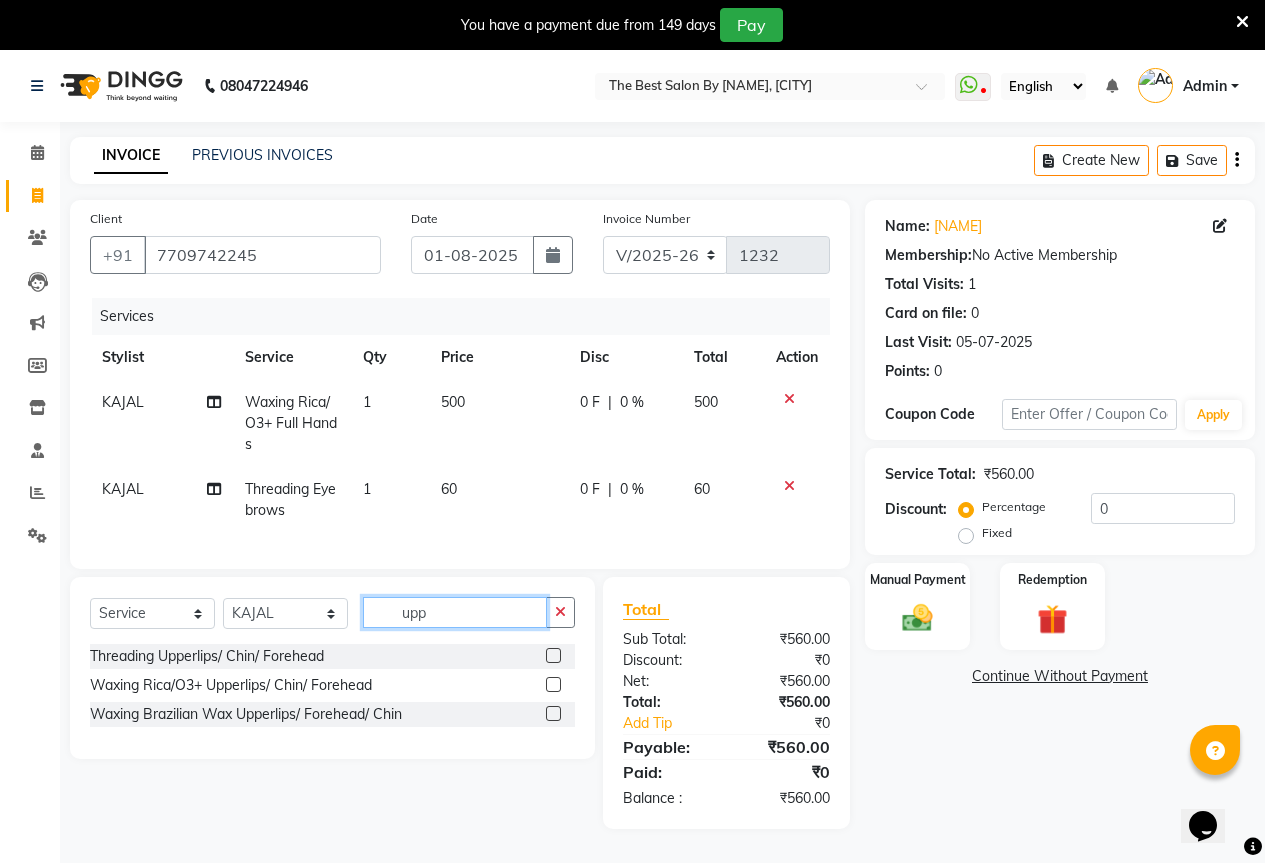 type on "upp" 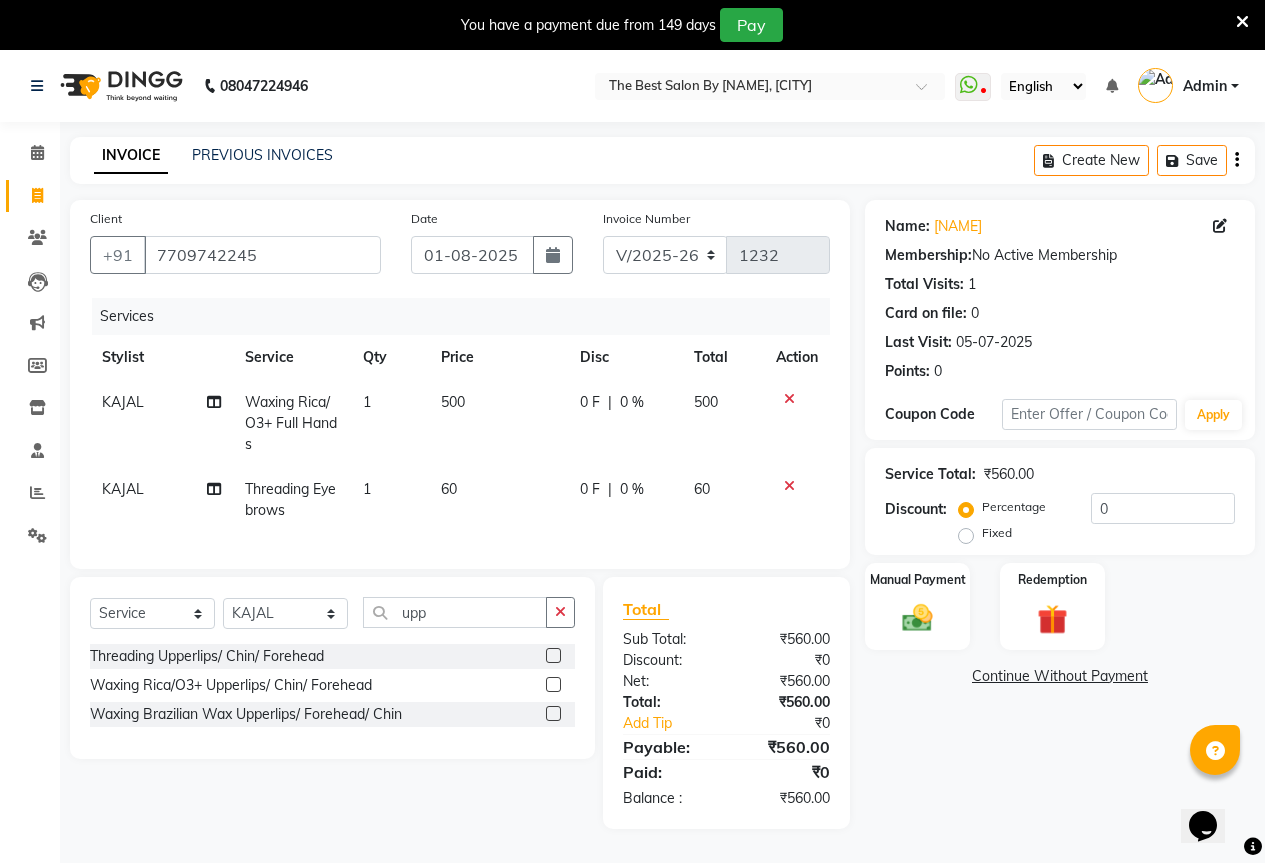 click 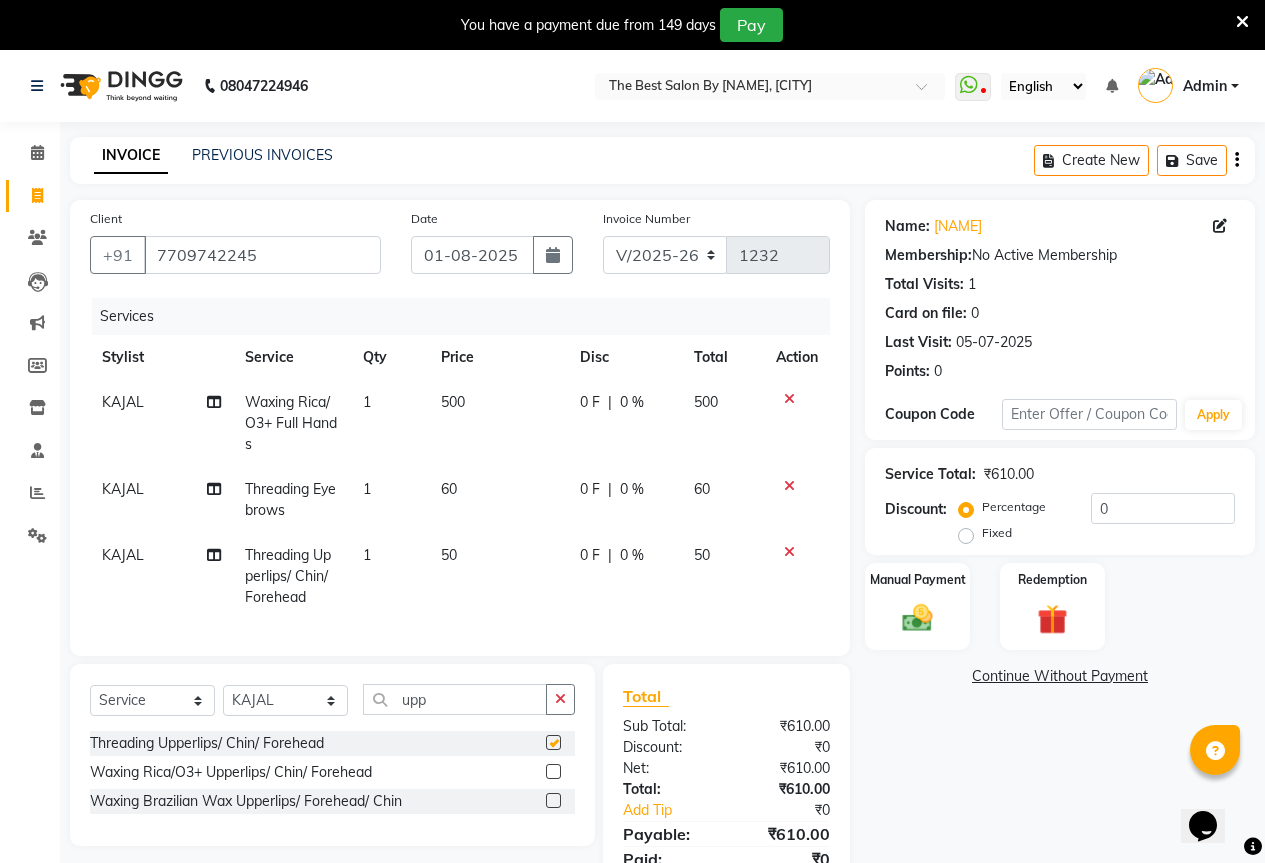 checkbox on "false" 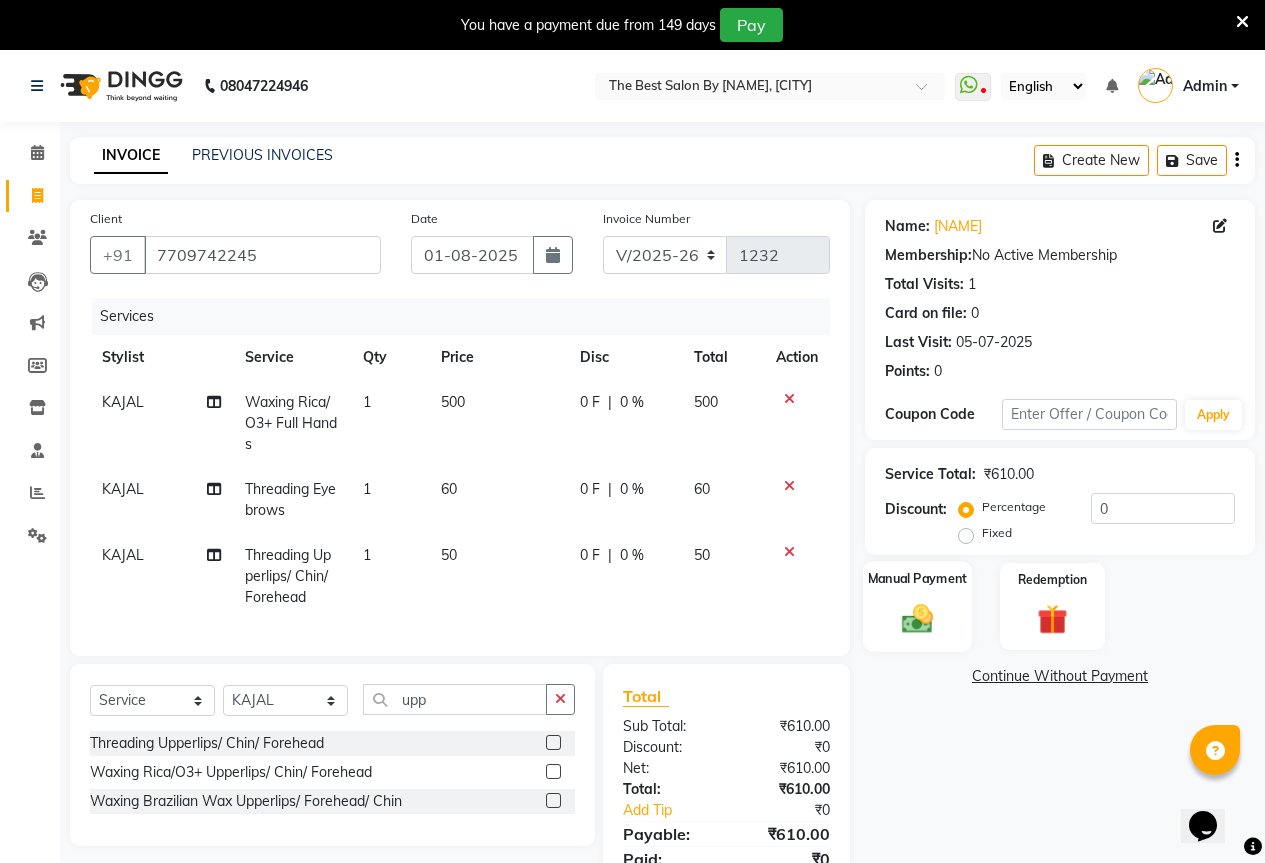 click on "Manual Payment" 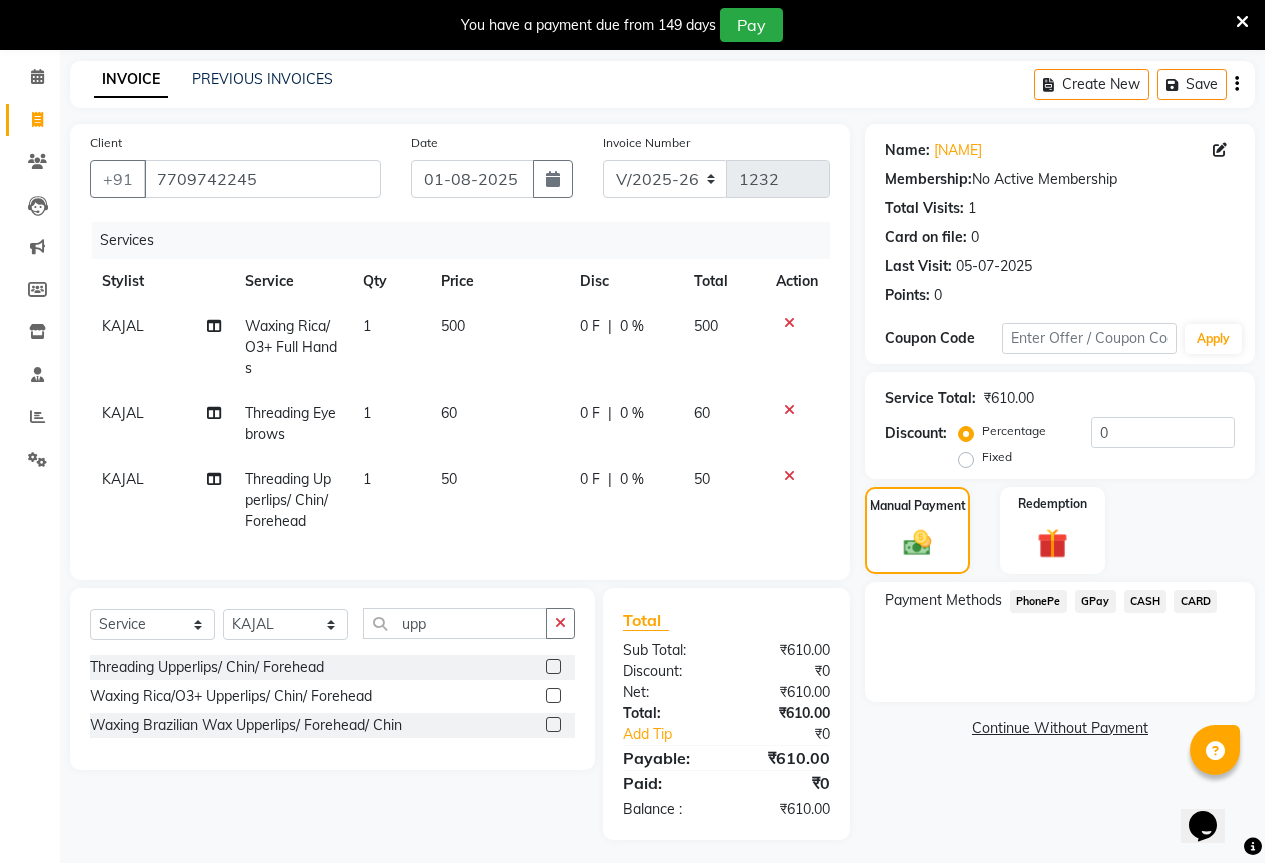 scroll, scrollTop: 98, scrollLeft: 0, axis: vertical 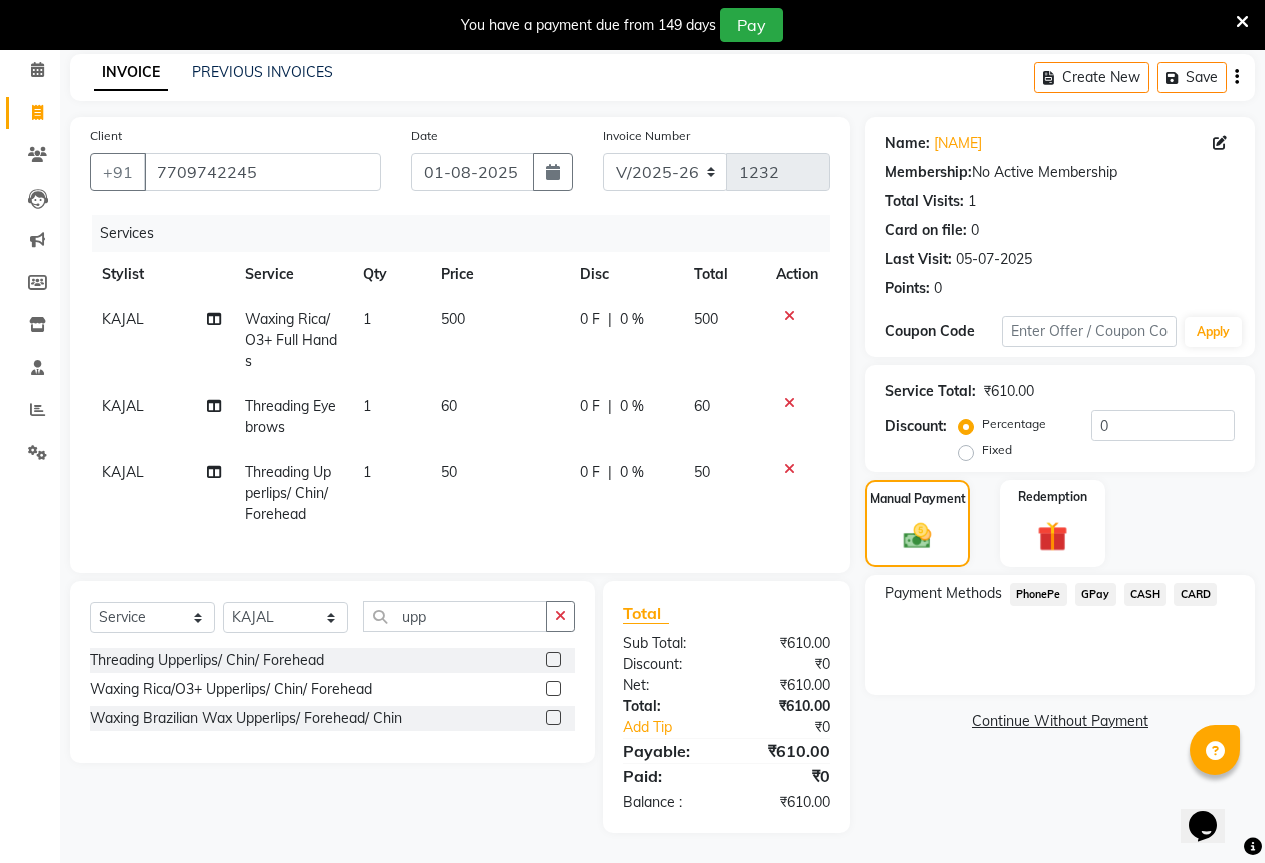 click on "GPay" 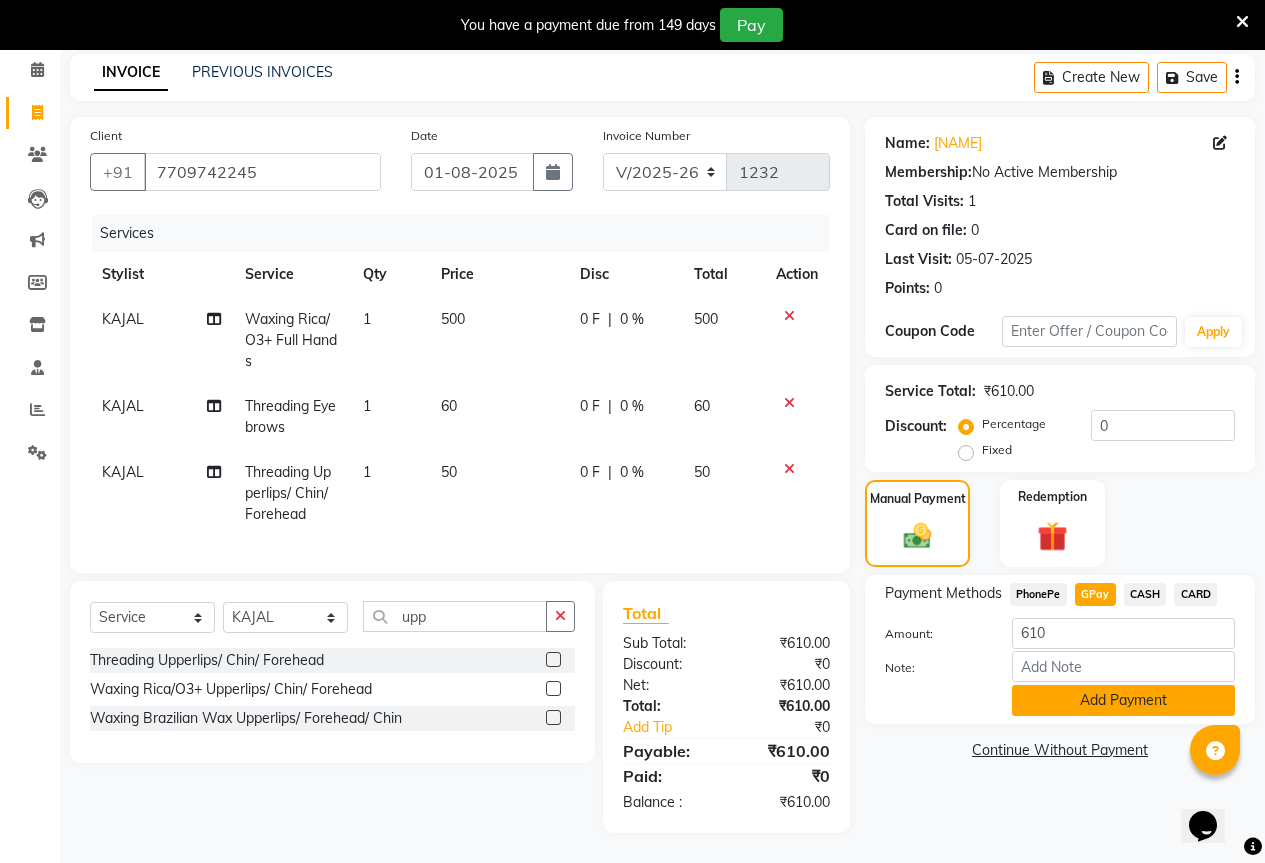 click on "Add Payment" 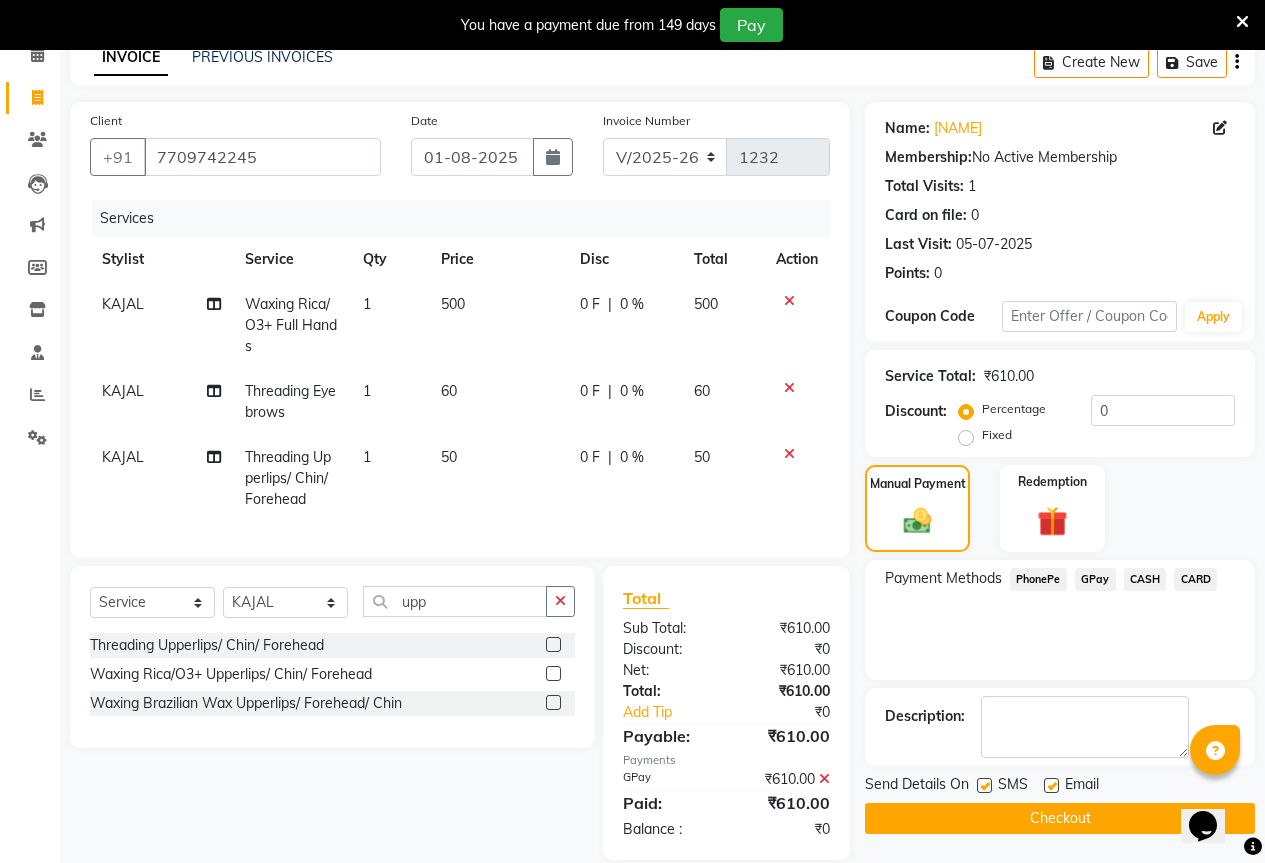 click on "Checkout" 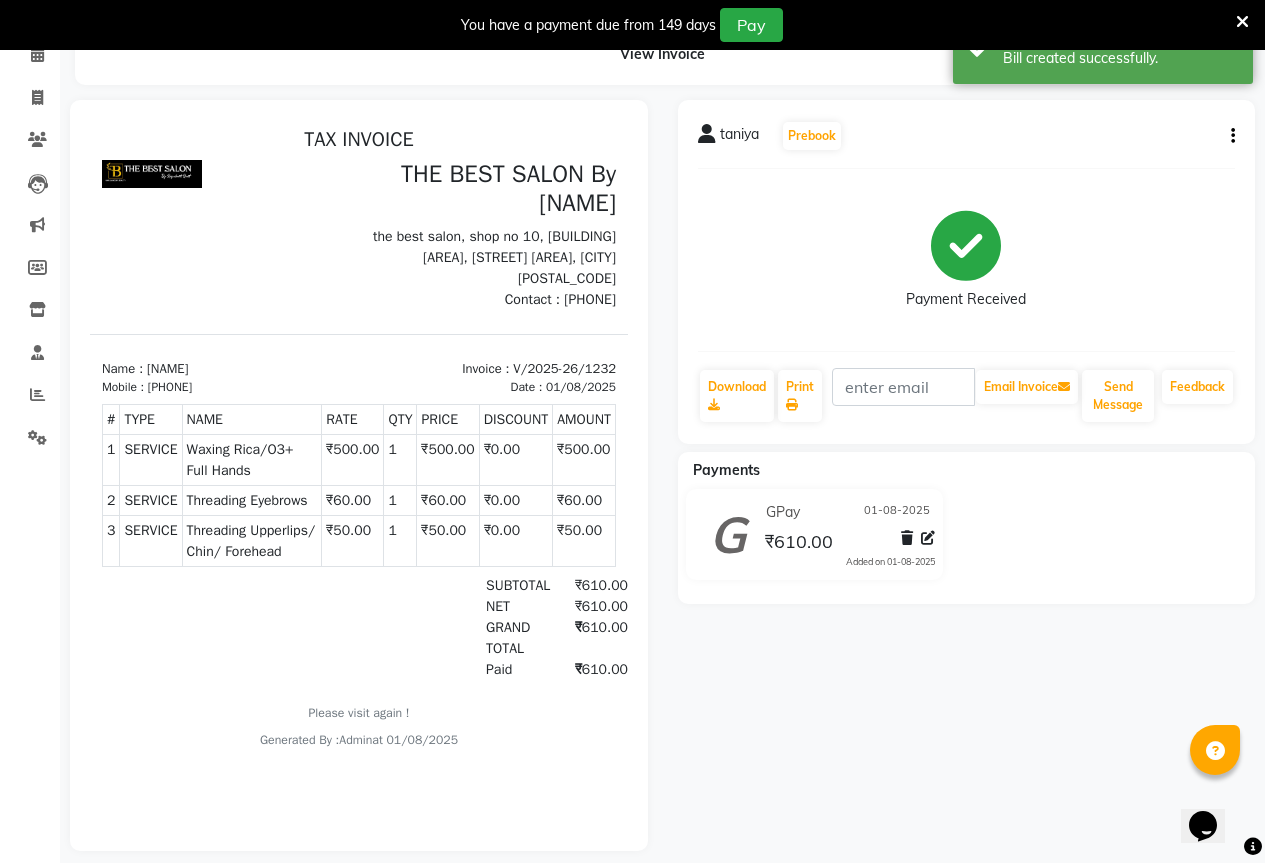 scroll, scrollTop: 0, scrollLeft: 0, axis: both 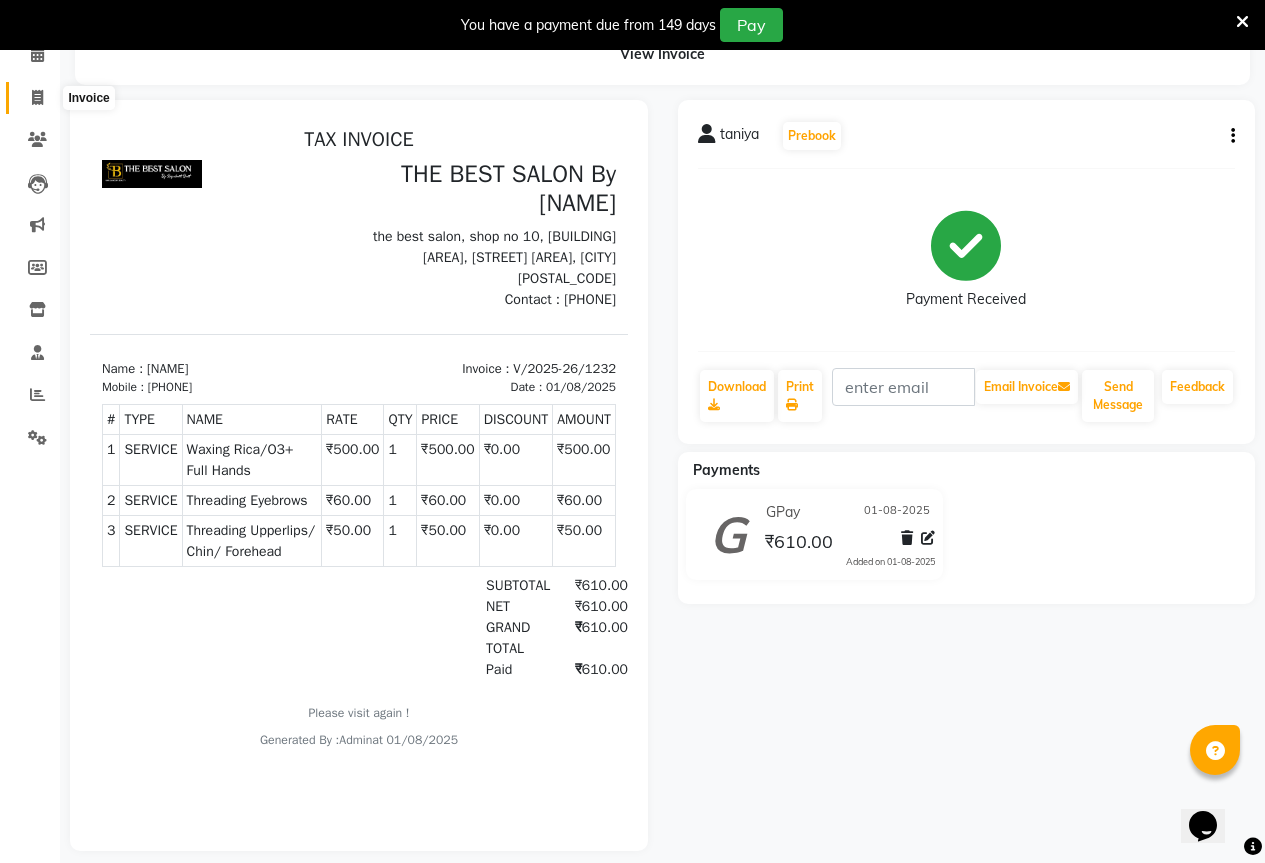 click 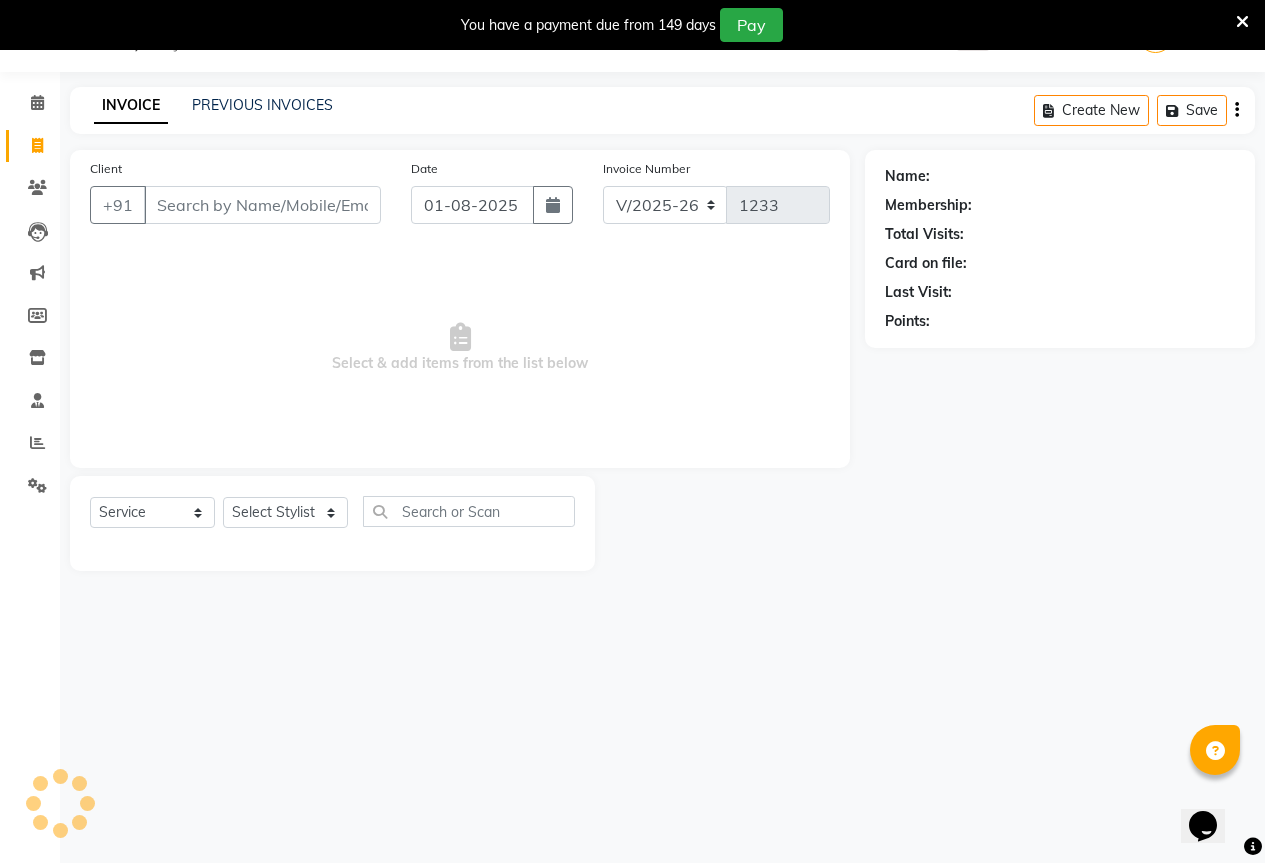 scroll, scrollTop: 50, scrollLeft: 0, axis: vertical 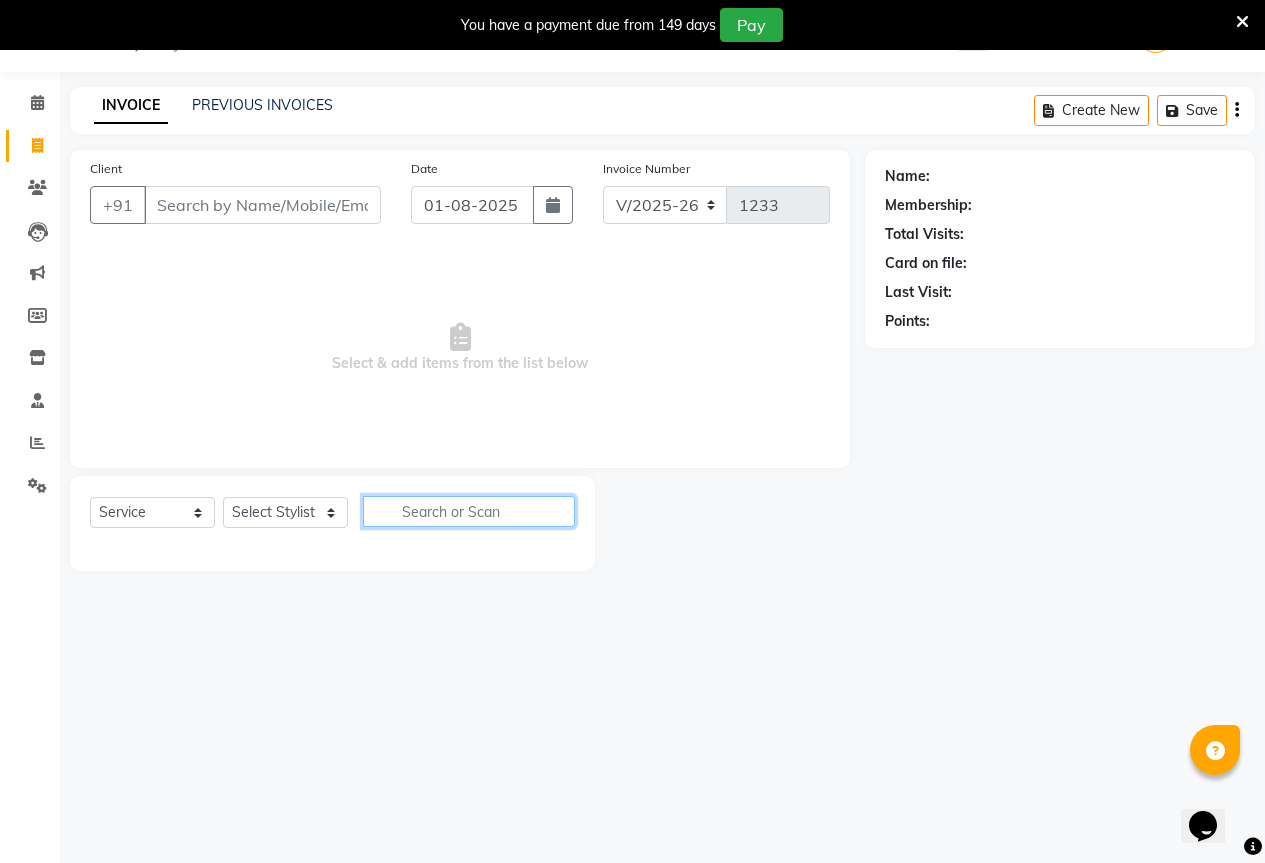 click 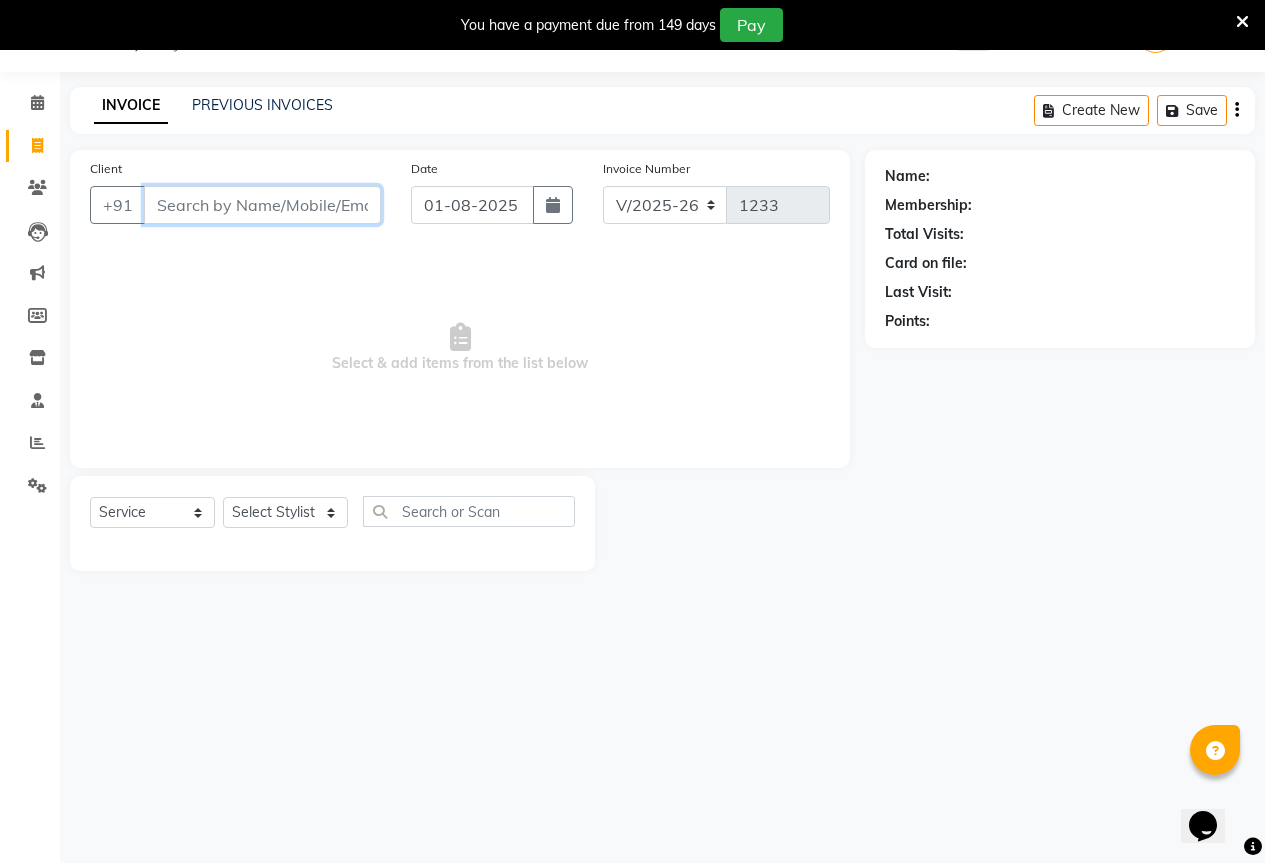 click on "Client" at bounding box center [262, 205] 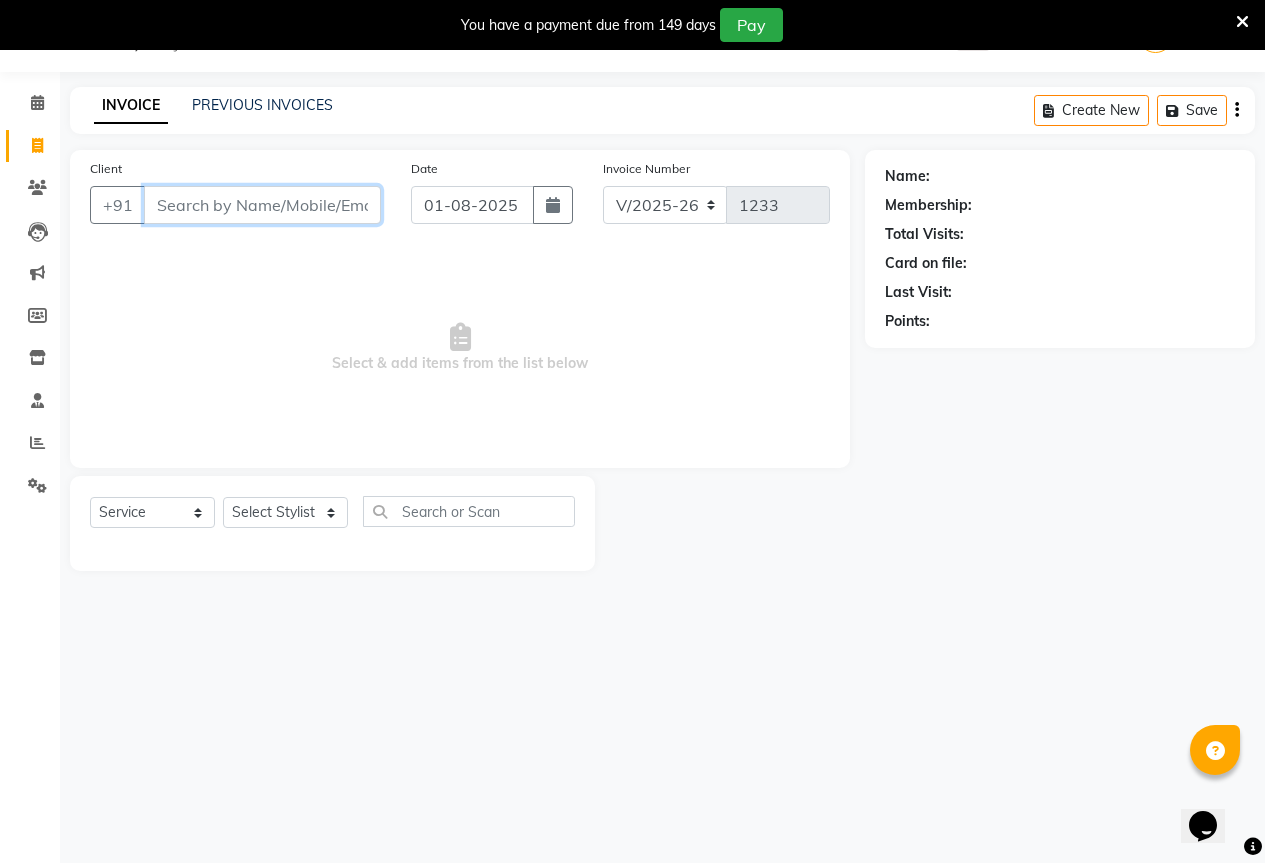click on "Client" at bounding box center [262, 205] 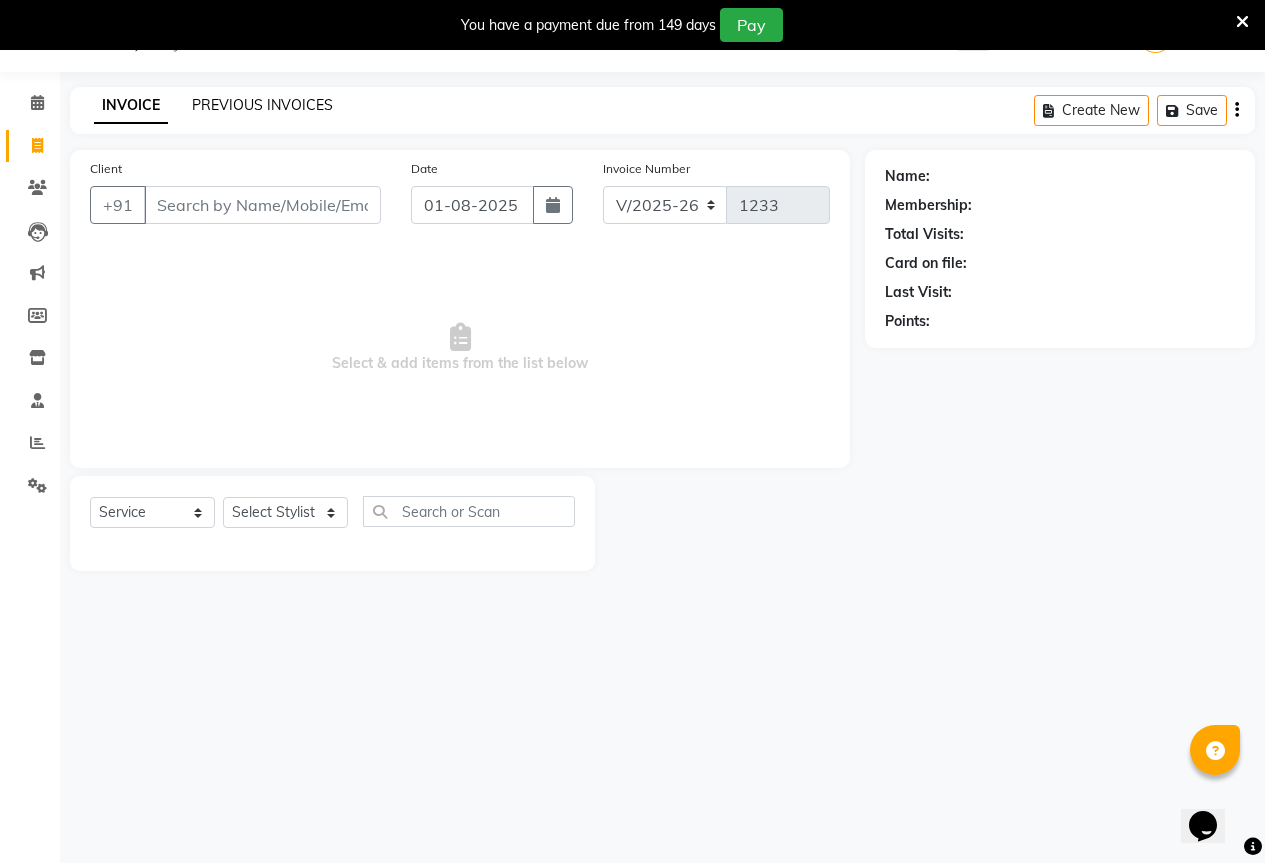 click on "PREVIOUS INVOICES" 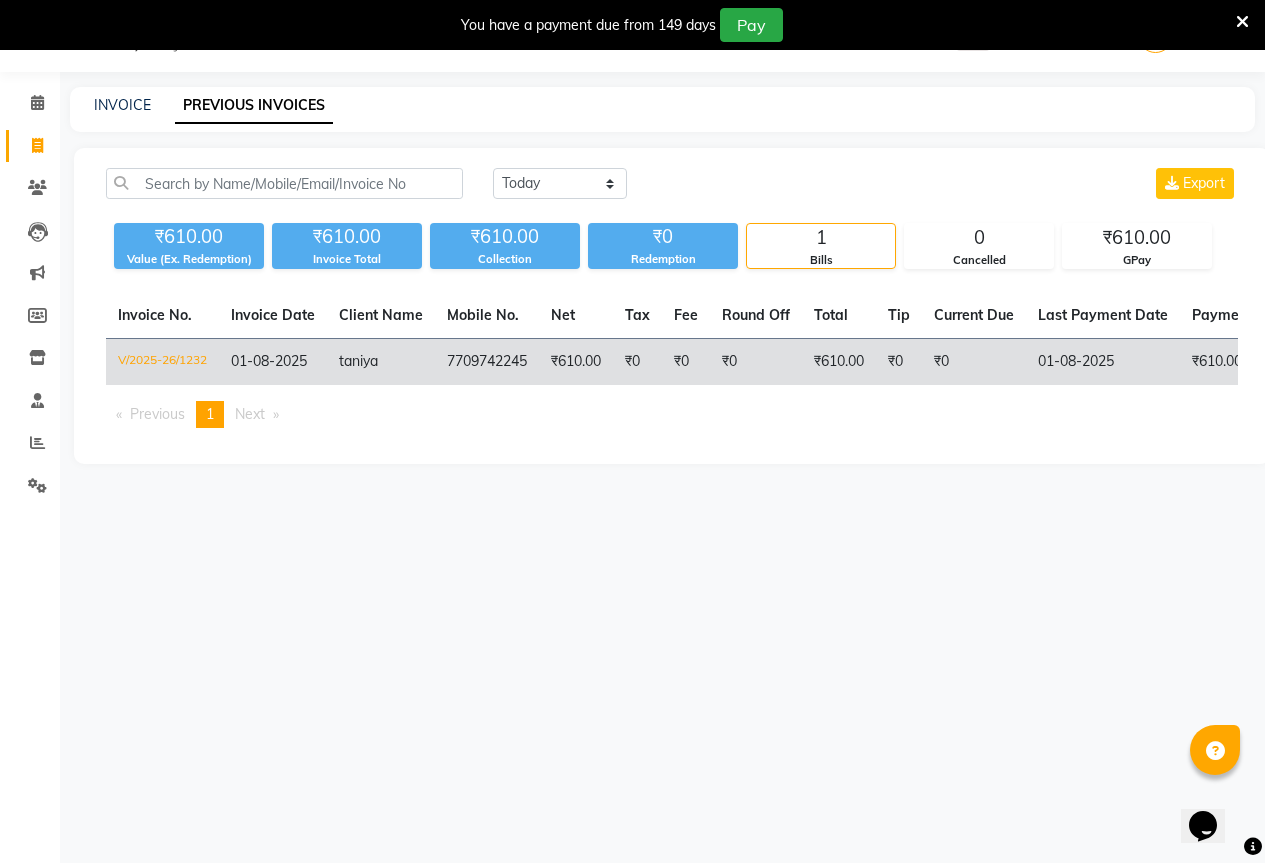 click on "01-08-2025" 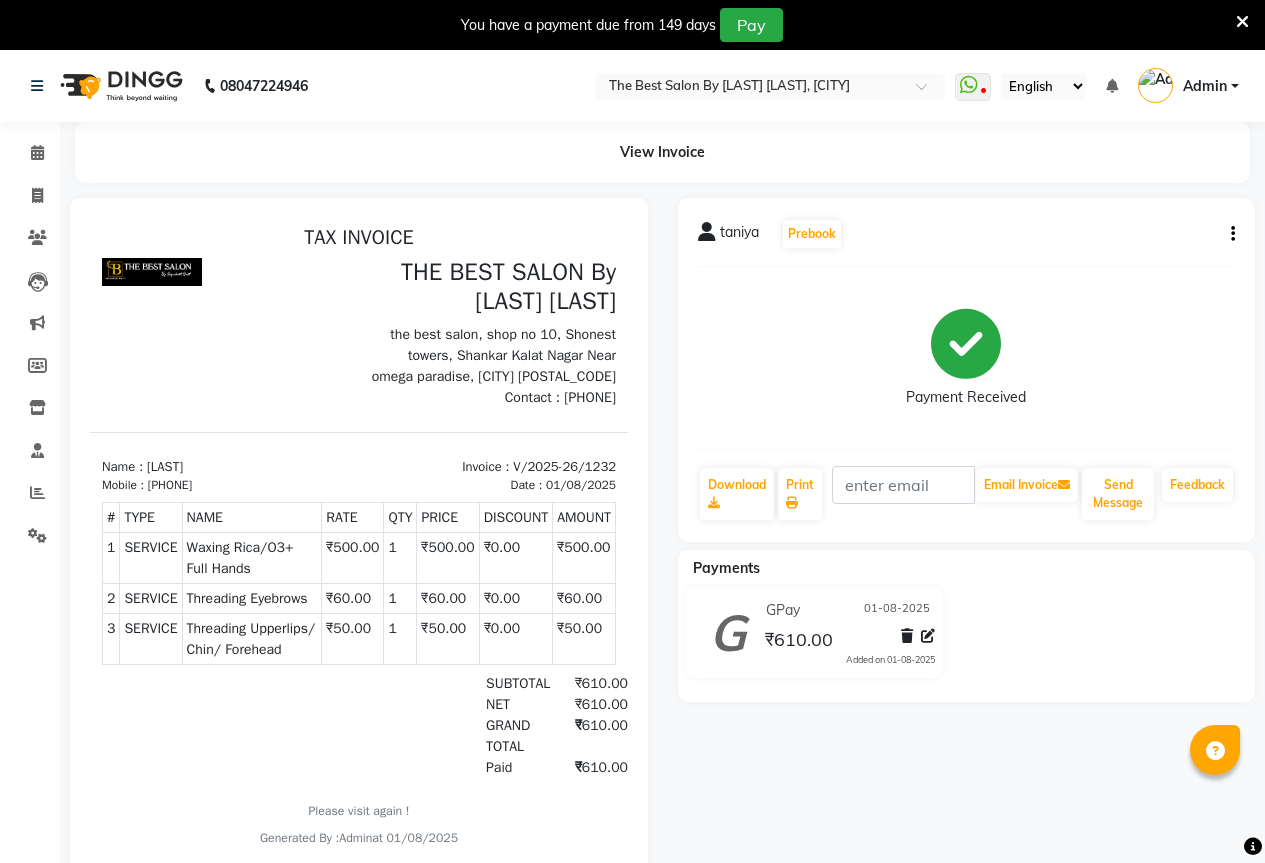 scroll, scrollTop: 0, scrollLeft: 0, axis: both 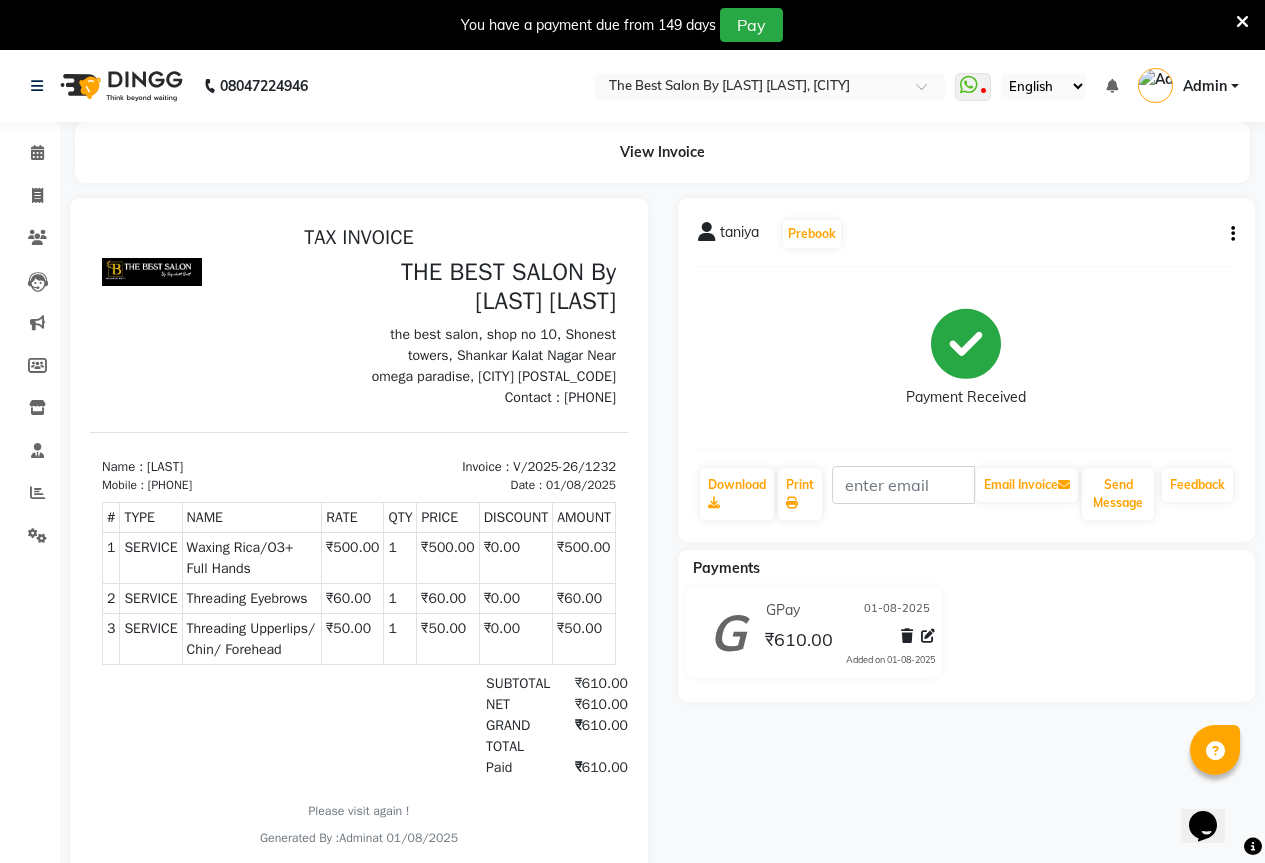 click 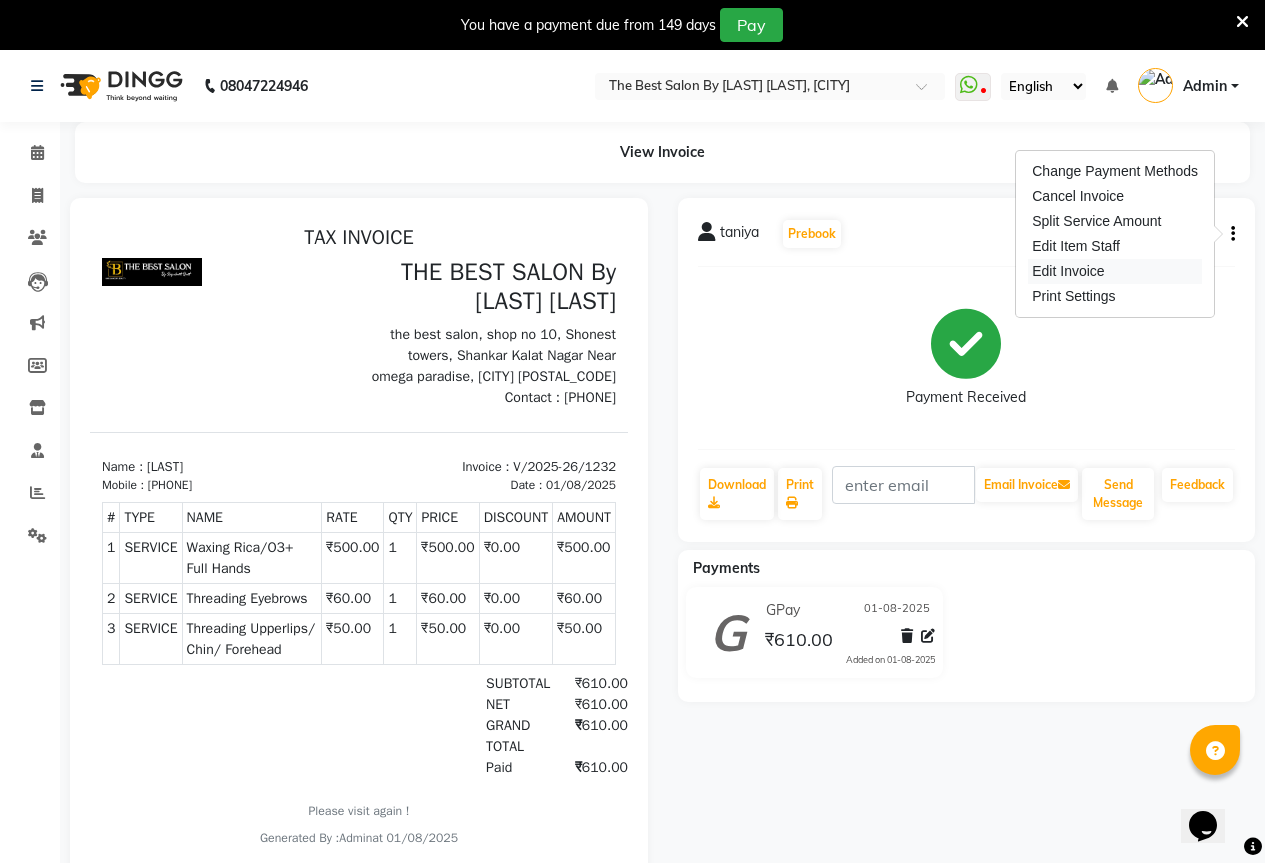click on "Edit Invoice" at bounding box center [1115, 271] 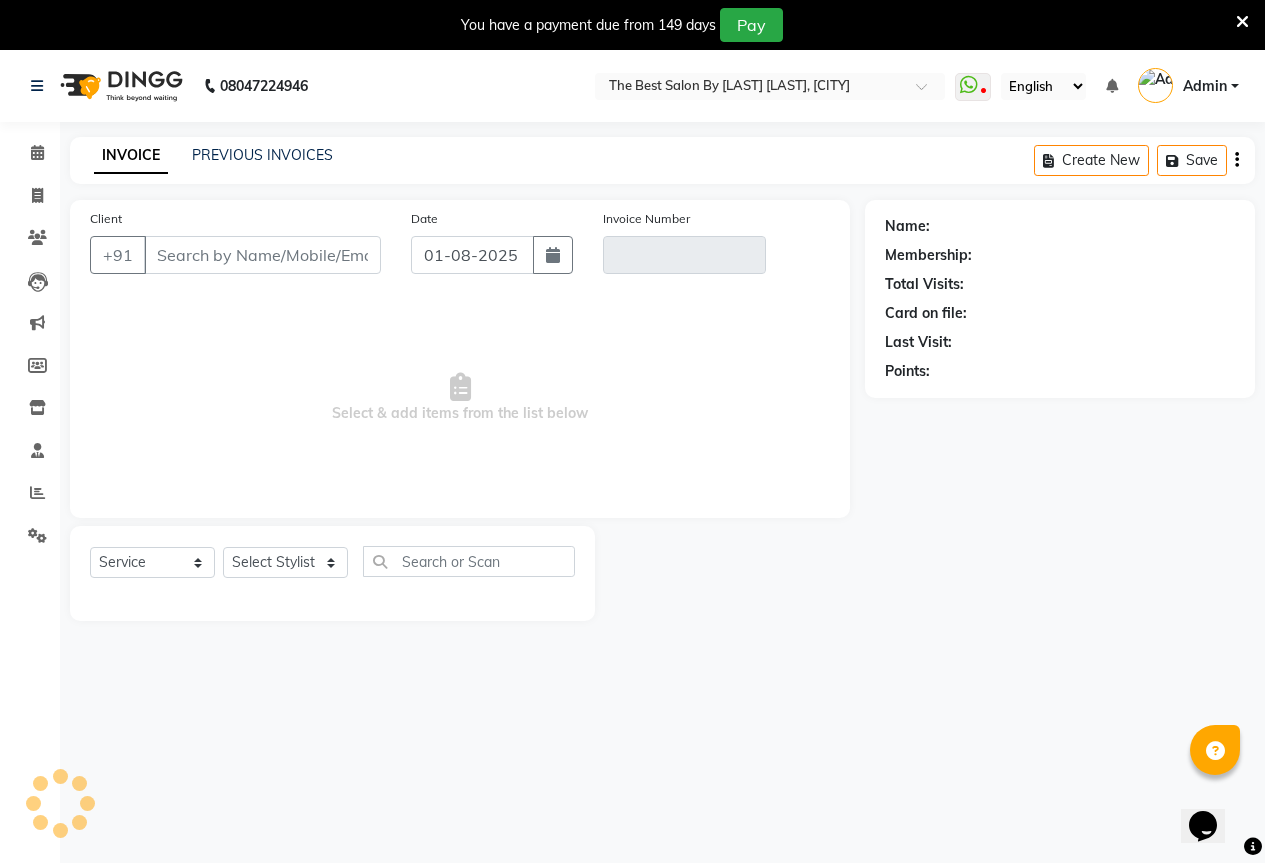 scroll, scrollTop: 50, scrollLeft: 0, axis: vertical 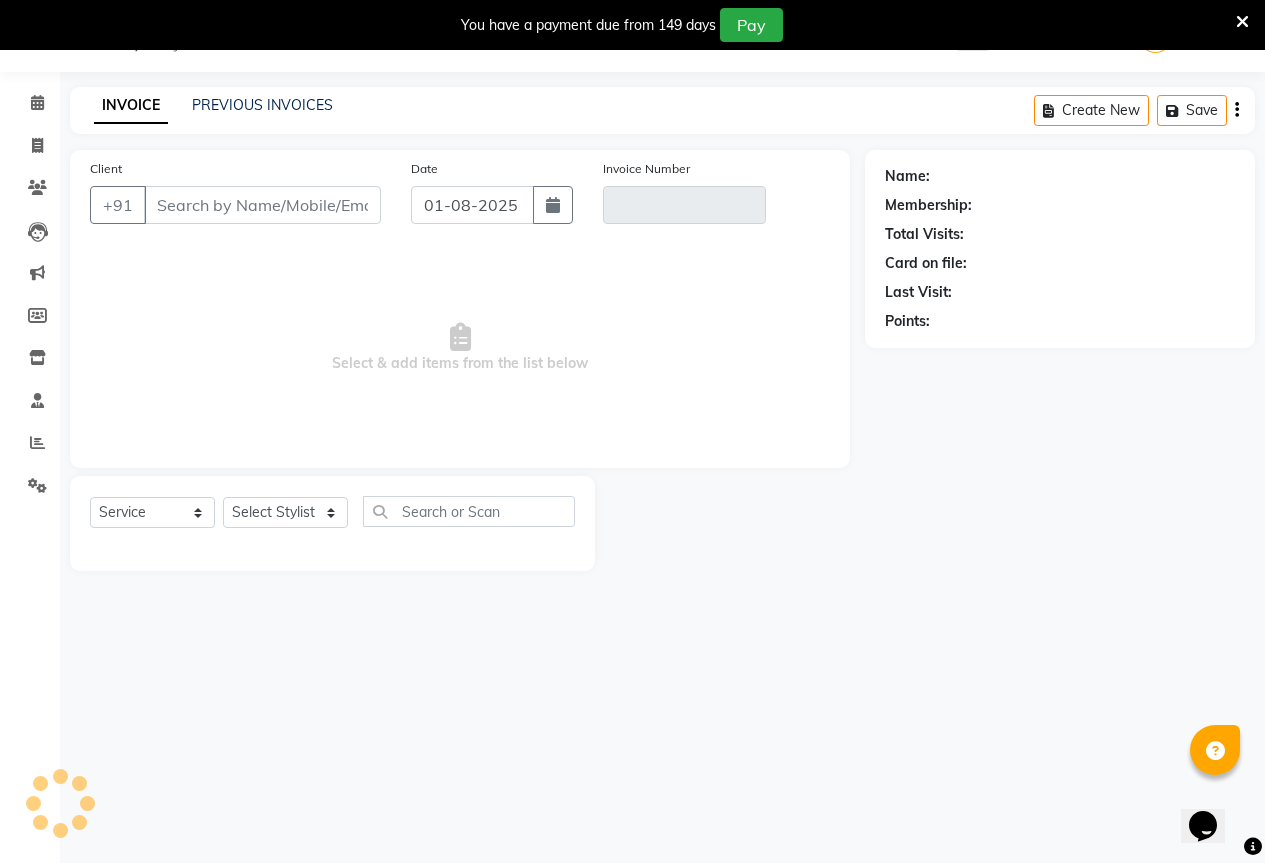 type on "7709742245" 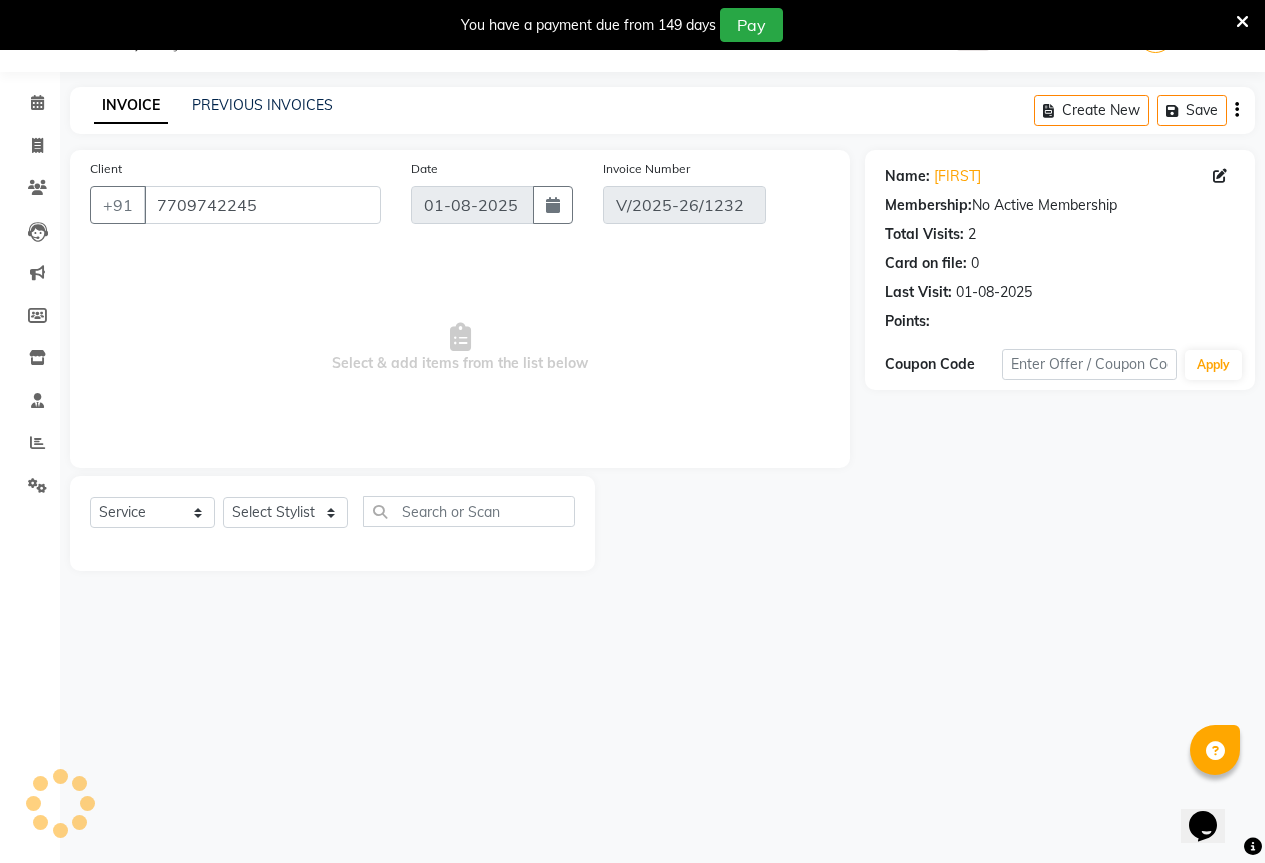 select on "select" 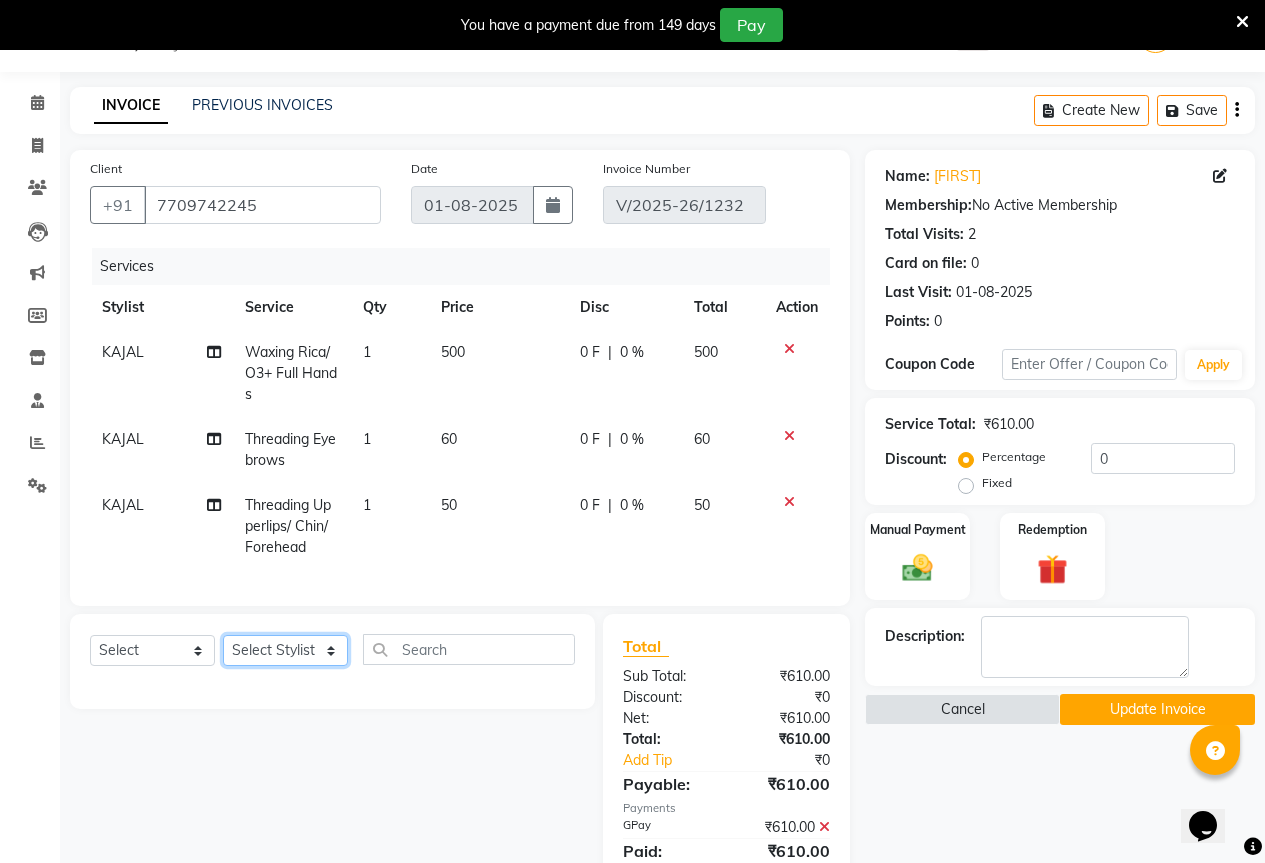 click on "Select Stylist [FIRST] [FIRST] [FIRST] [FIRST] [FIRST]" 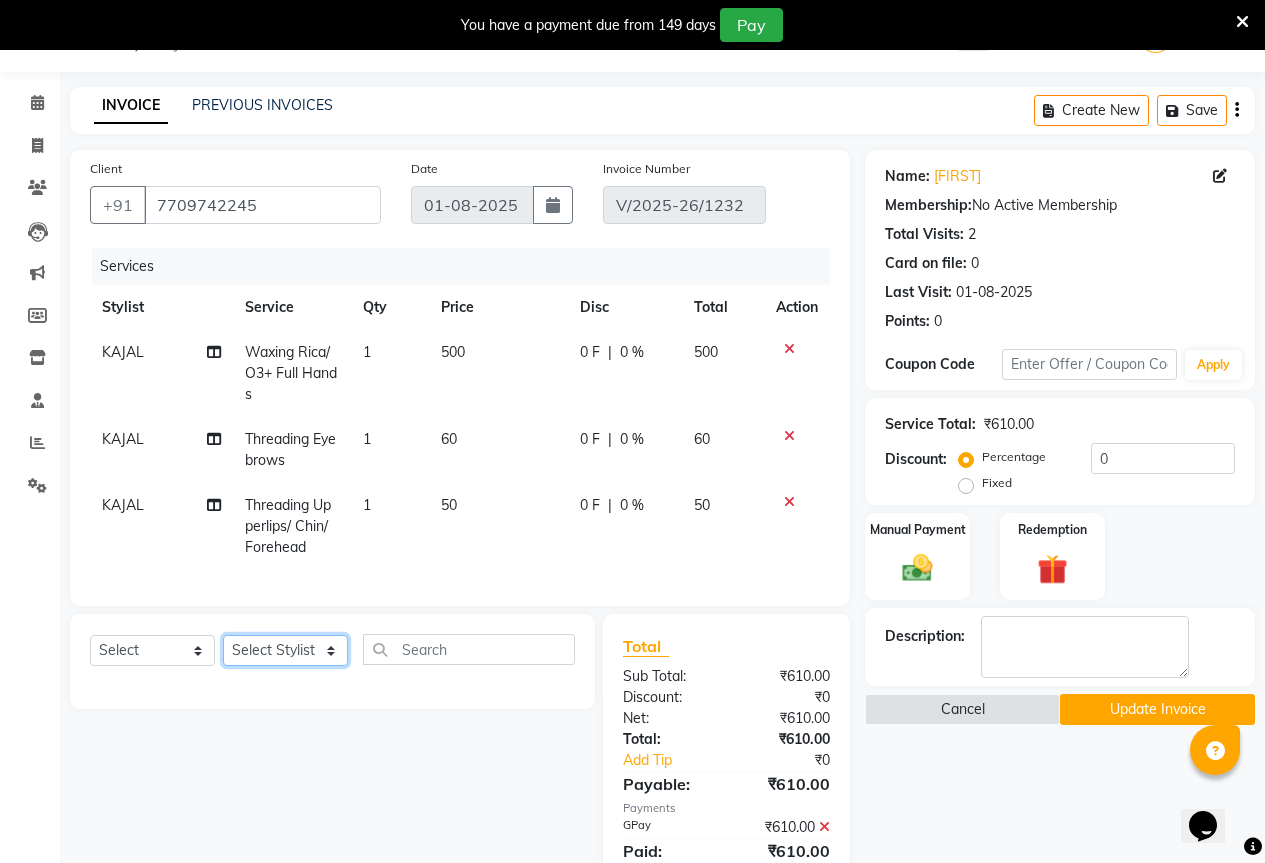 select on "61553" 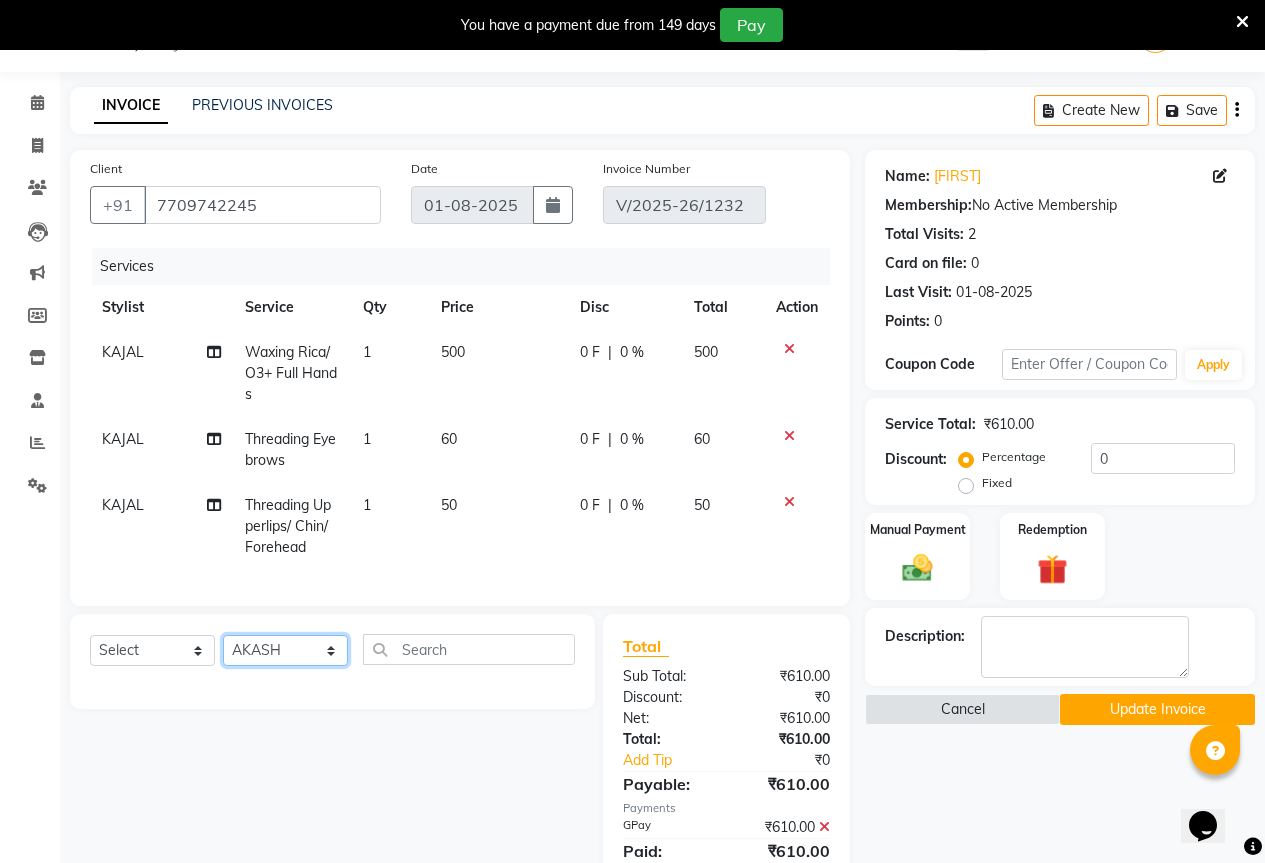 click on "Select Stylist [FIRST] [FIRST] [FIRST] [FIRST] [FIRST]" 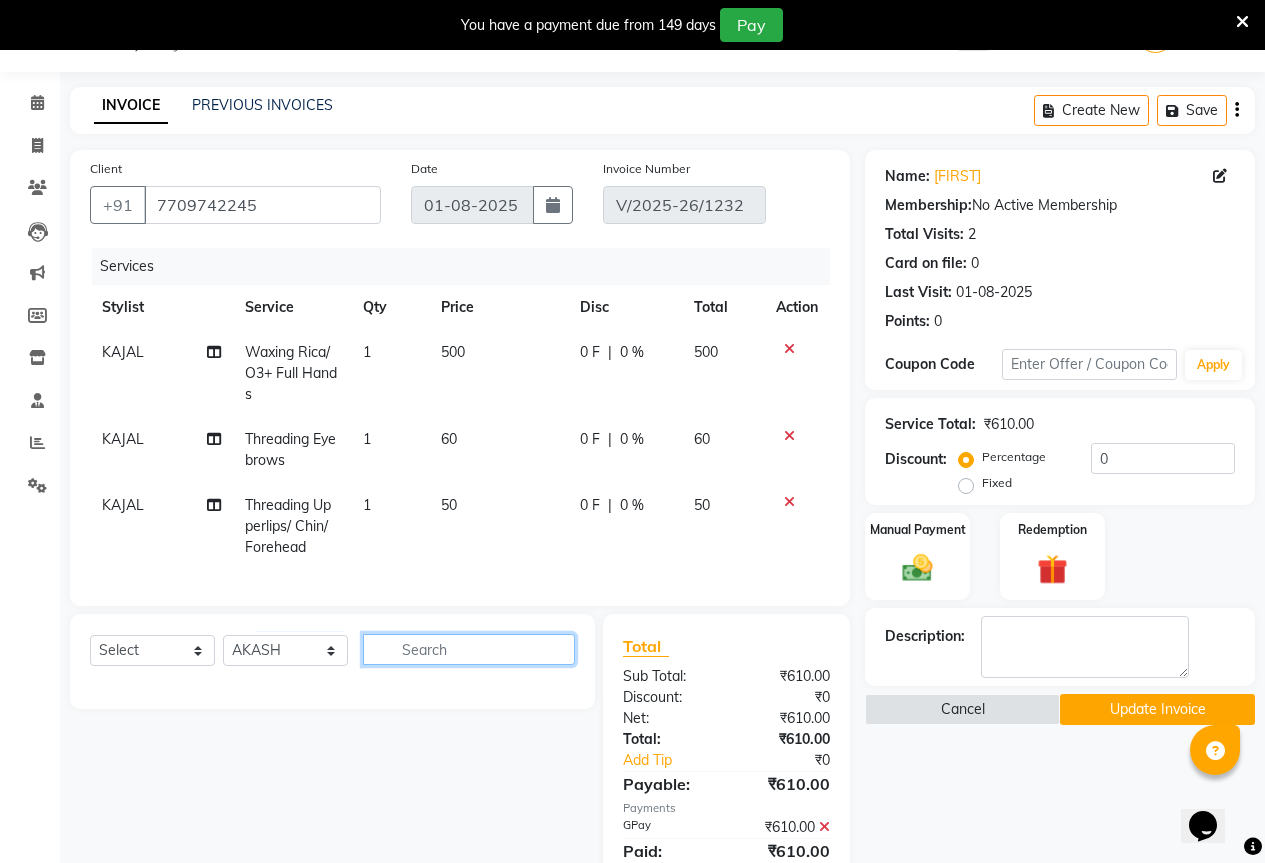 click 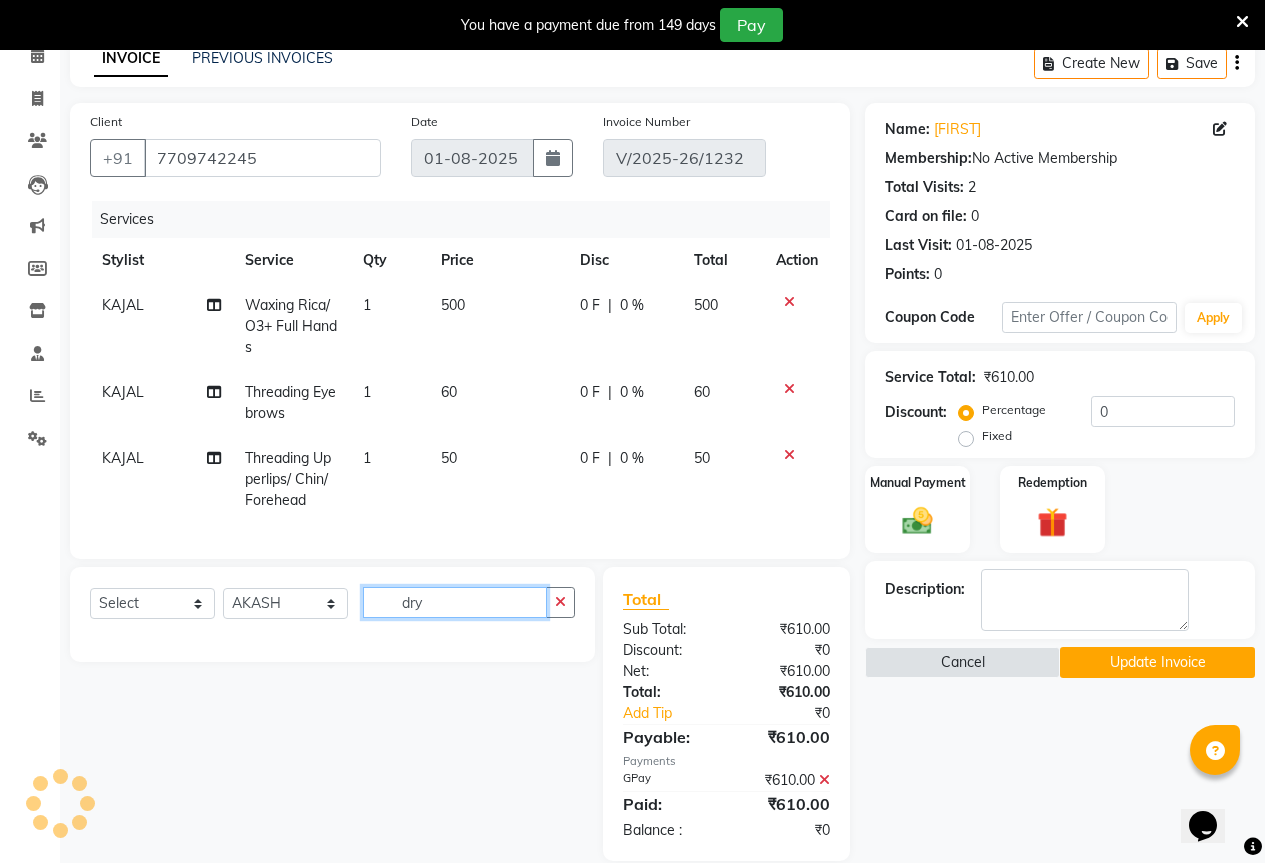 scroll, scrollTop: 140, scrollLeft: 0, axis: vertical 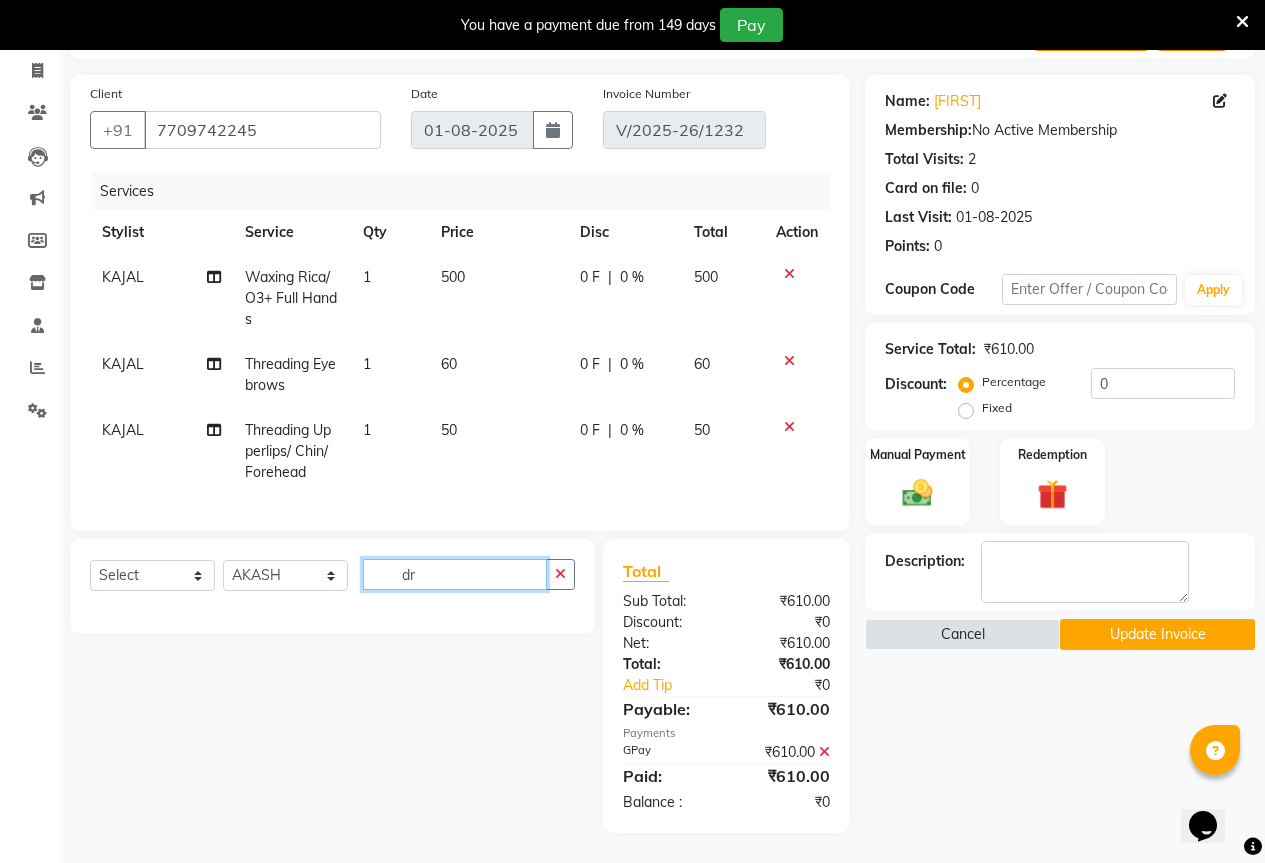 type on "d" 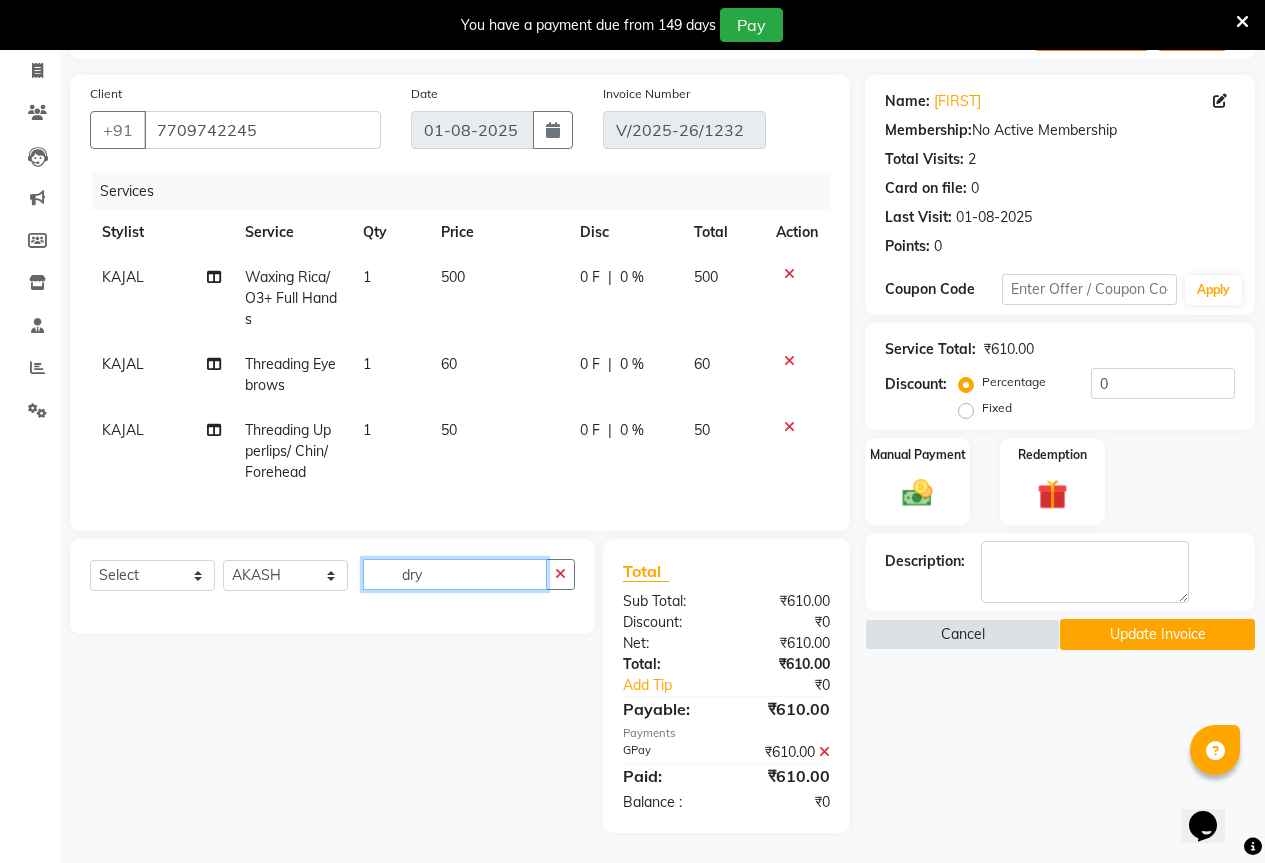 type on "dry" 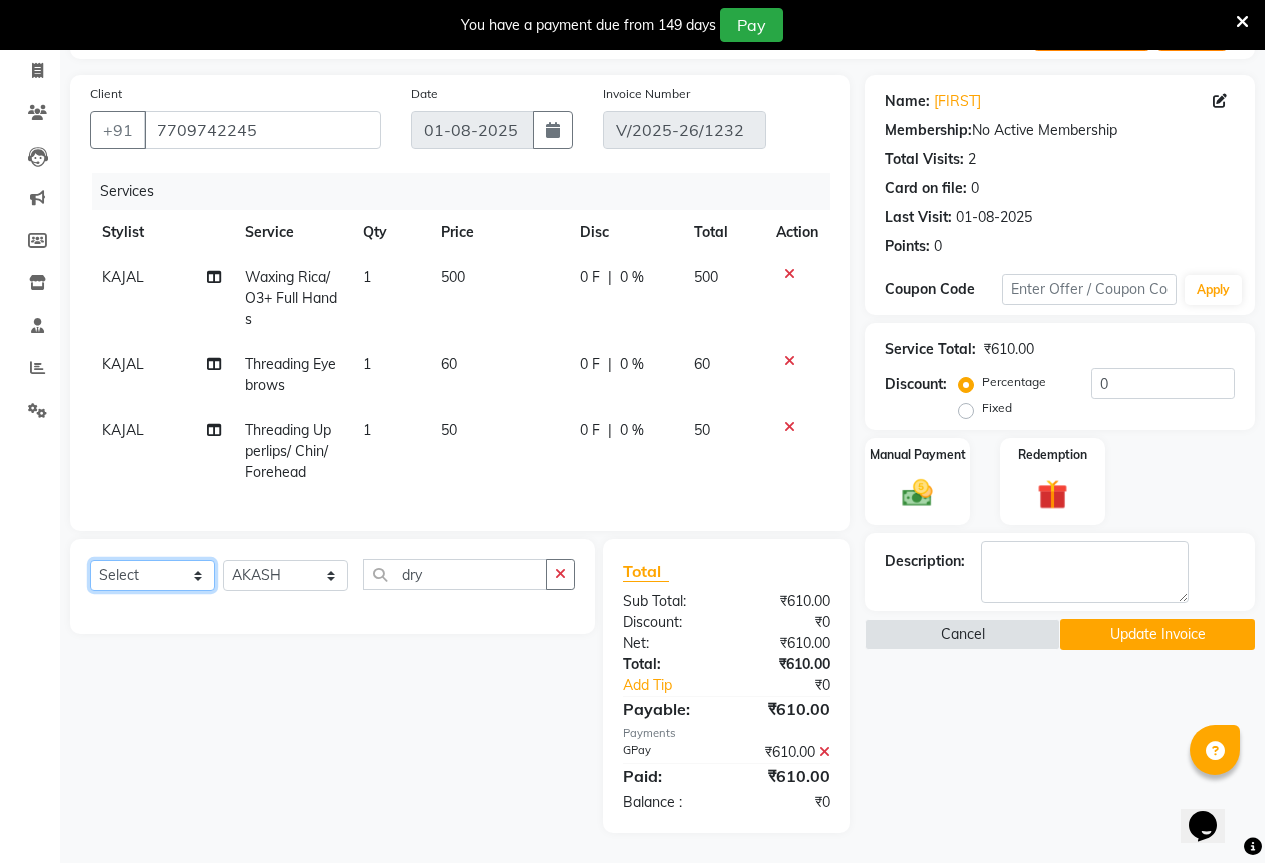 click on "Select  Service  Product  Membership  Package Voucher Prepaid Gift Card" 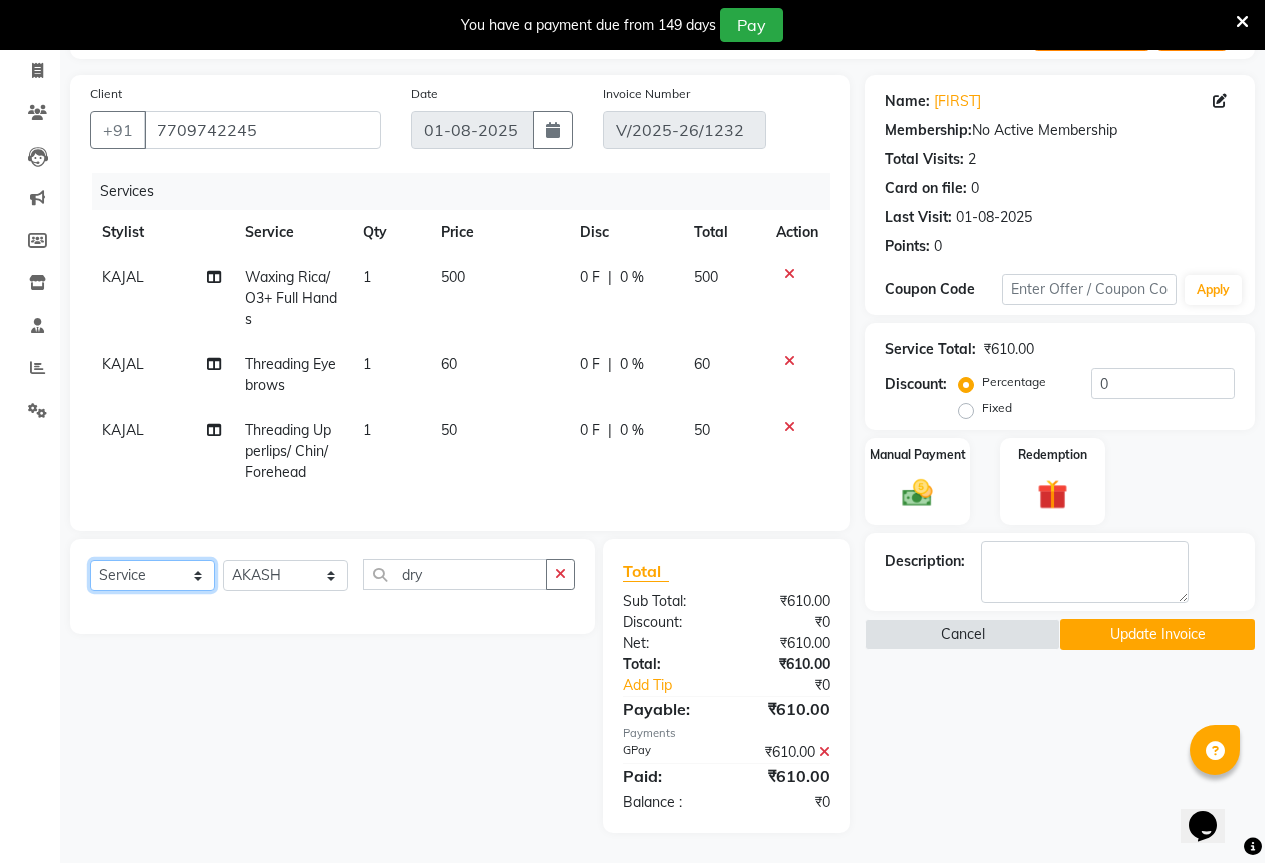 click on "Select  Service  Product  Membership  Package Voucher Prepaid Gift Card" 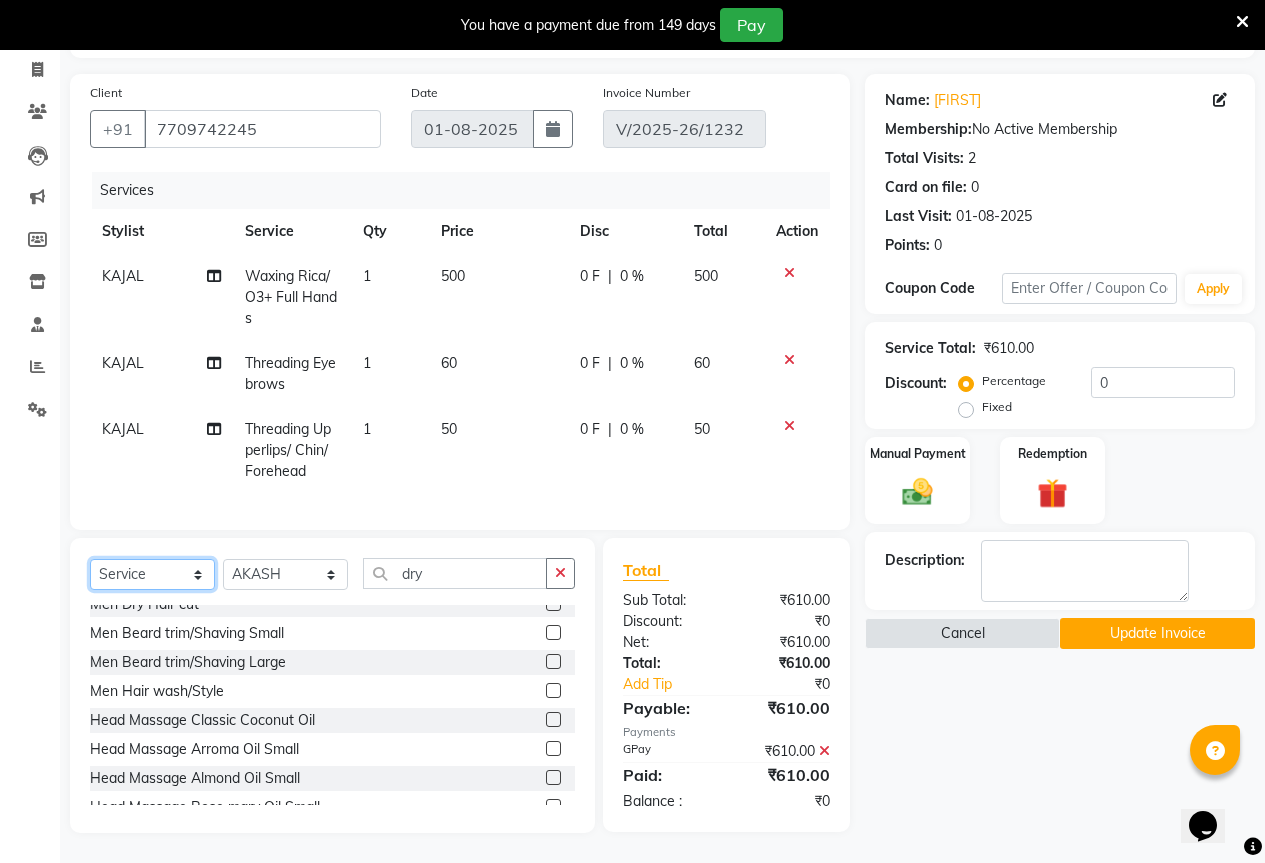 scroll, scrollTop: 500, scrollLeft: 0, axis: vertical 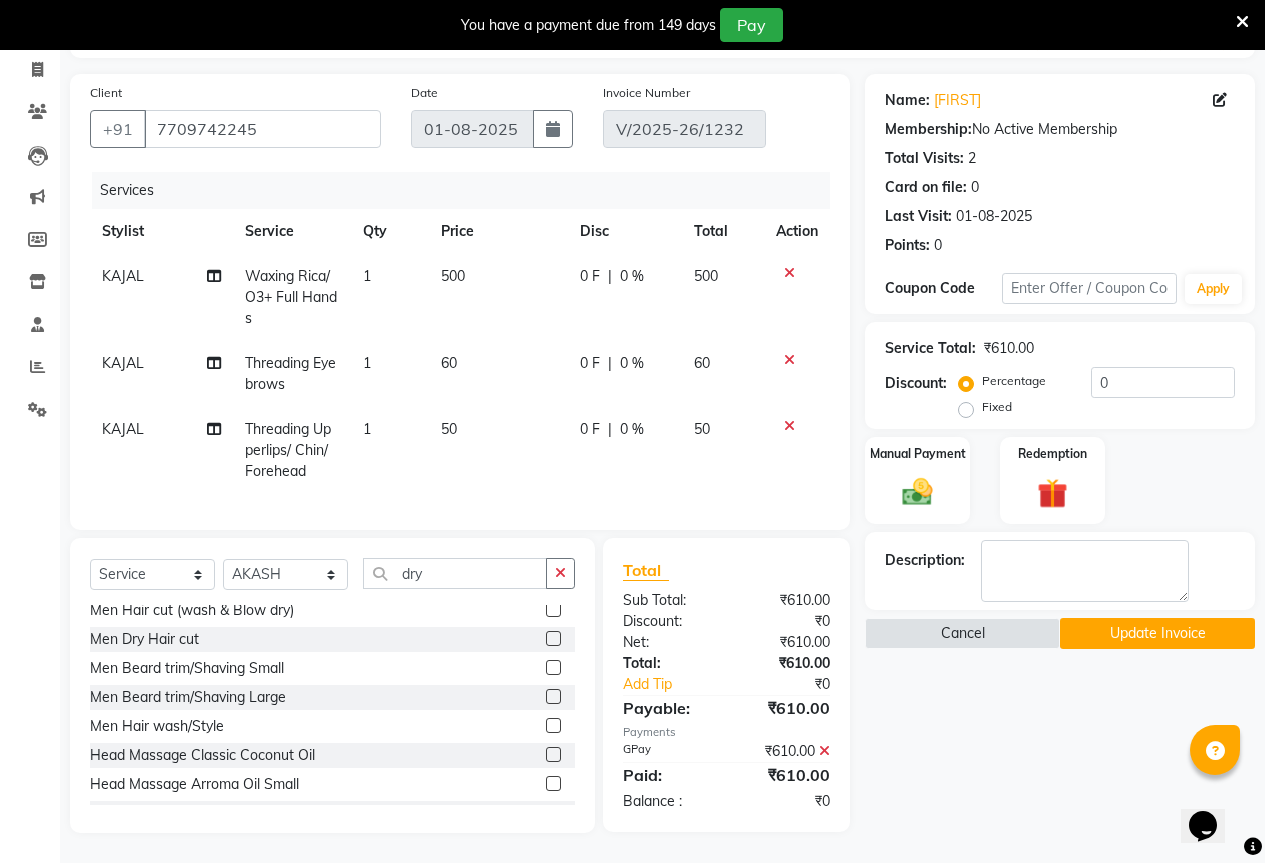 click on "Men Dry Hair cut" 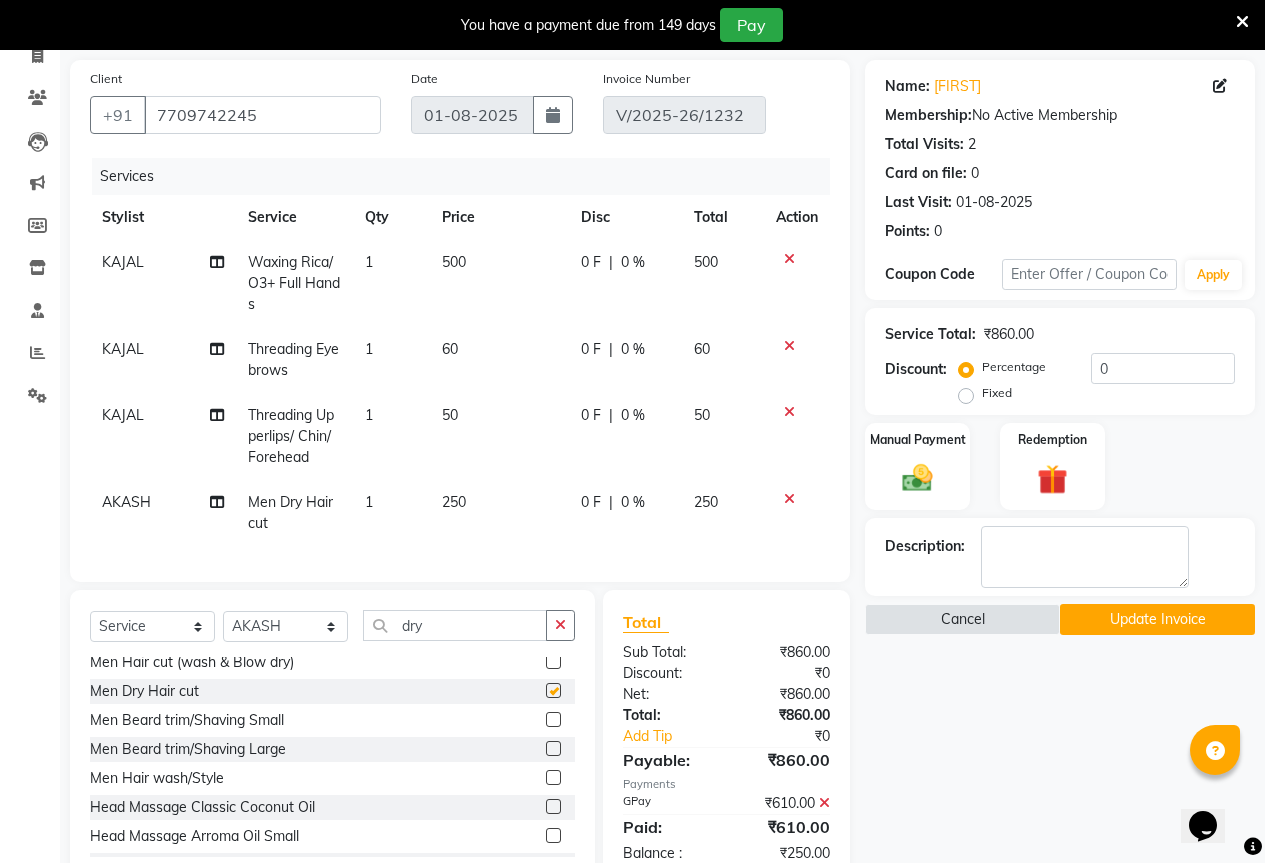 checkbox on "false" 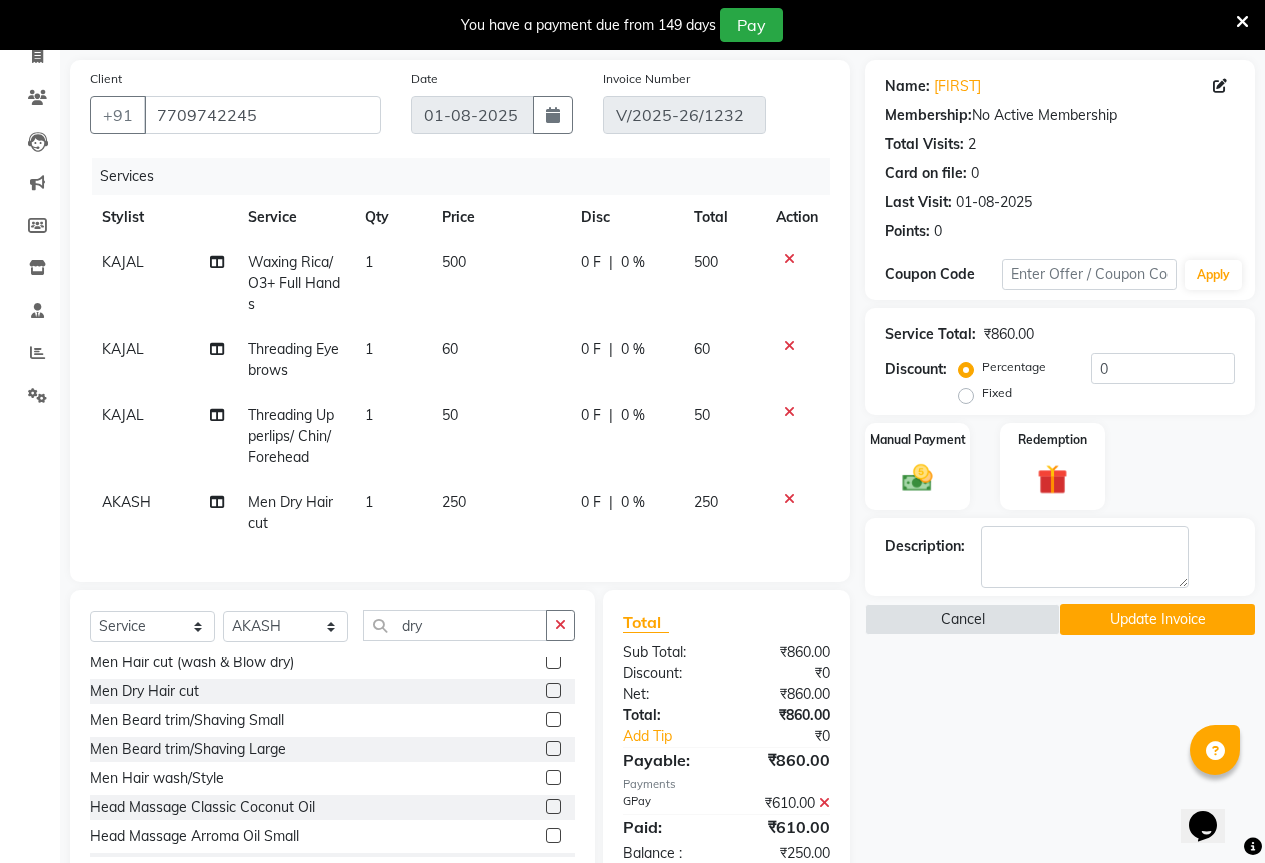 click 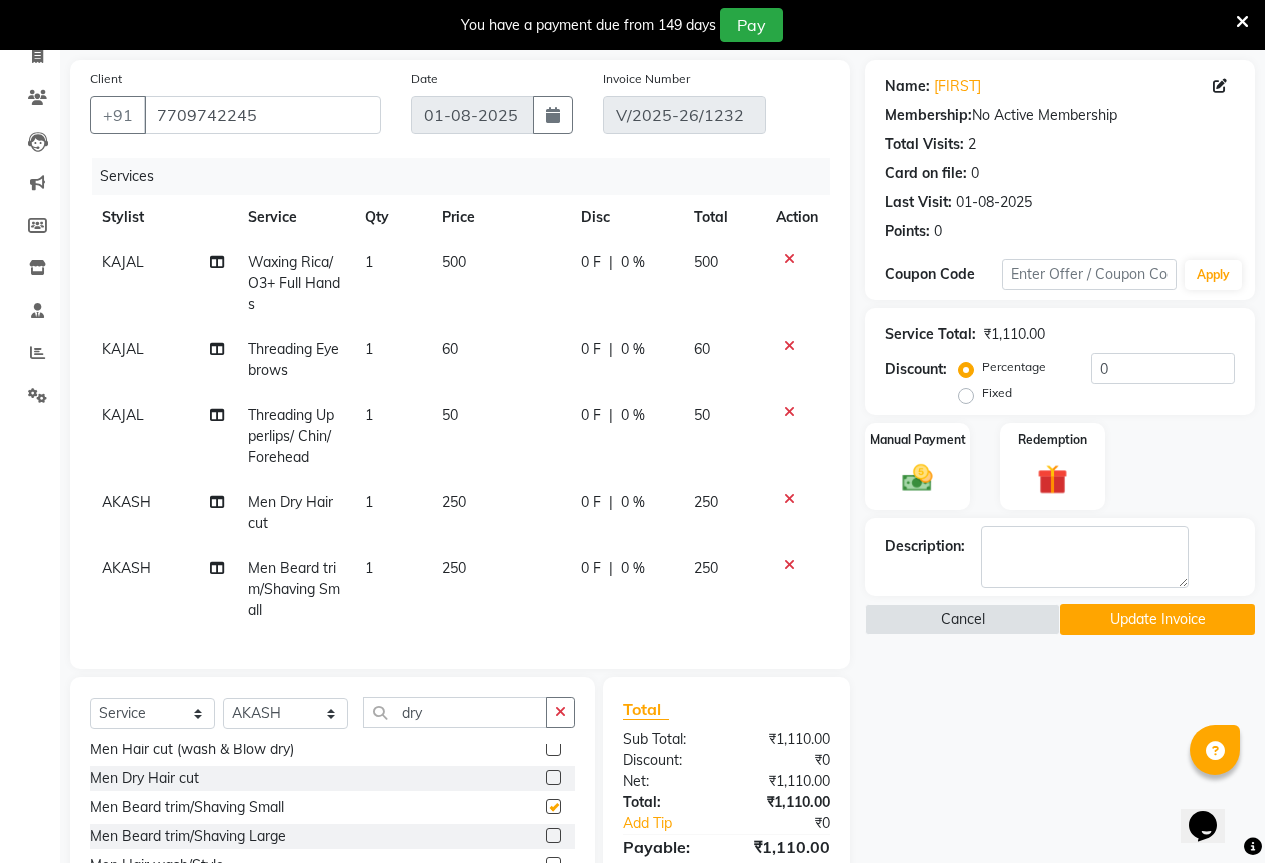 checkbox on "false" 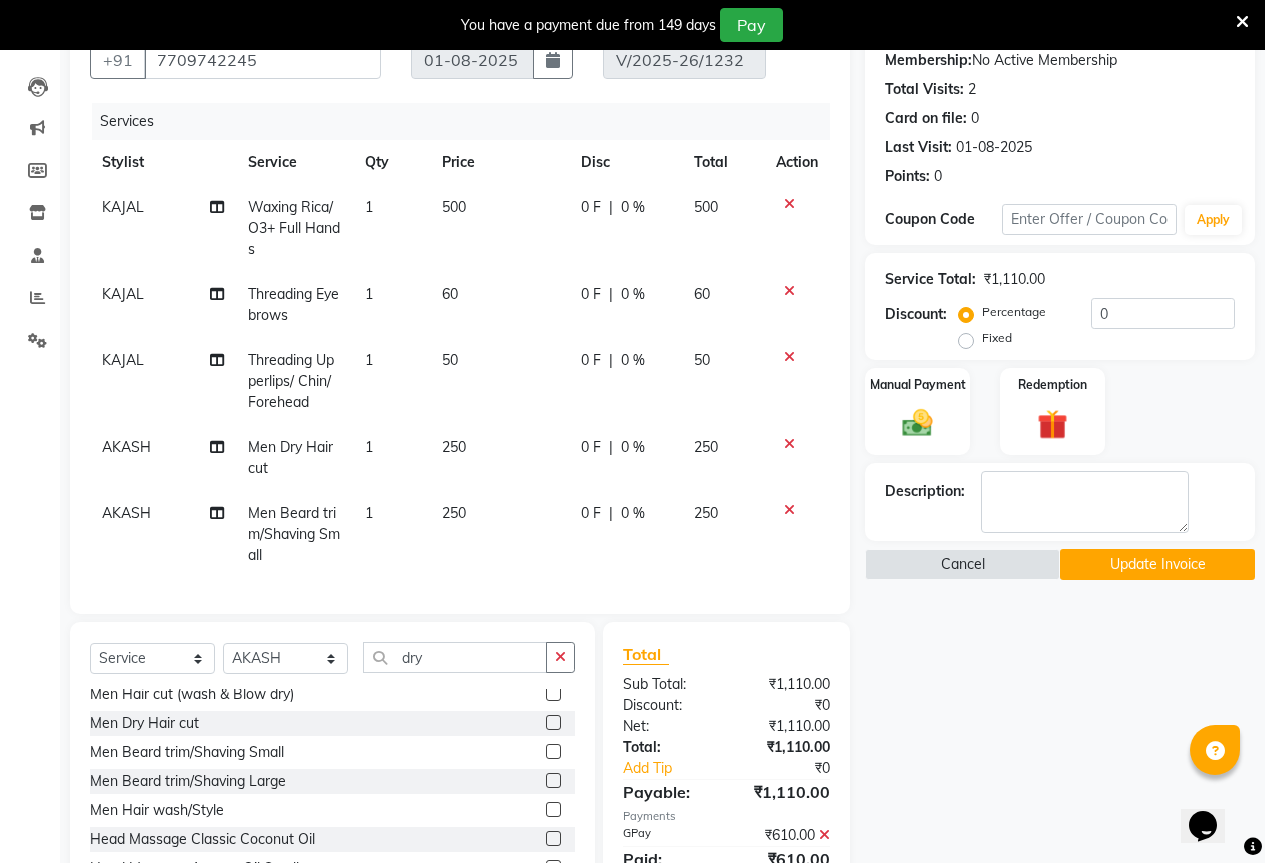 scroll, scrollTop: 240, scrollLeft: 0, axis: vertical 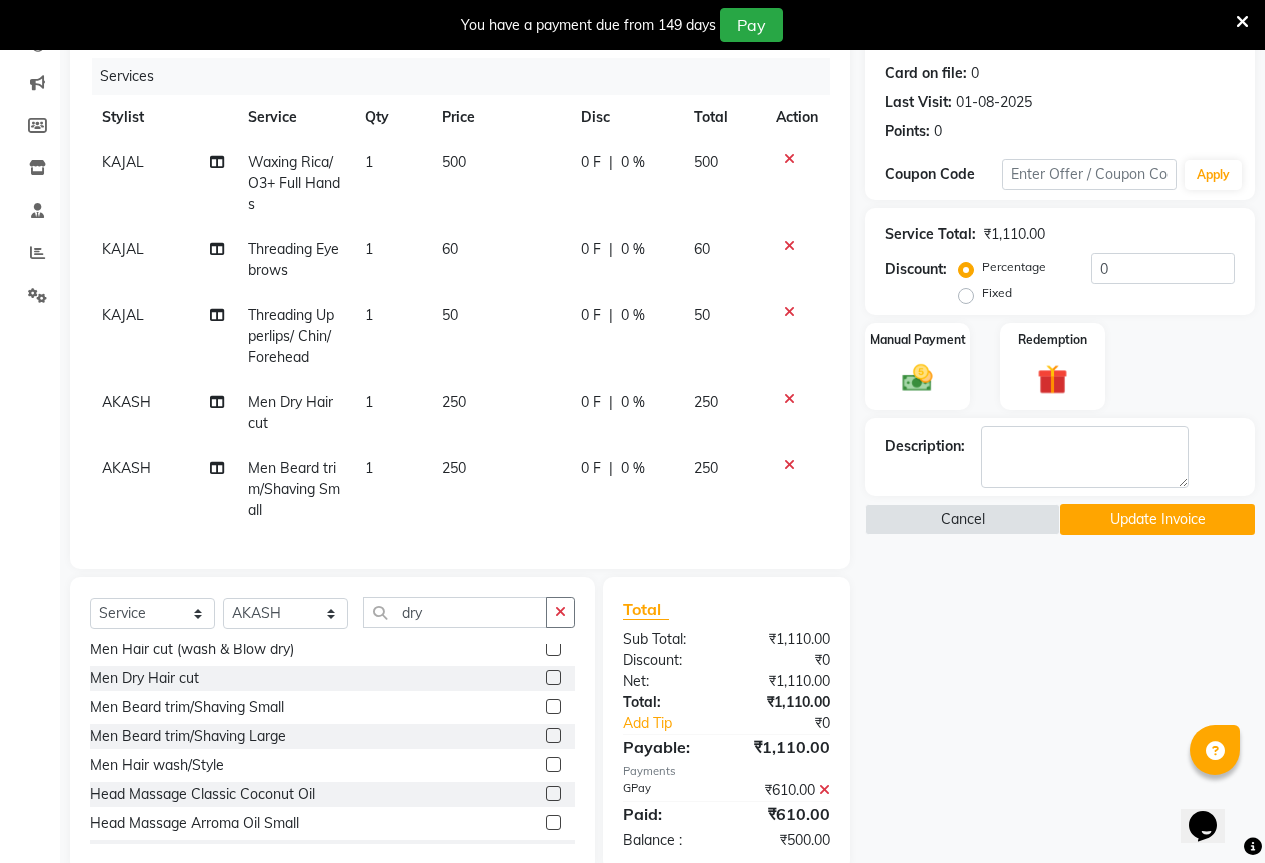 click on "0 F" 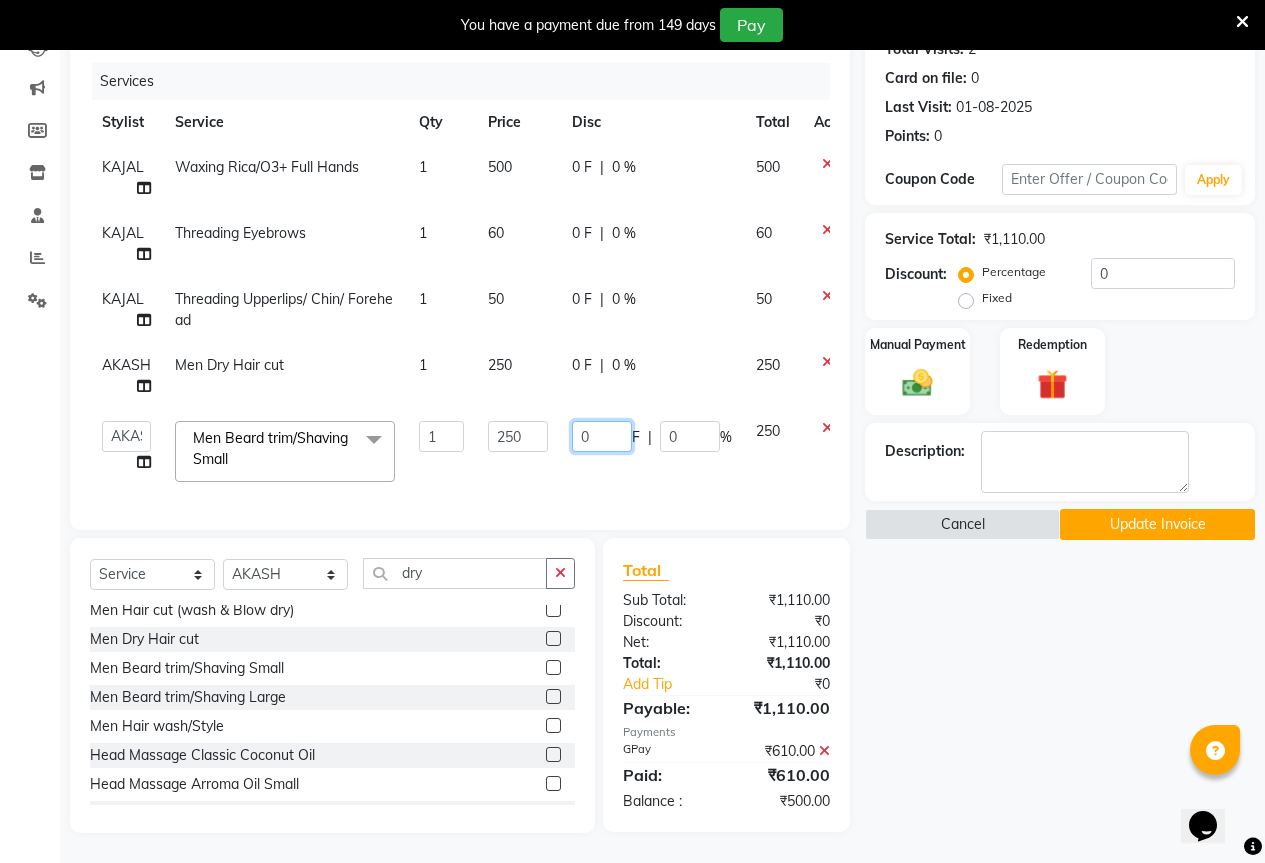 click on "0" 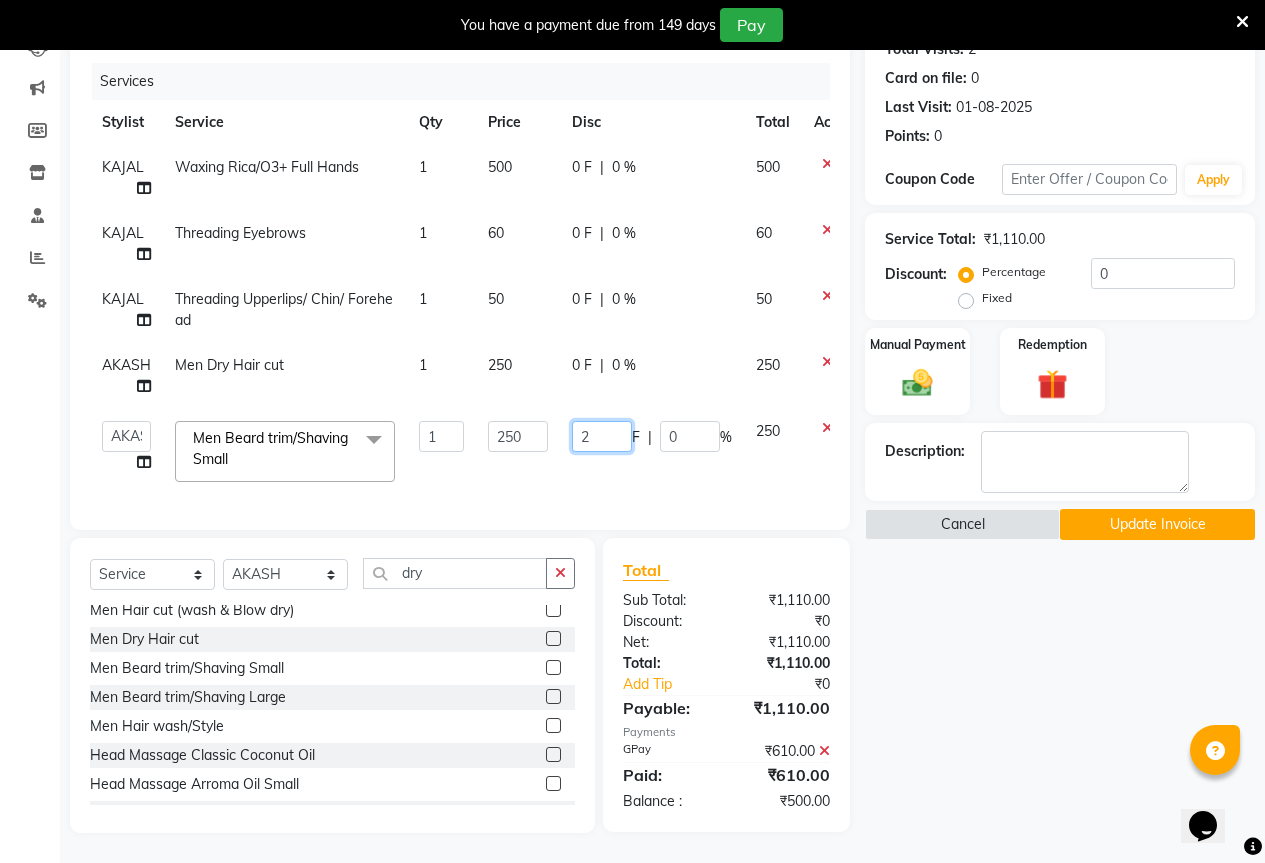 type on "20" 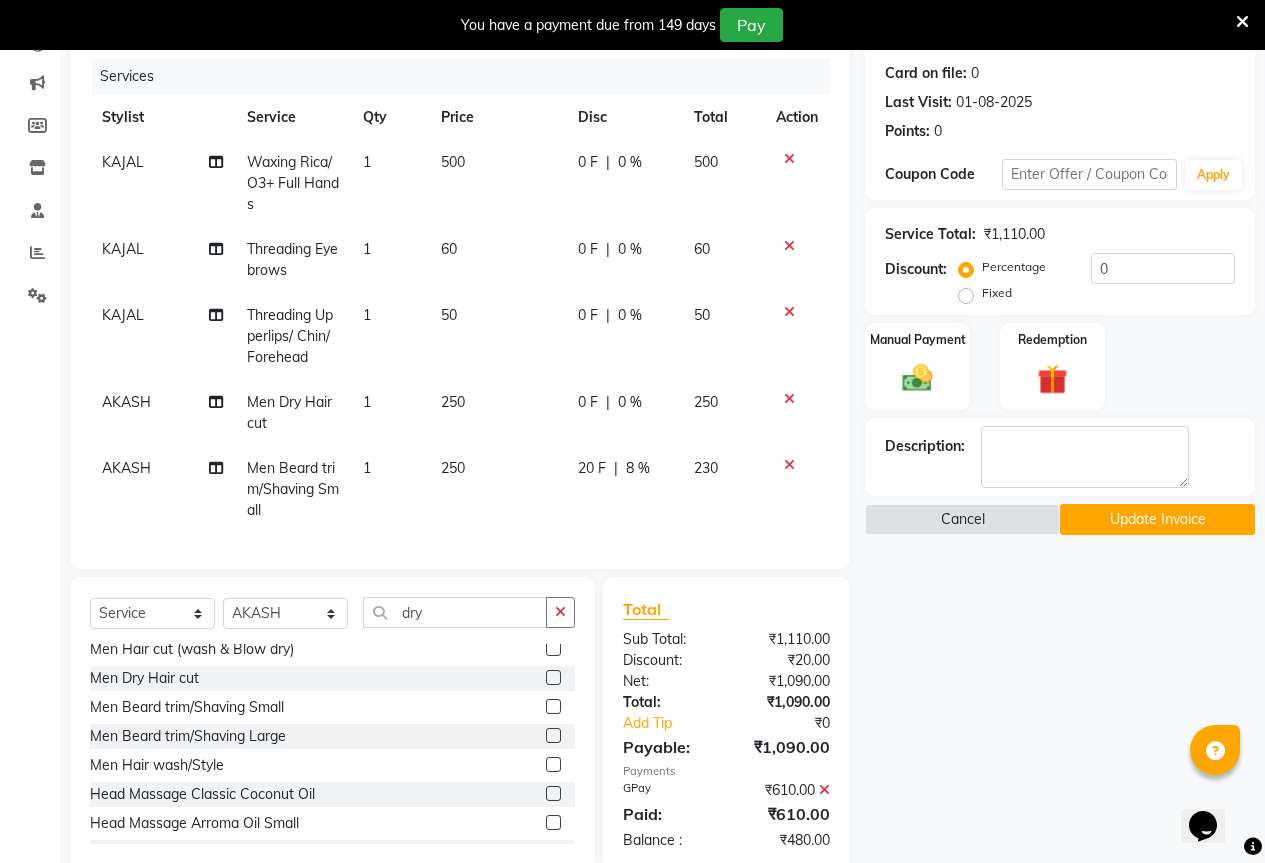 click on "Name: [FIRST]  Membership:  No Active Membership  Total Visits:  2 Card on file:  0 Last Visit:   01-08-2025 Points:   0  Coupon Code Apply Service Total:  ₹1,110.00  Discount:  Percentage   Fixed  0 Manual Payment Redemption Description:                   Cancel   Update Invoice" 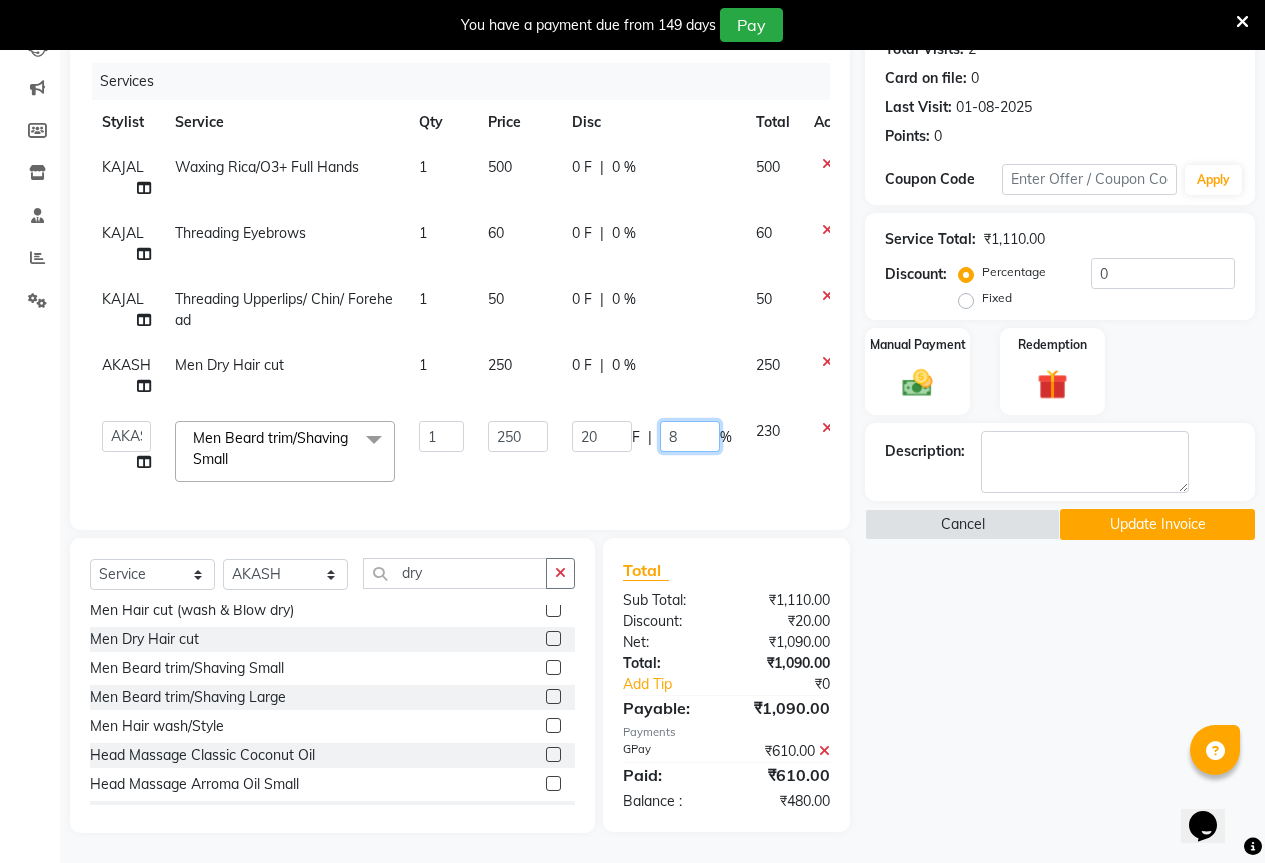 click on "8" 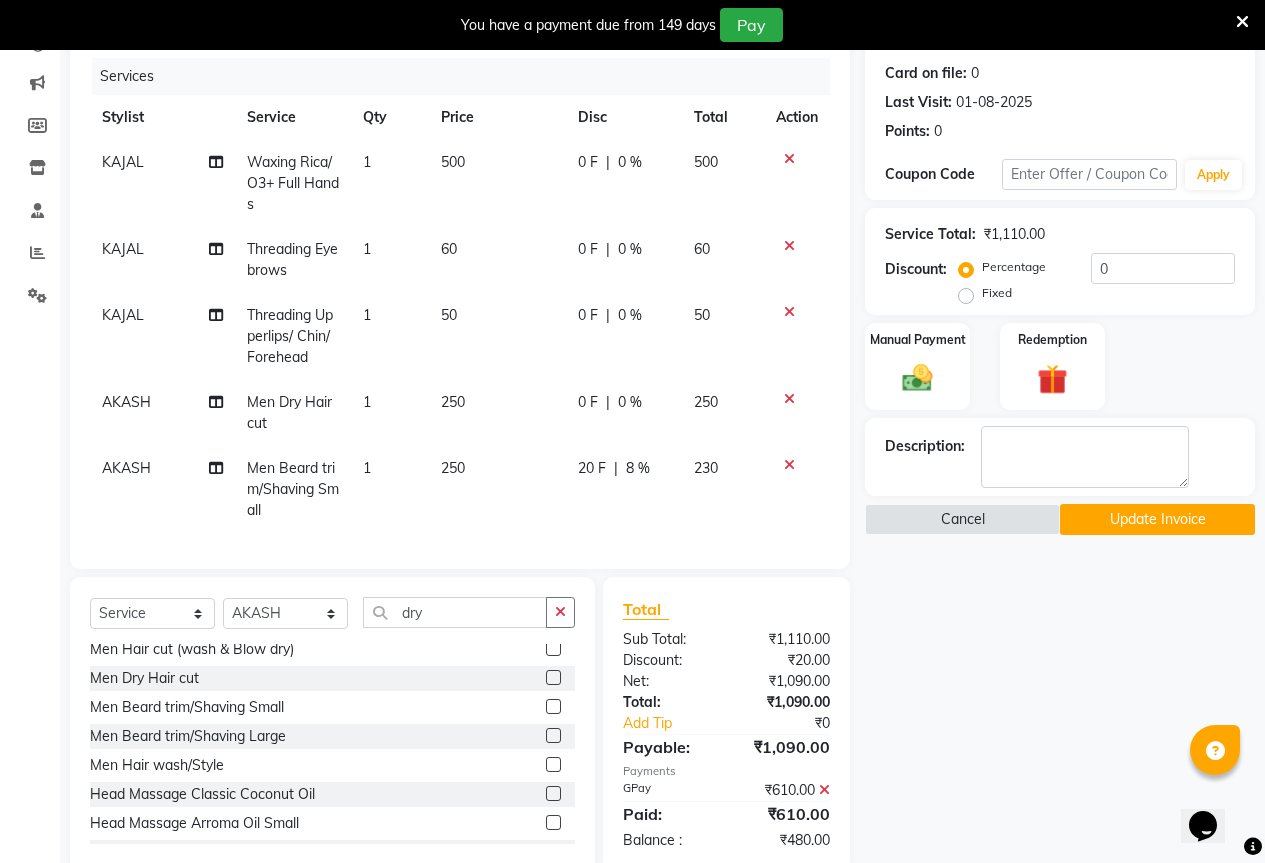 click on "20 F" 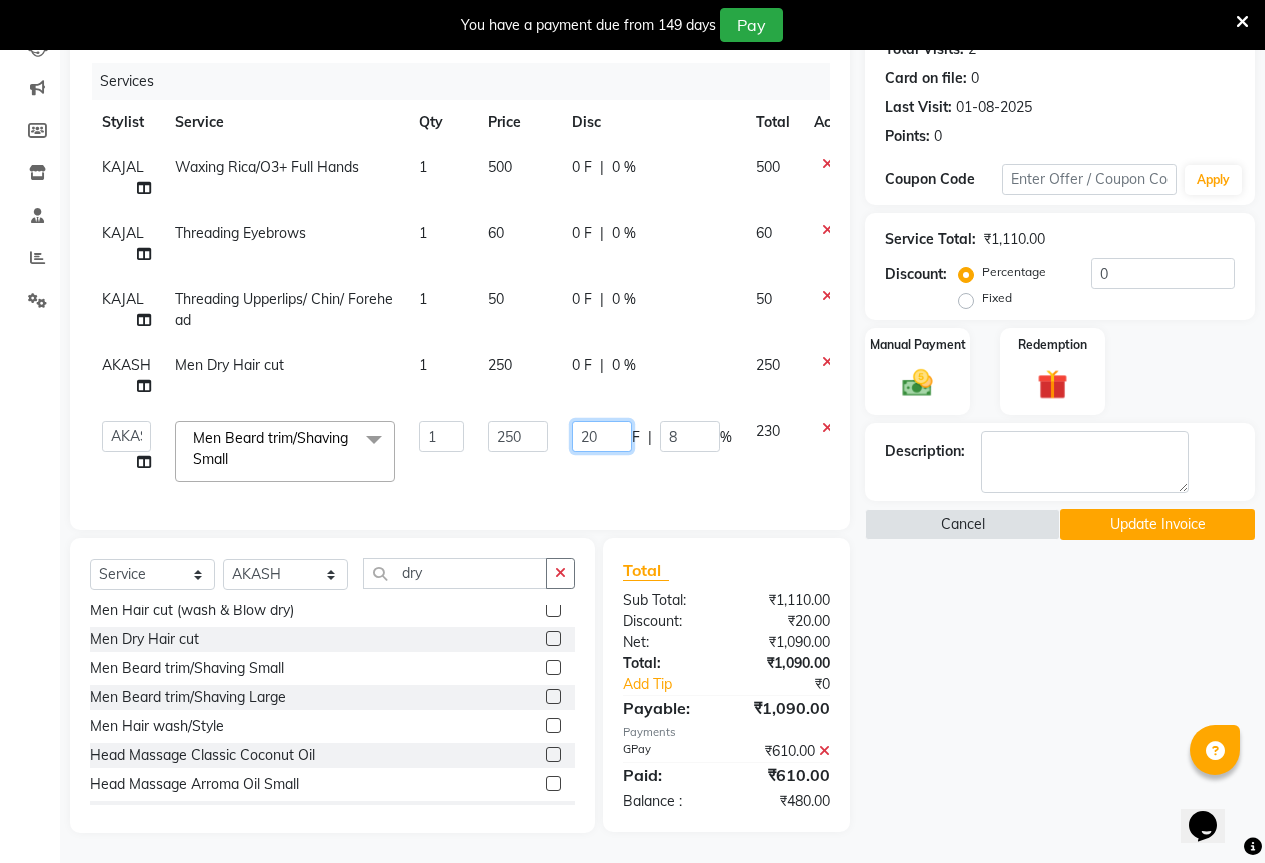 click on "20" 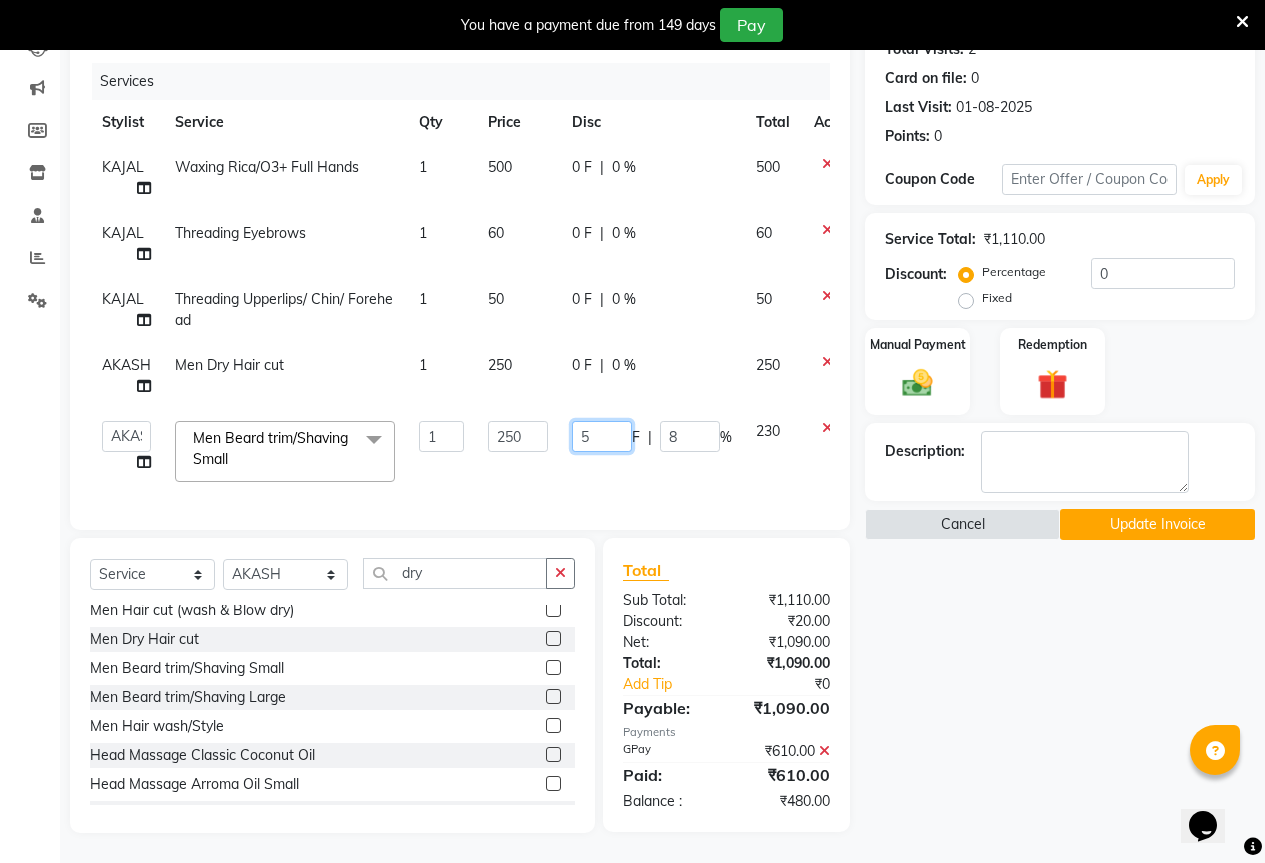 type on "50" 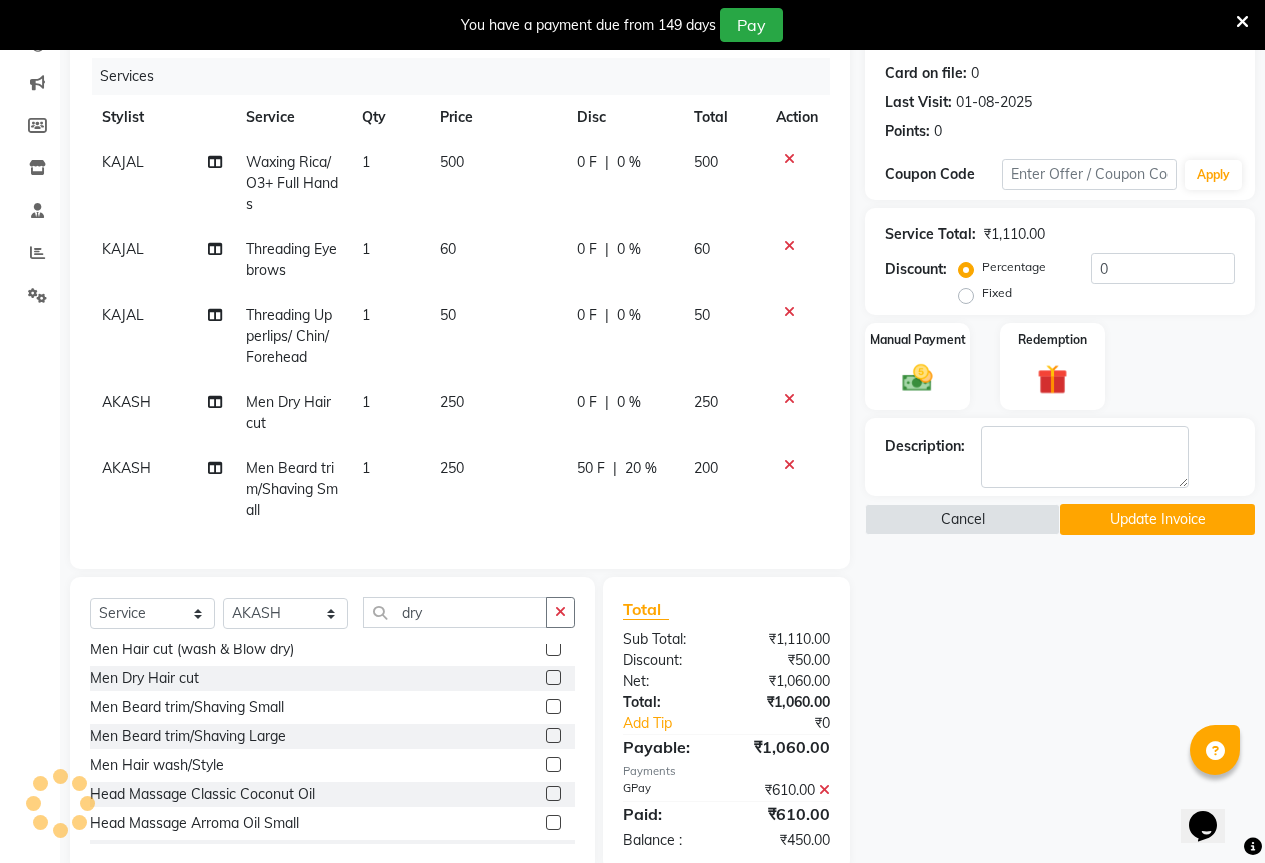 click on "Name: [FIRST]  Membership:  No Active Membership  Total Visits:  2 Card on file:  0 Last Visit:   01-08-2025 Points:   0  Coupon Code Apply Service Total:  ₹1,110.00  Discount:  Percentage   Fixed  0 Manual Payment Redemption Description:                   Cancel   Update Invoice" 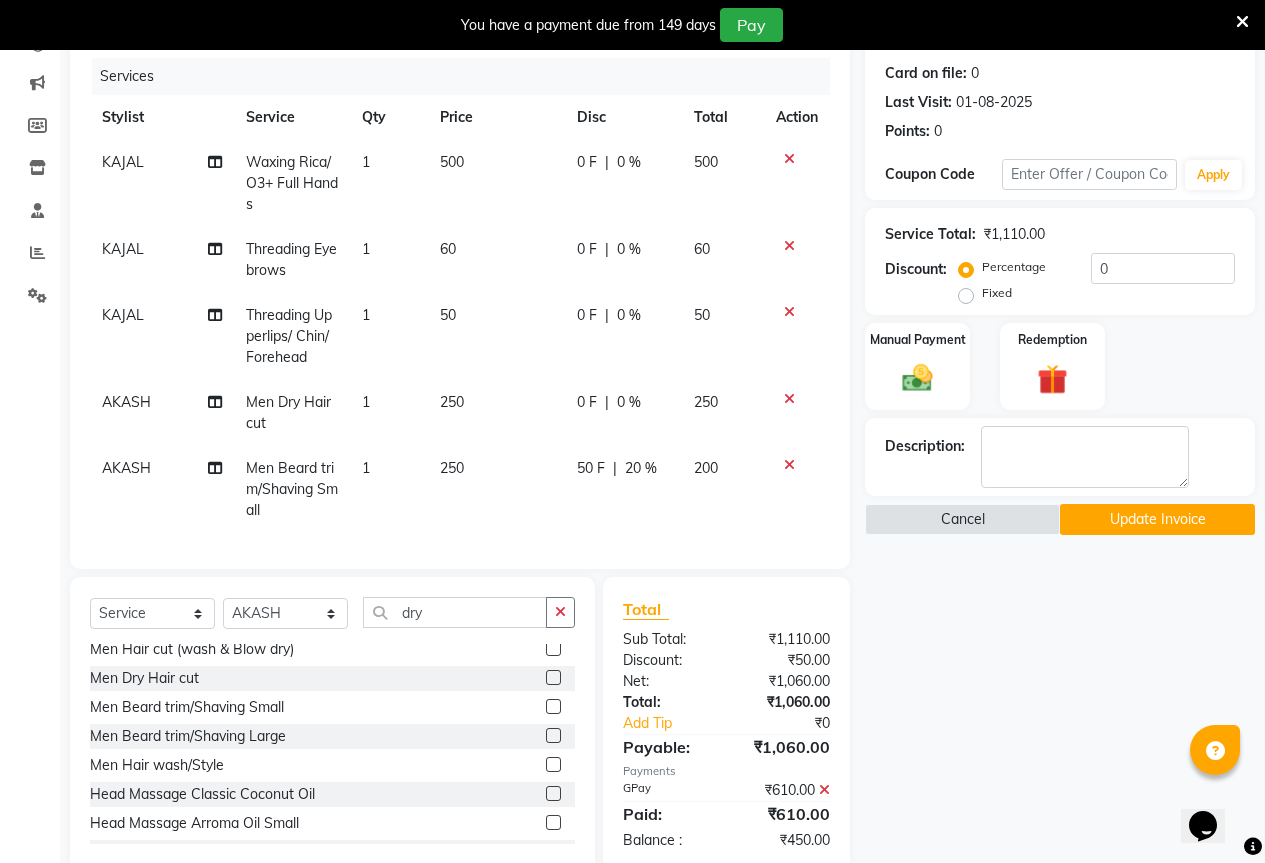 click on "Update Invoice" 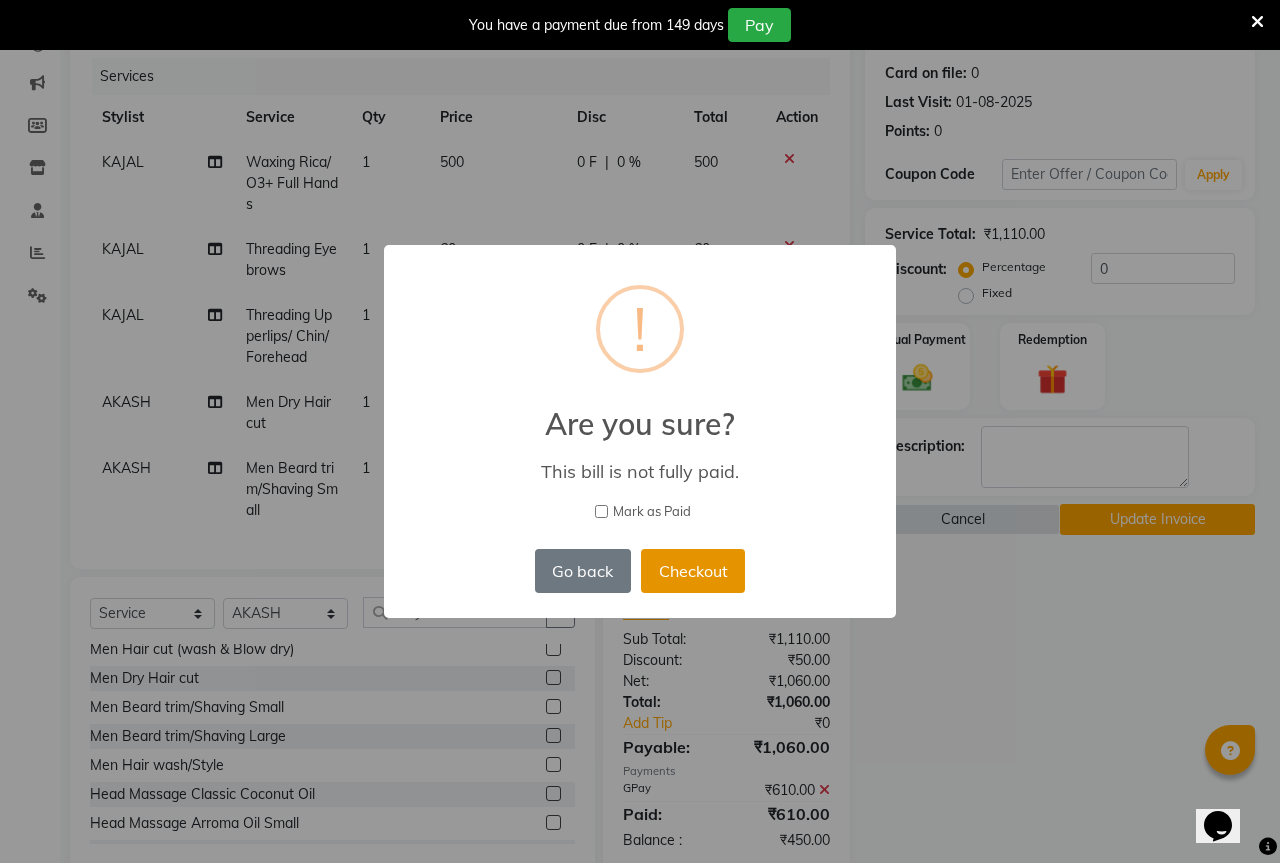 click on "Checkout" at bounding box center [693, 571] 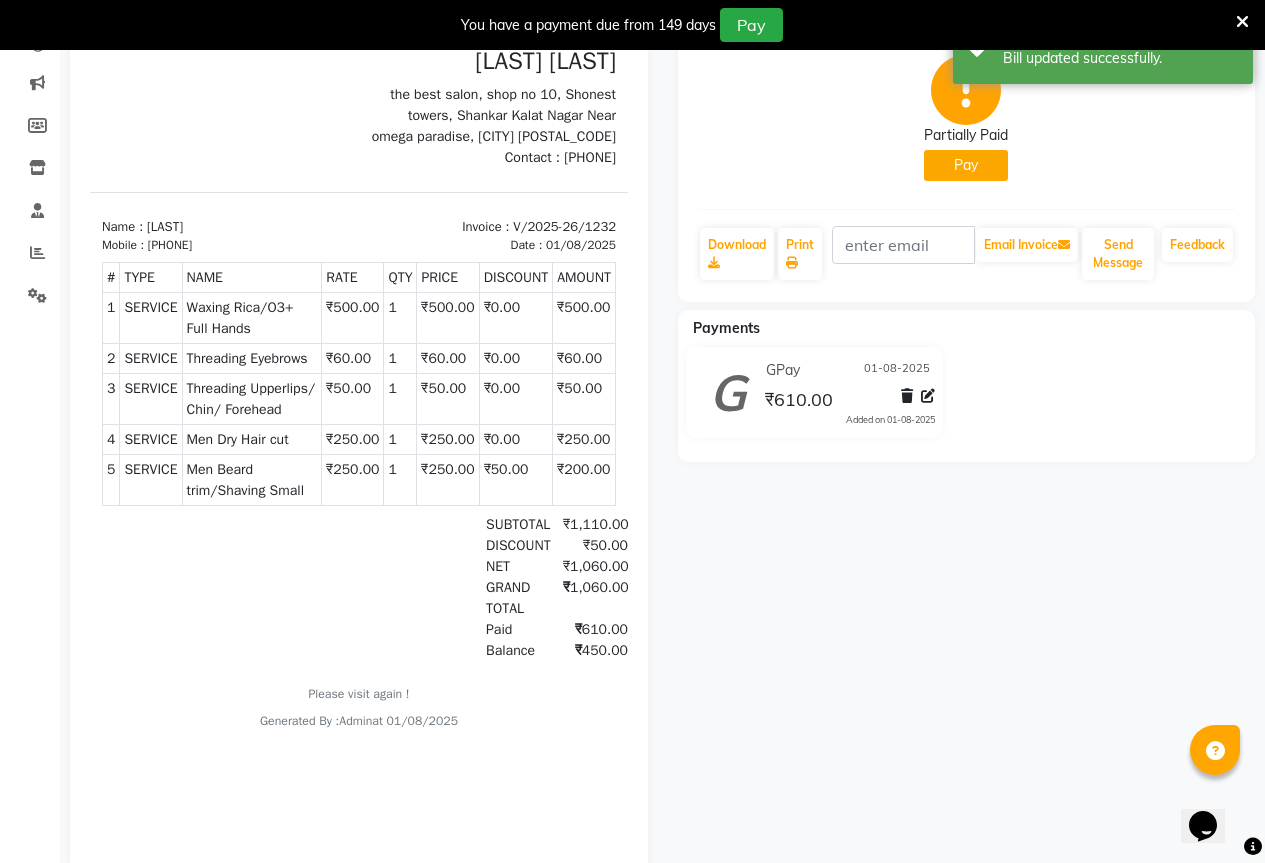 scroll, scrollTop: 0, scrollLeft: 0, axis: both 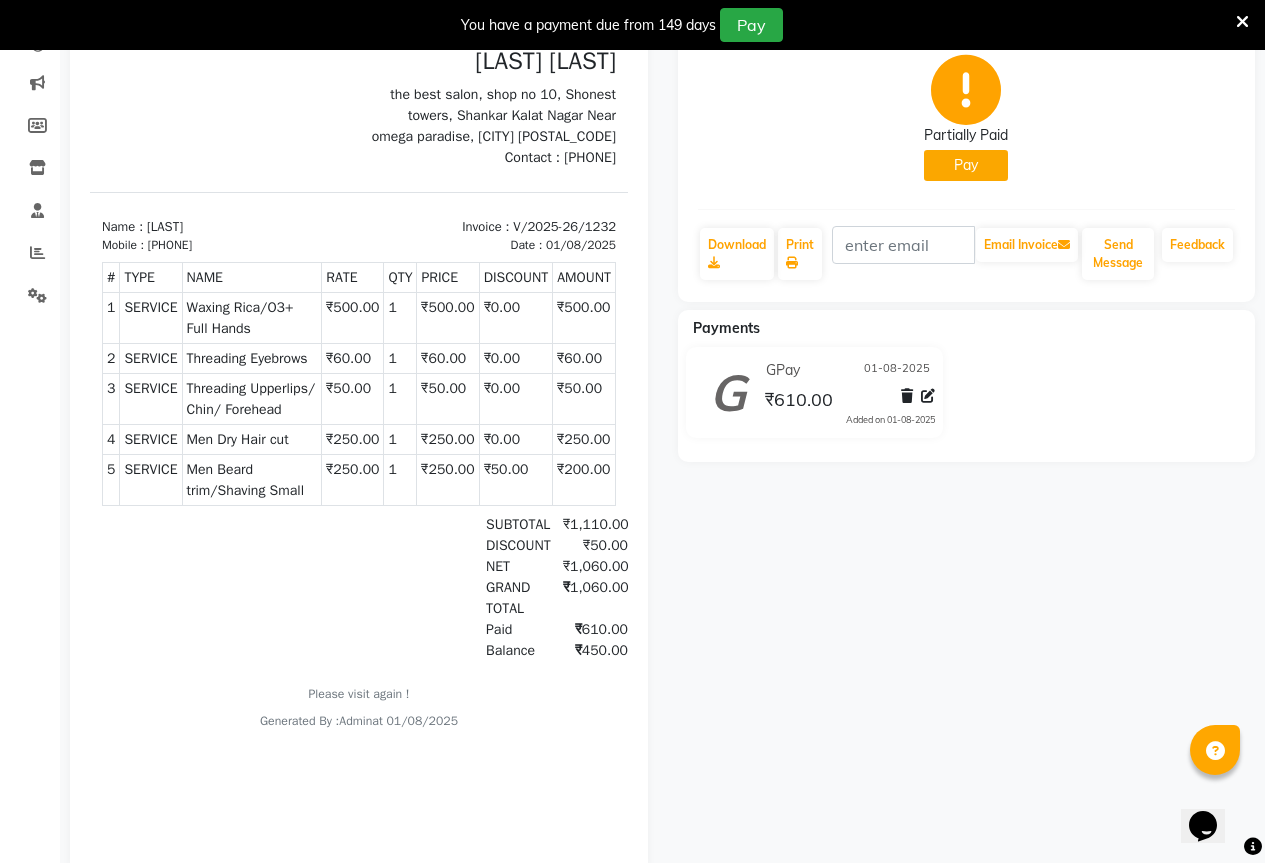 click on "GPay" 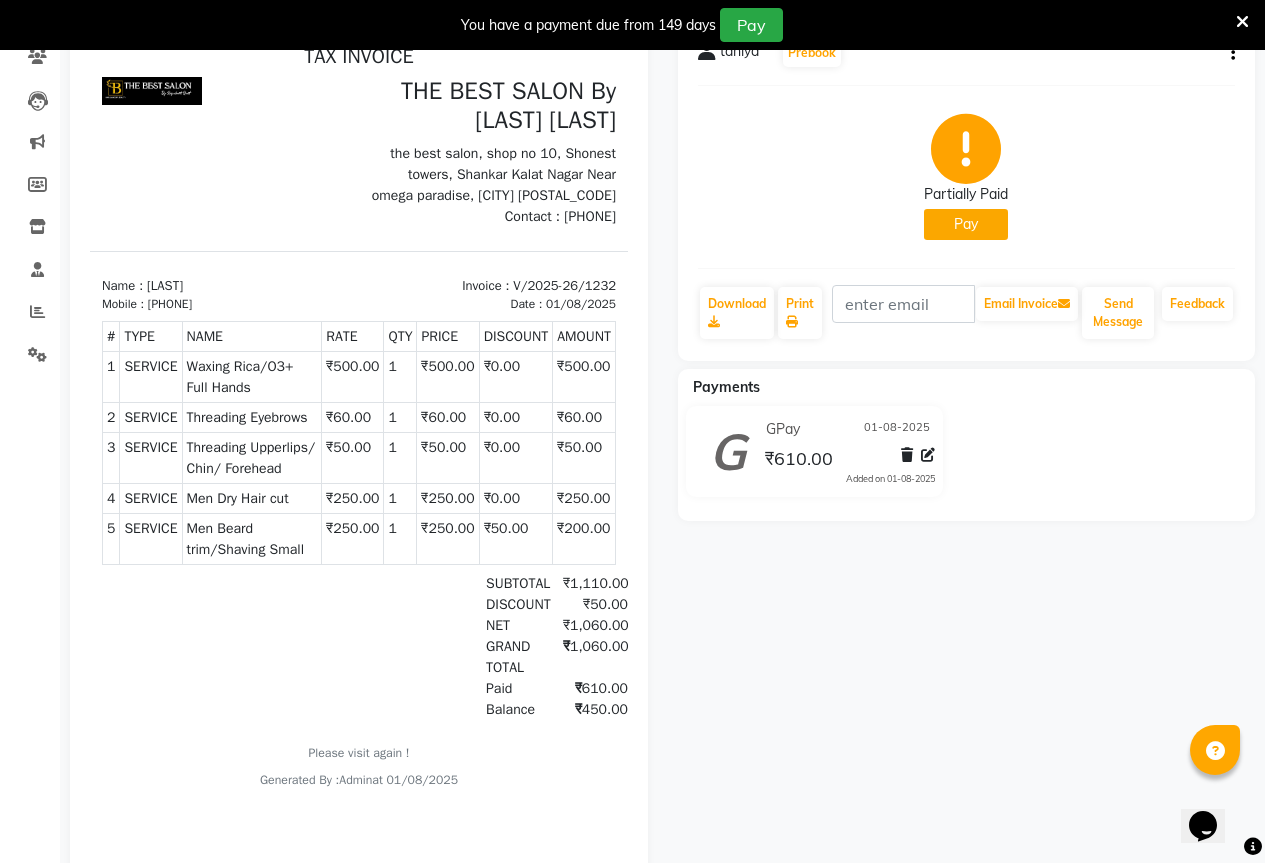 scroll, scrollTop: 0, scrollLeft: 0, axis: both 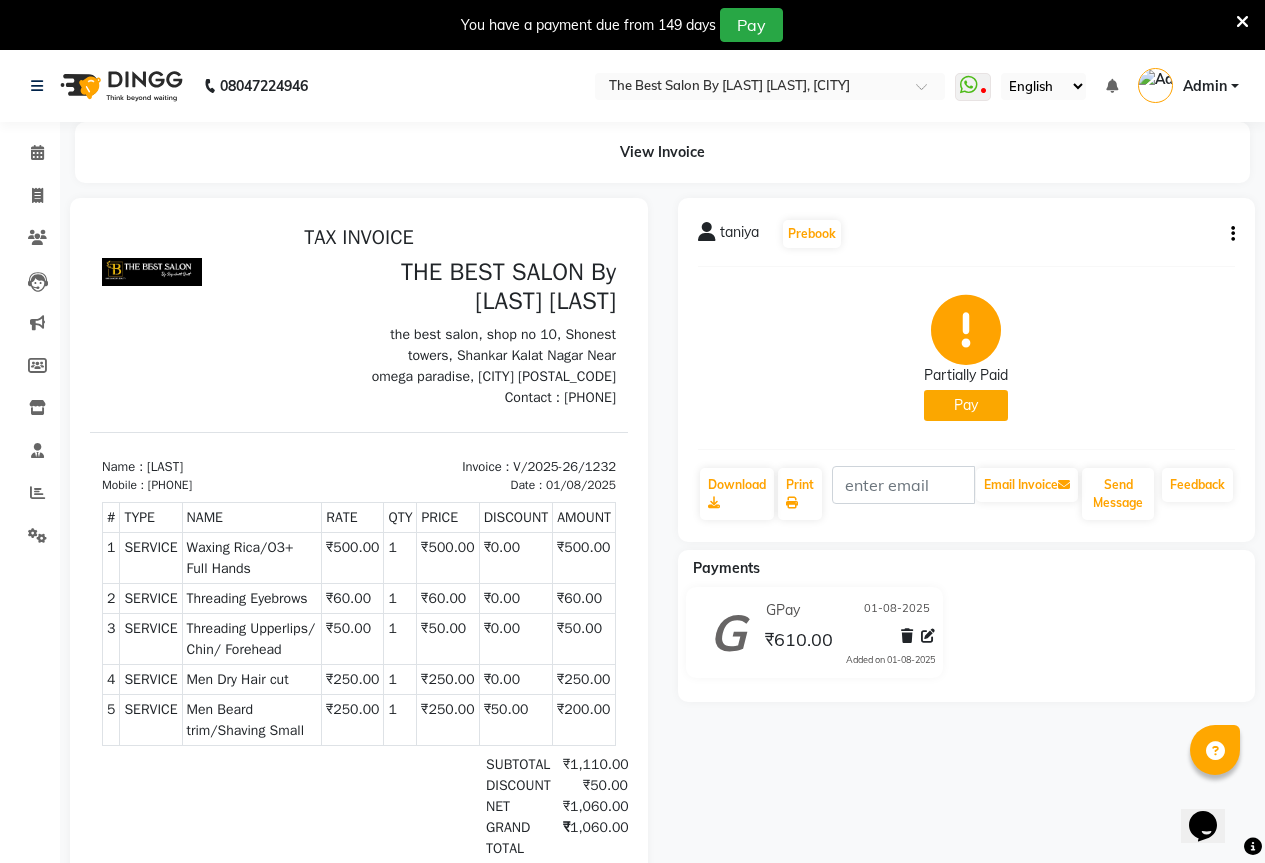 click 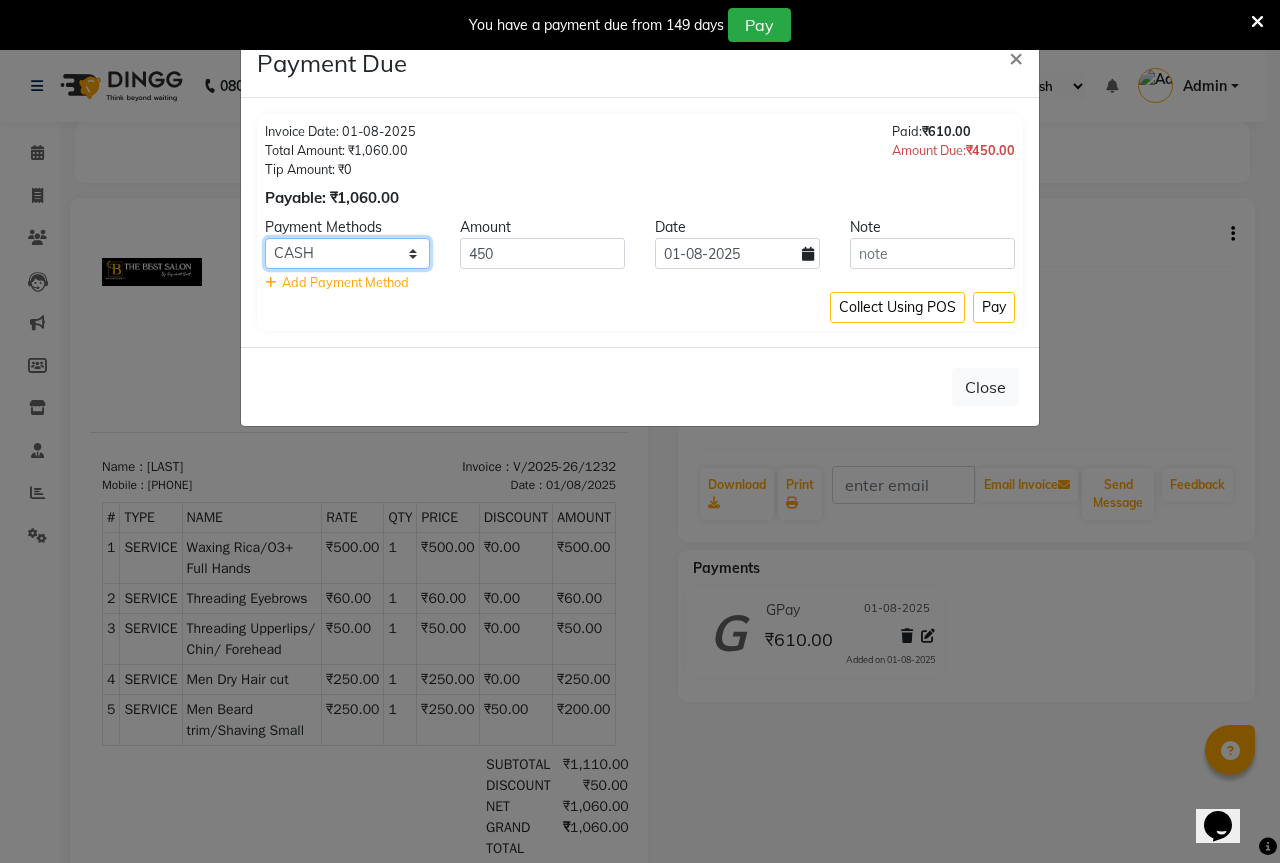 click on "PhonePe GPay CASH CARD" 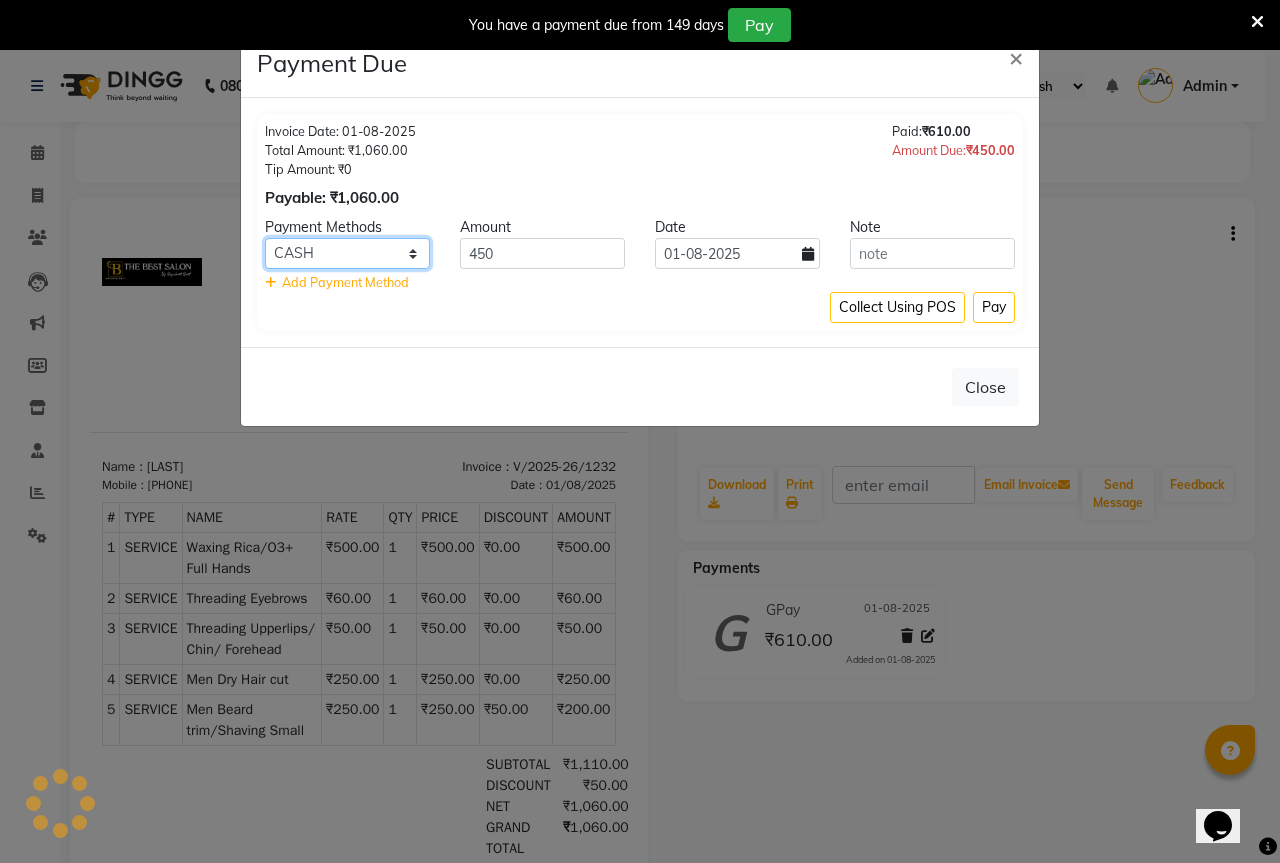 select on "5" 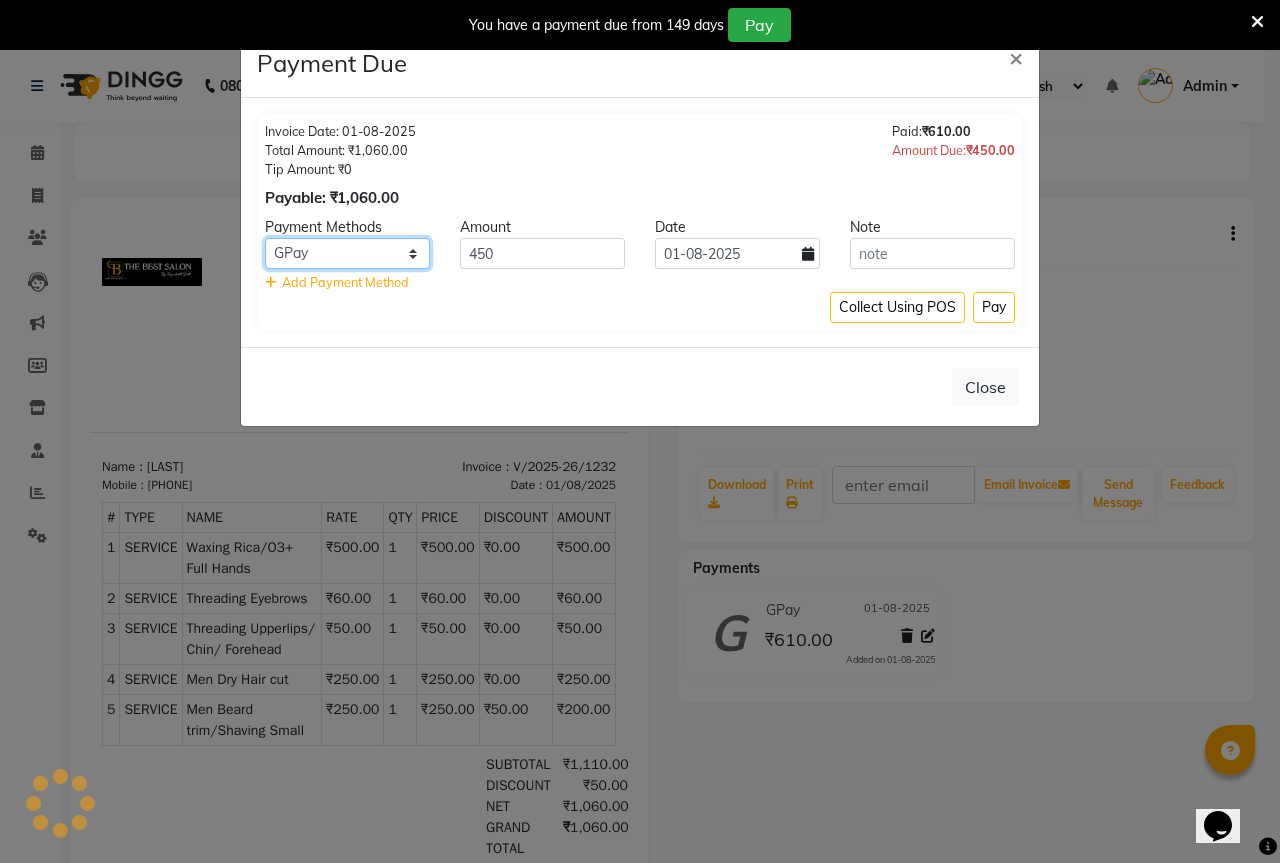 click on "PhonePe GPay CASH CARD" 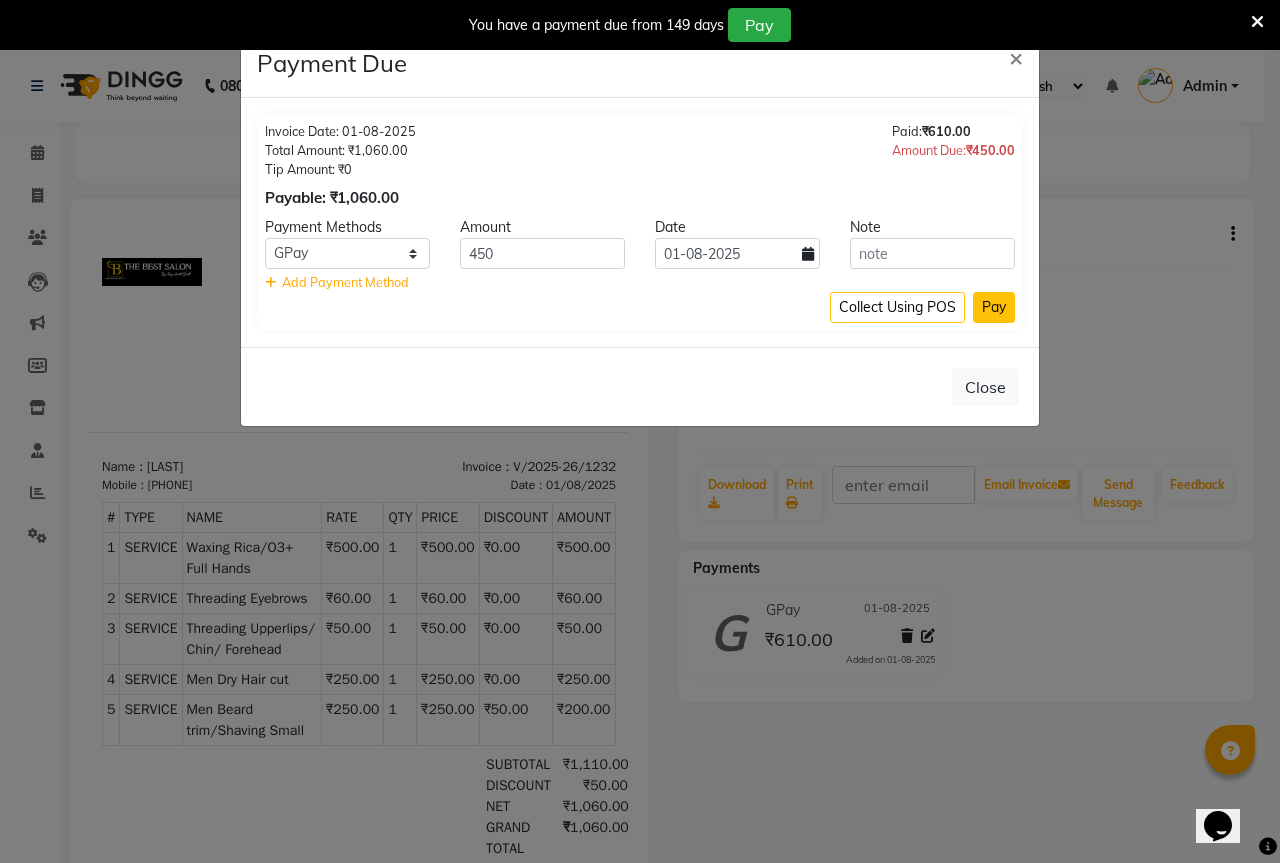 click on "Pay" 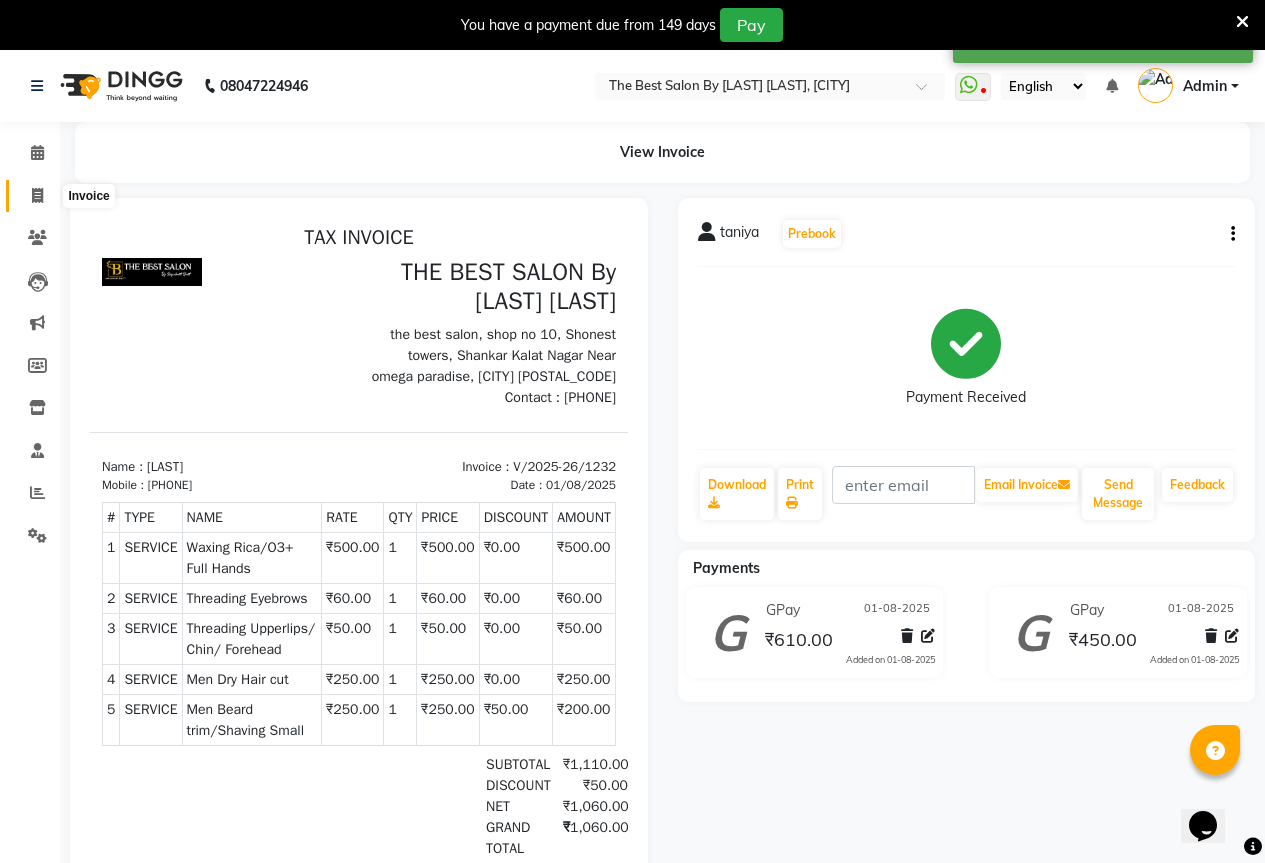 click 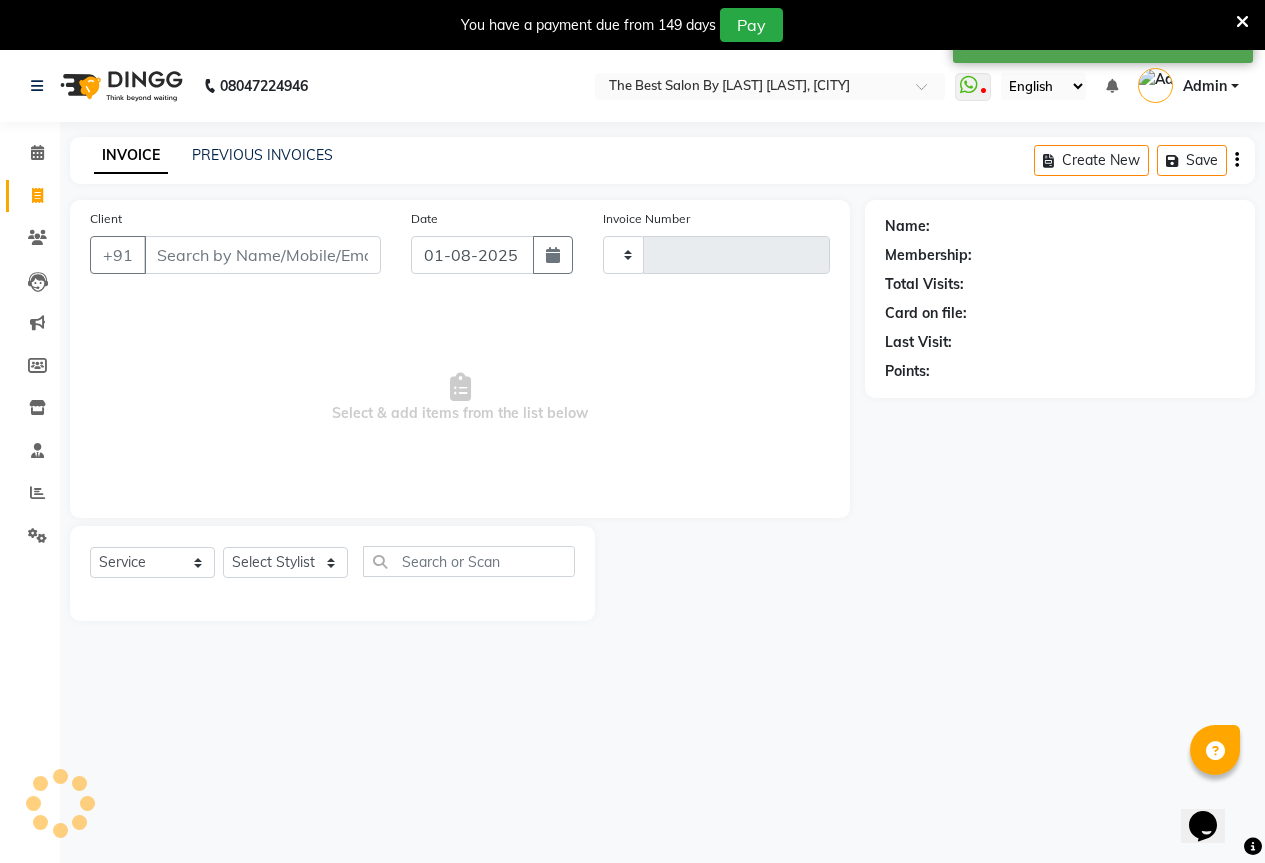 type on "1233" 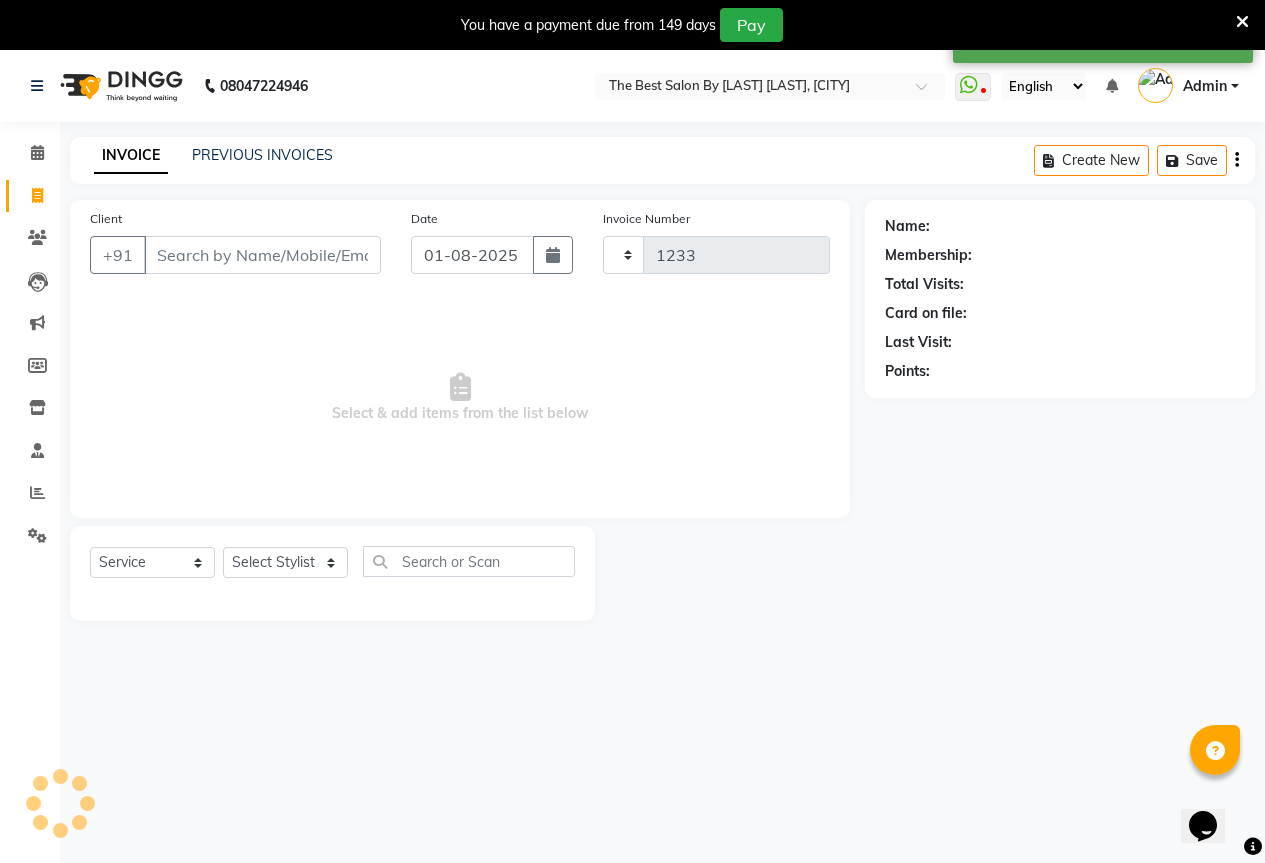 select on "7209" 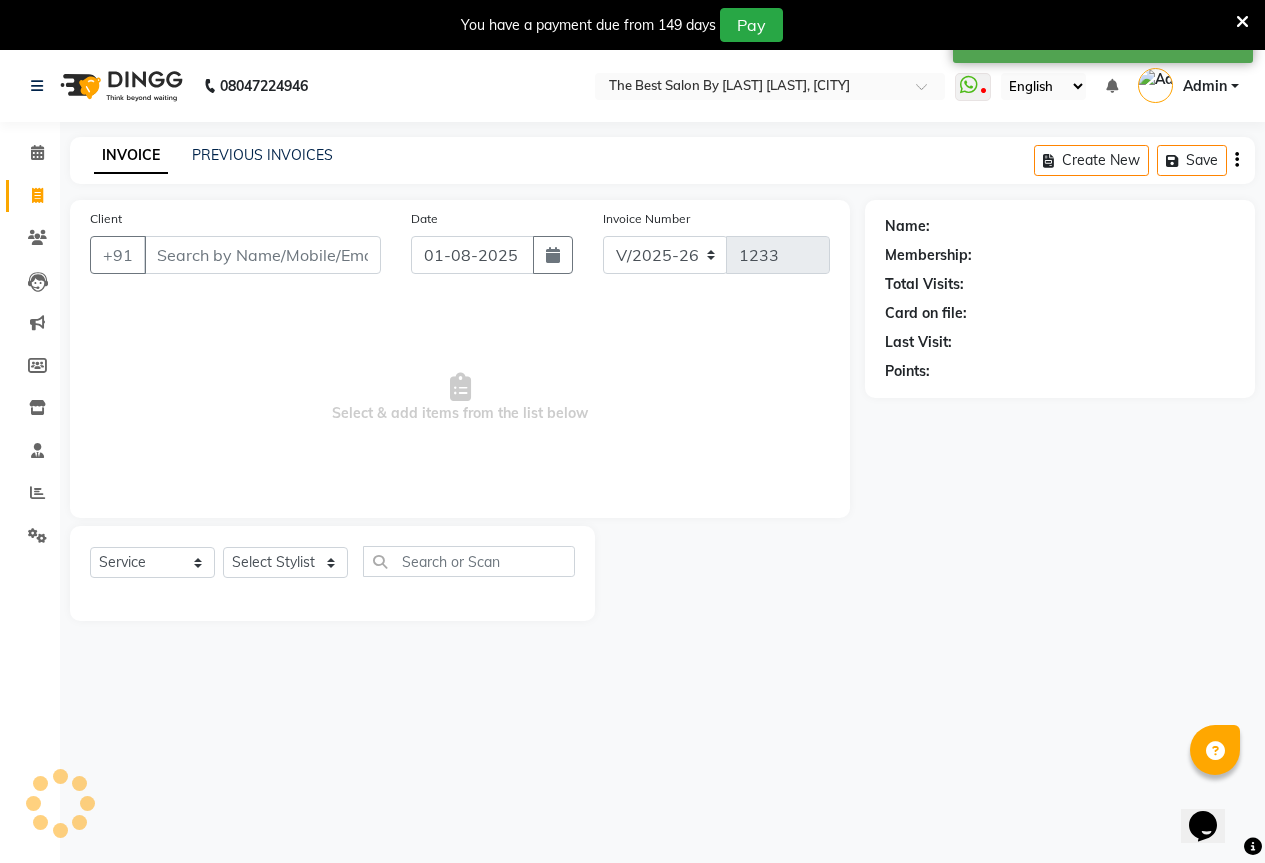 scroll, scrollTop: 50, scrollLeft: 0, axis: vertical 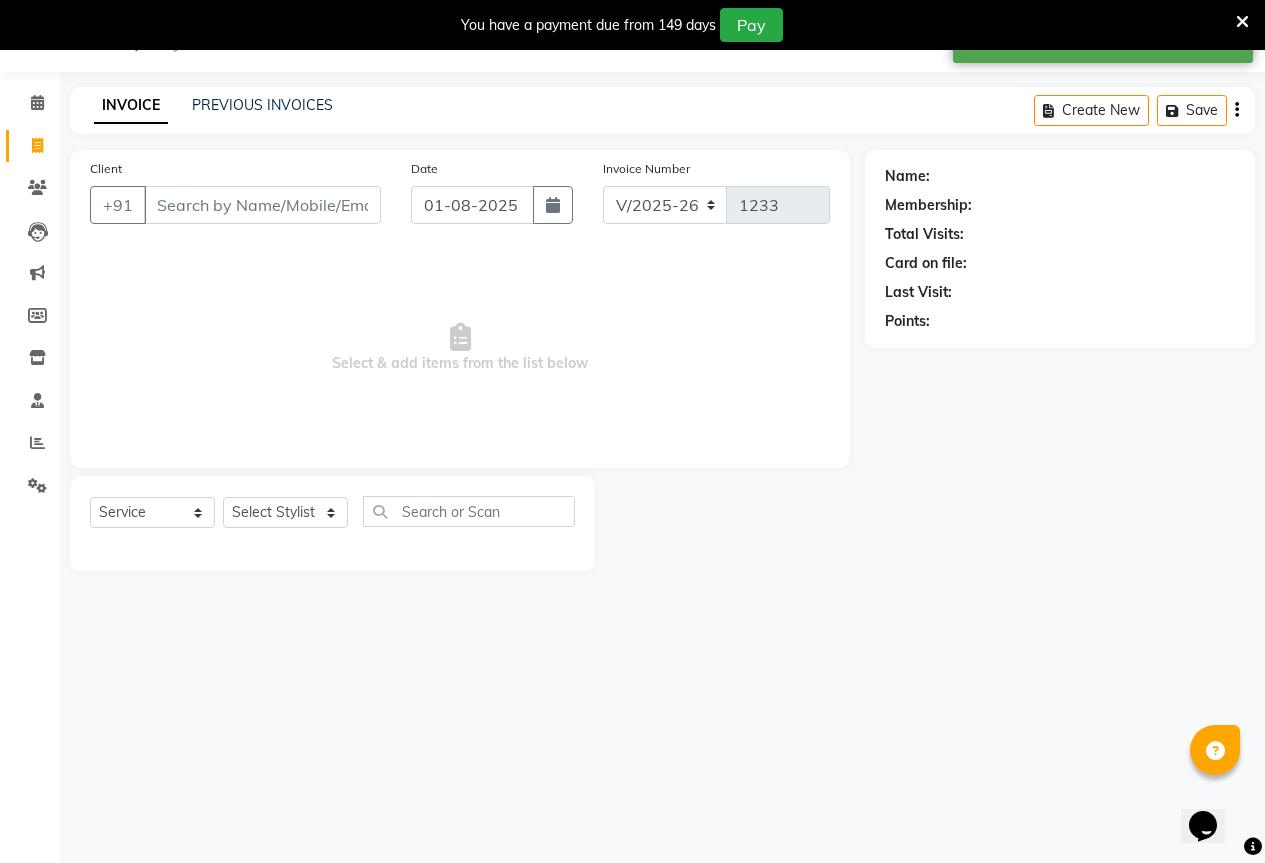 click on "Client" at bounding box center (262, 205) 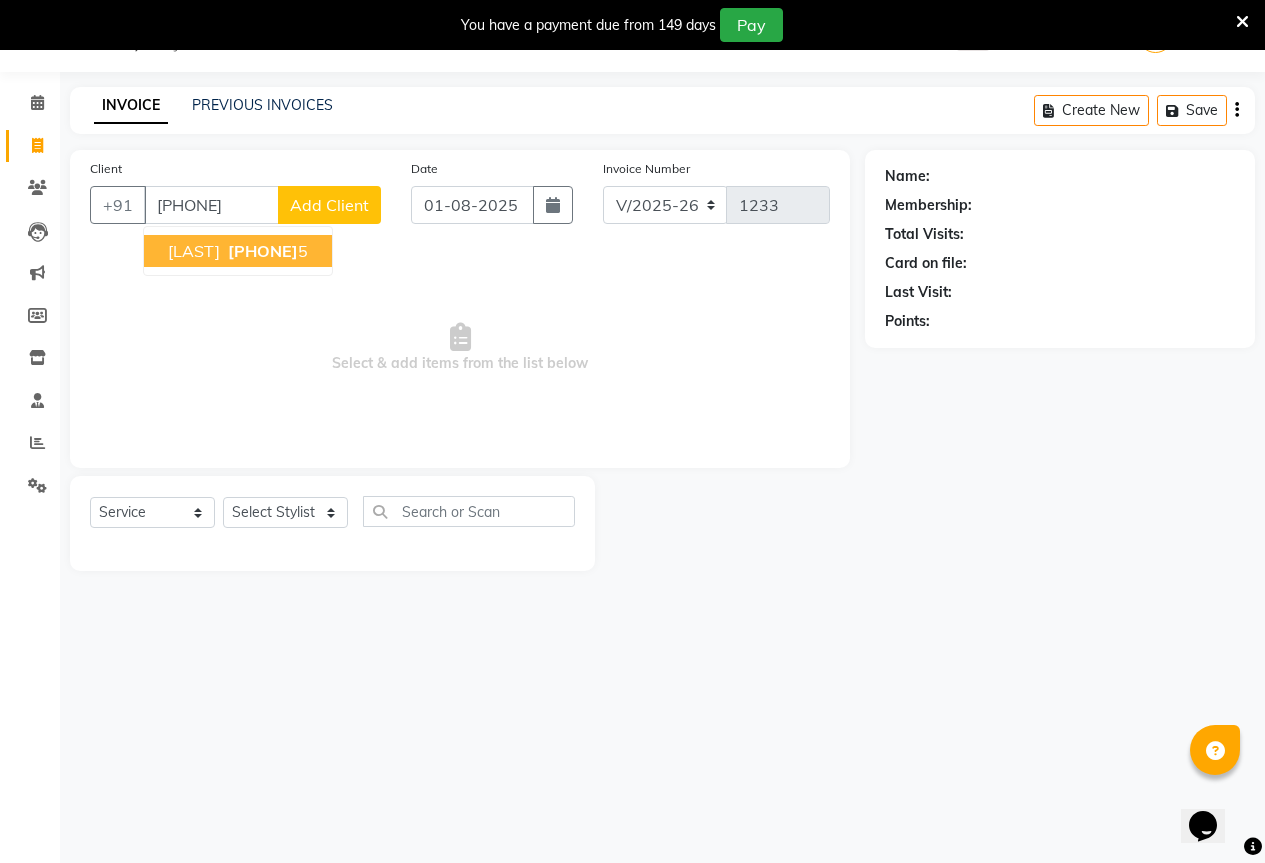 type on "[PHONE]" 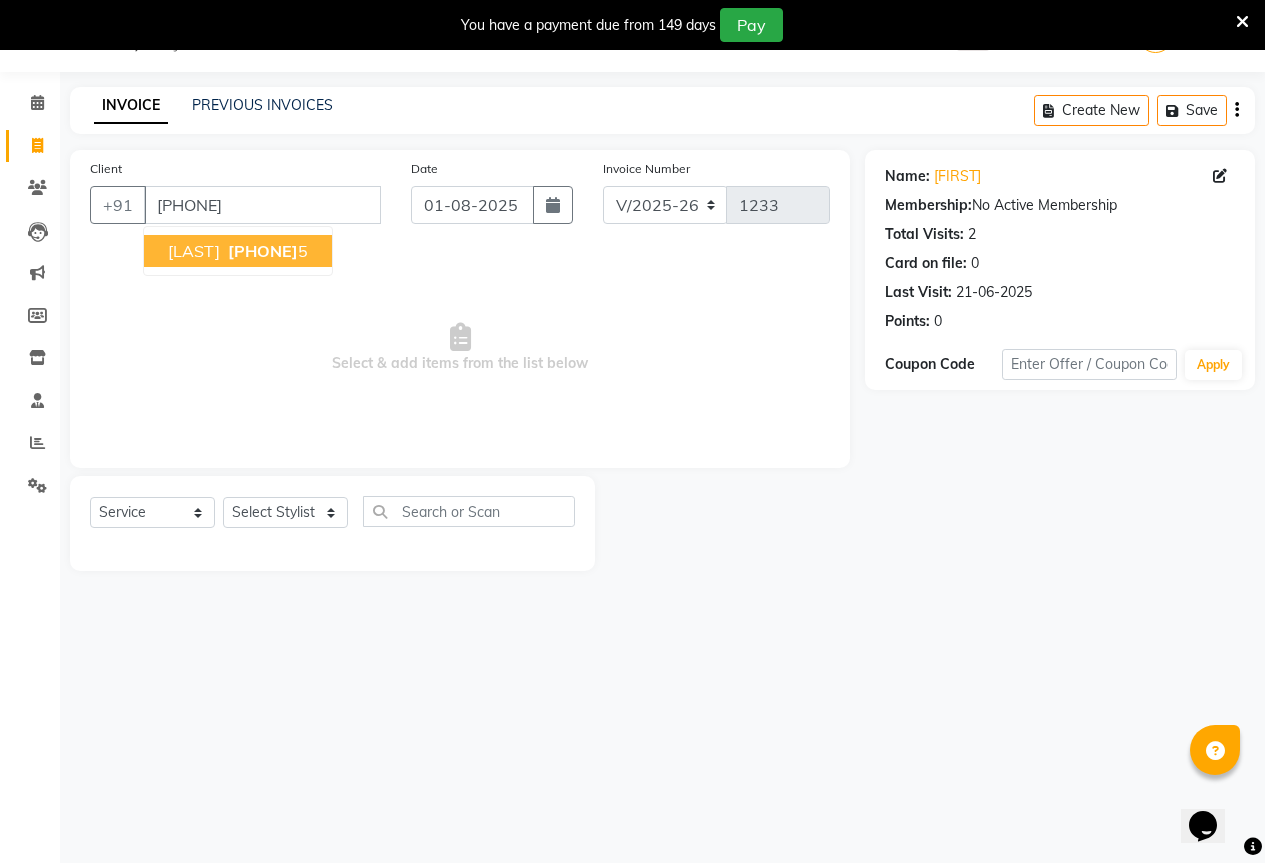 click on "[PHONE]" at bounding box center (263, 251) 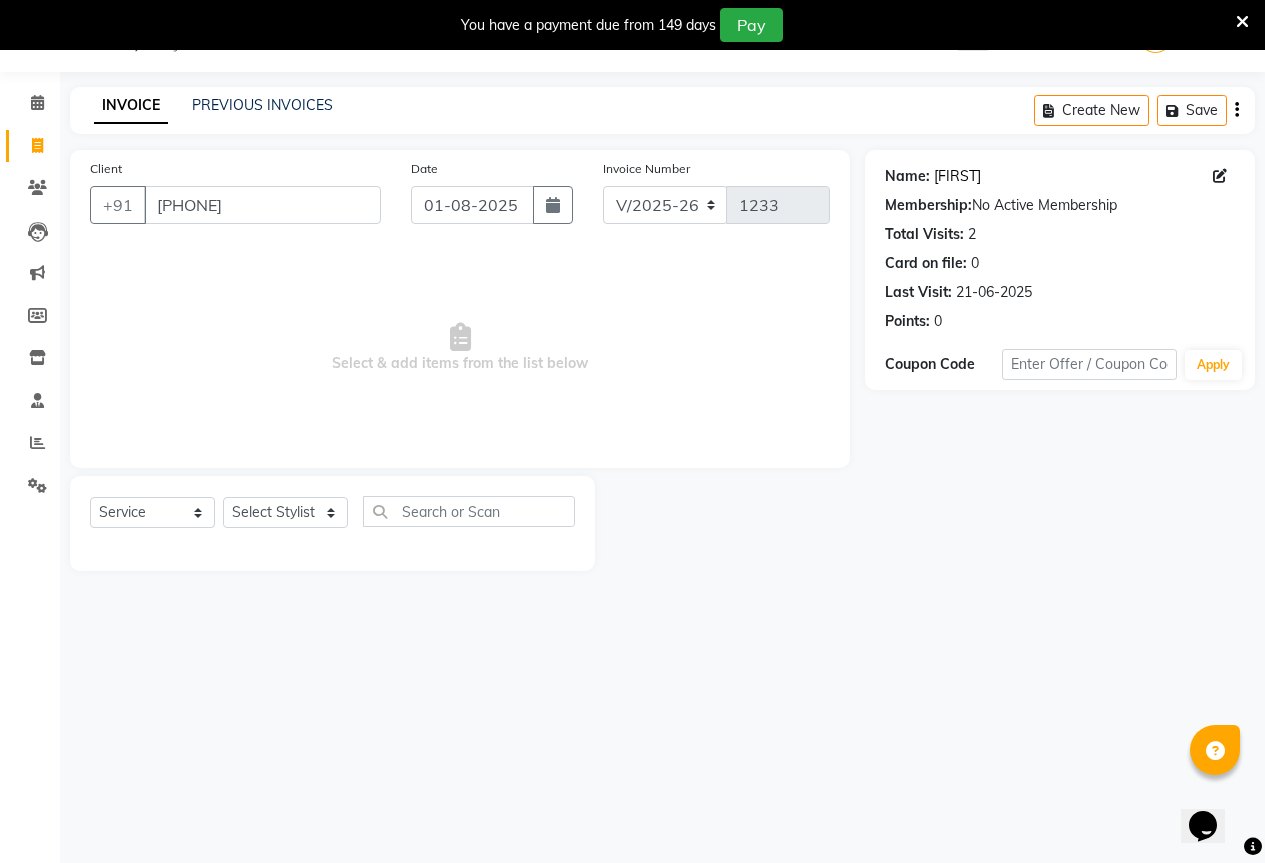 click on "[FIRST]" 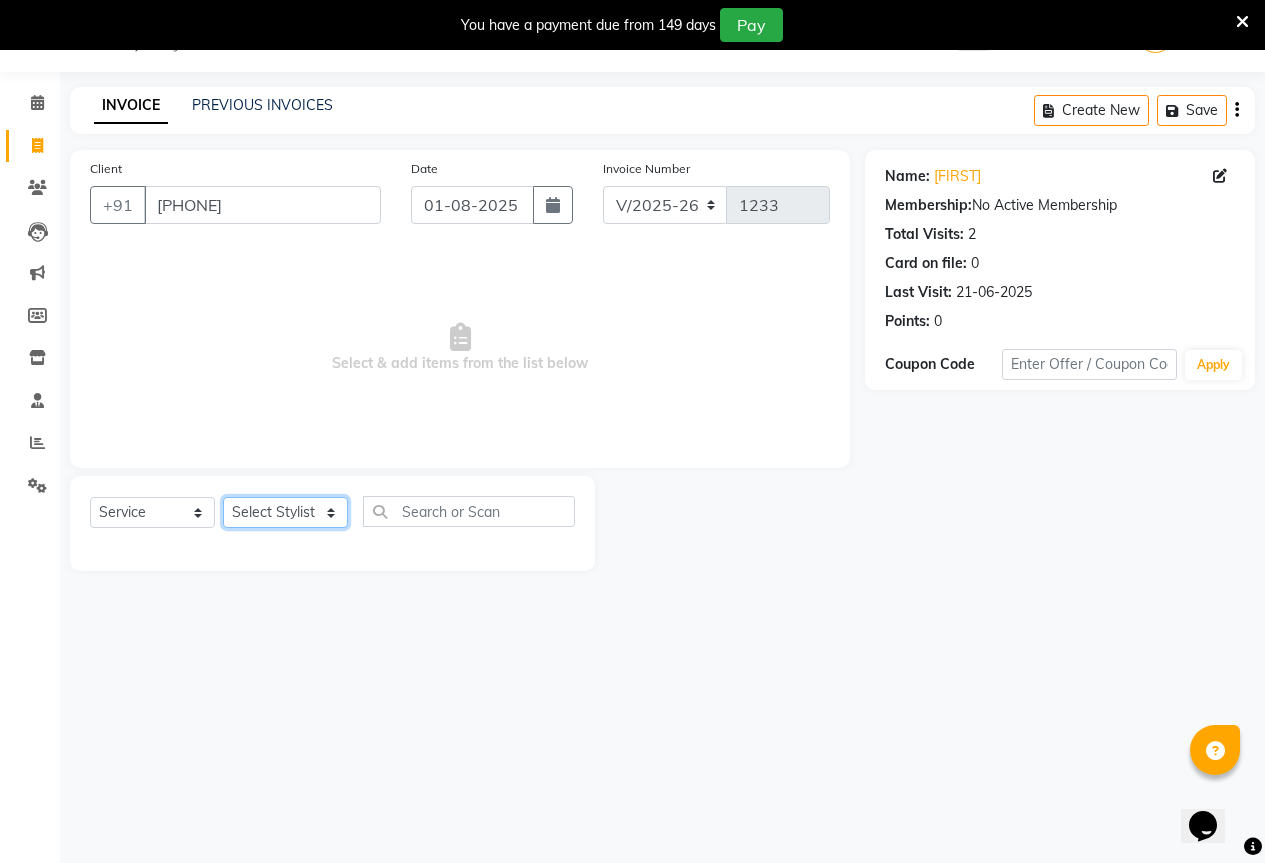 click on "Select Stylist [FIRST] [FIRST] [FIRST] [FIRST] [FIRST]" 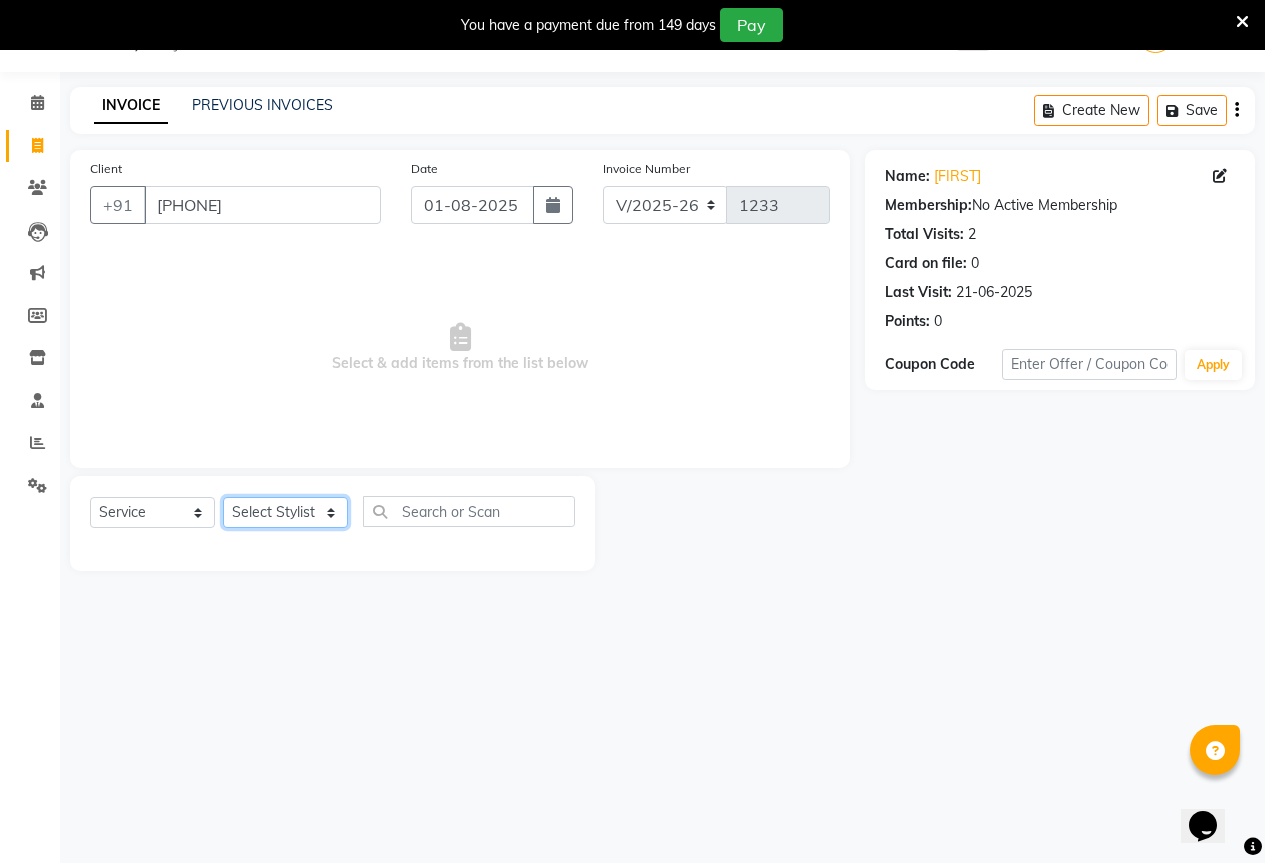 select on "61551" 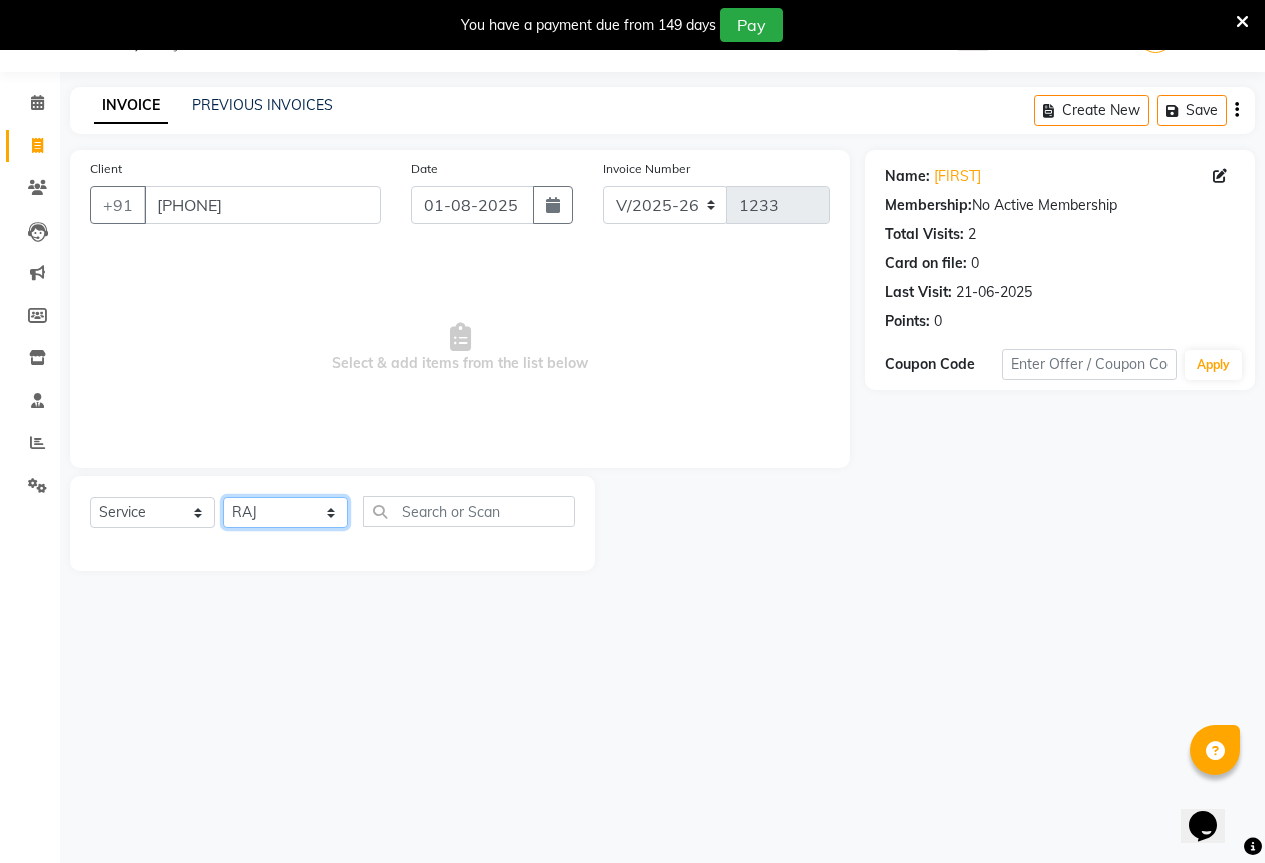 click on "Select Stylist [FIRST] [FIRST] [FIRST] [FIRST] [FIRST]" 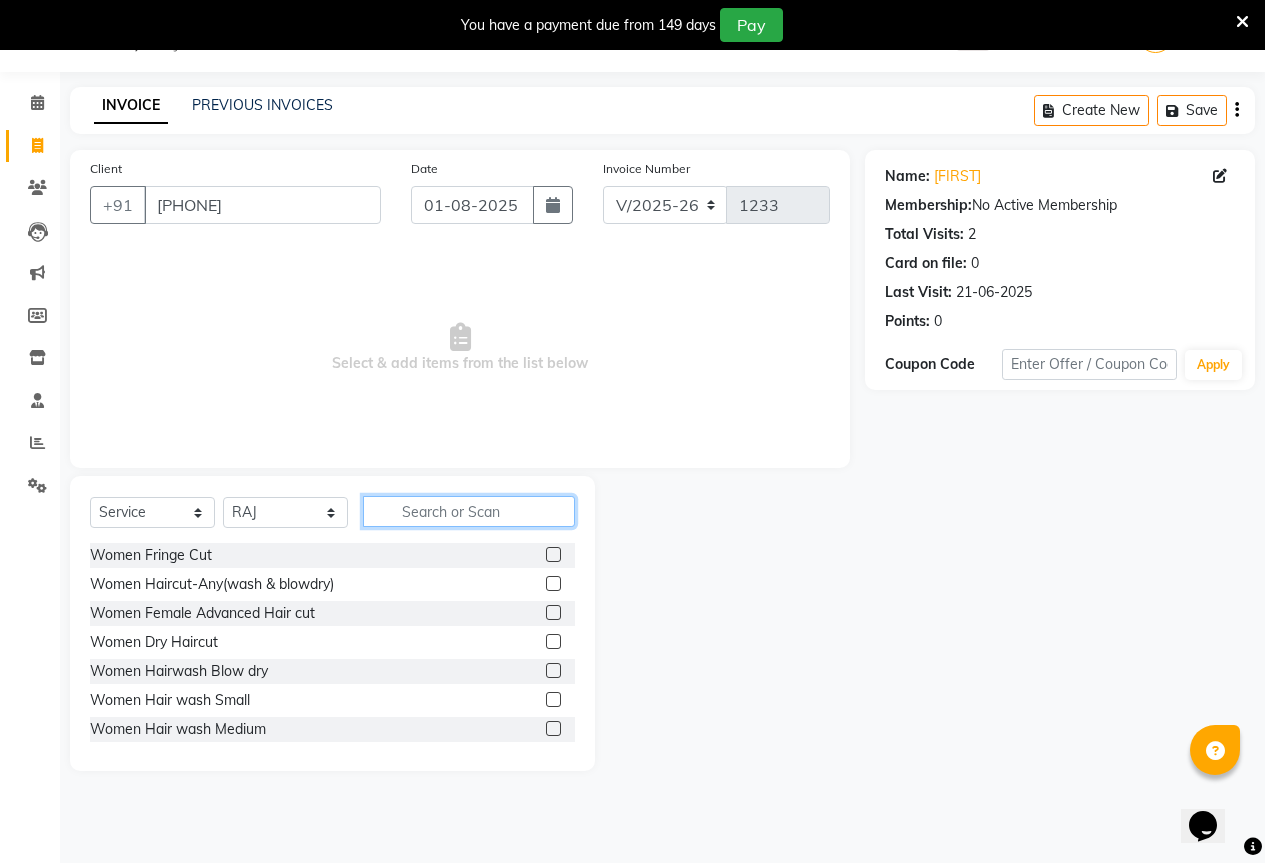 click 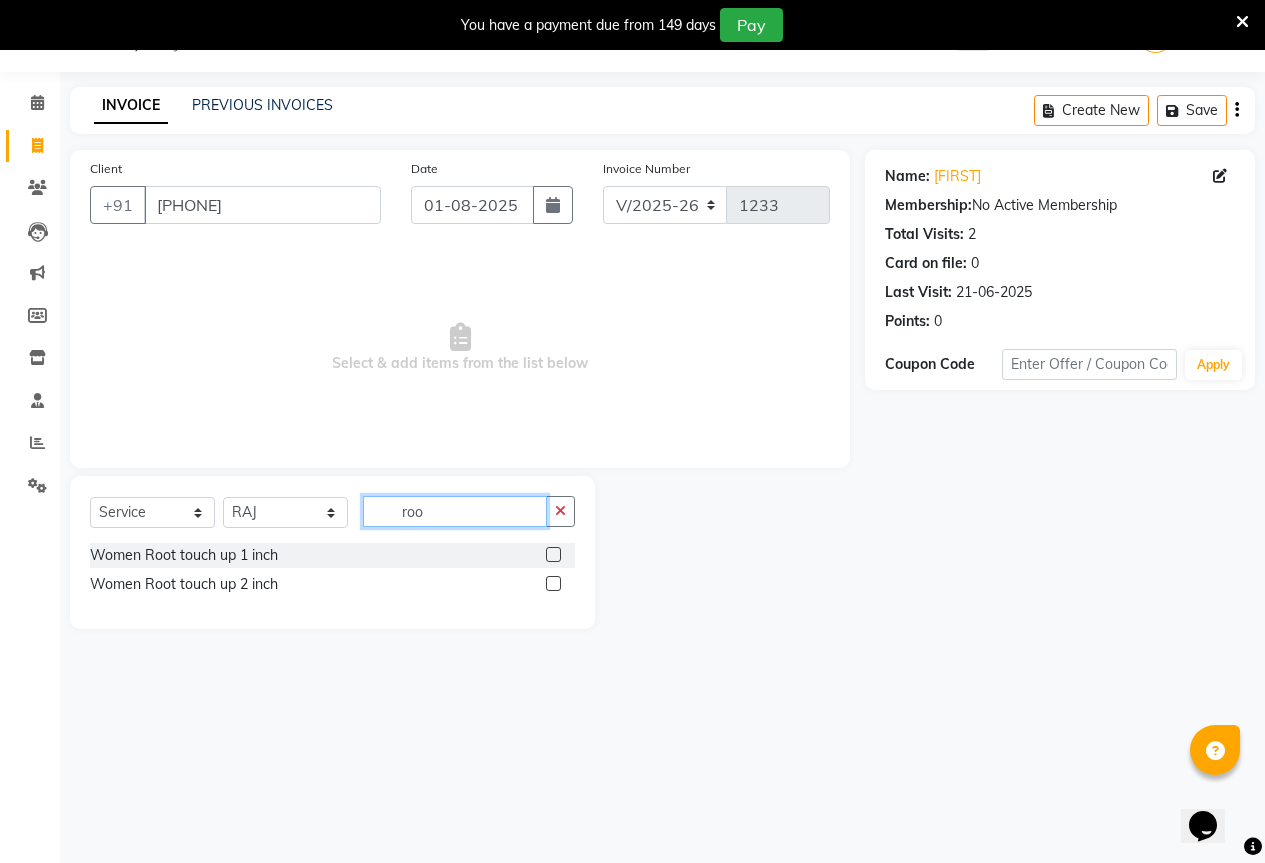type on "roo" 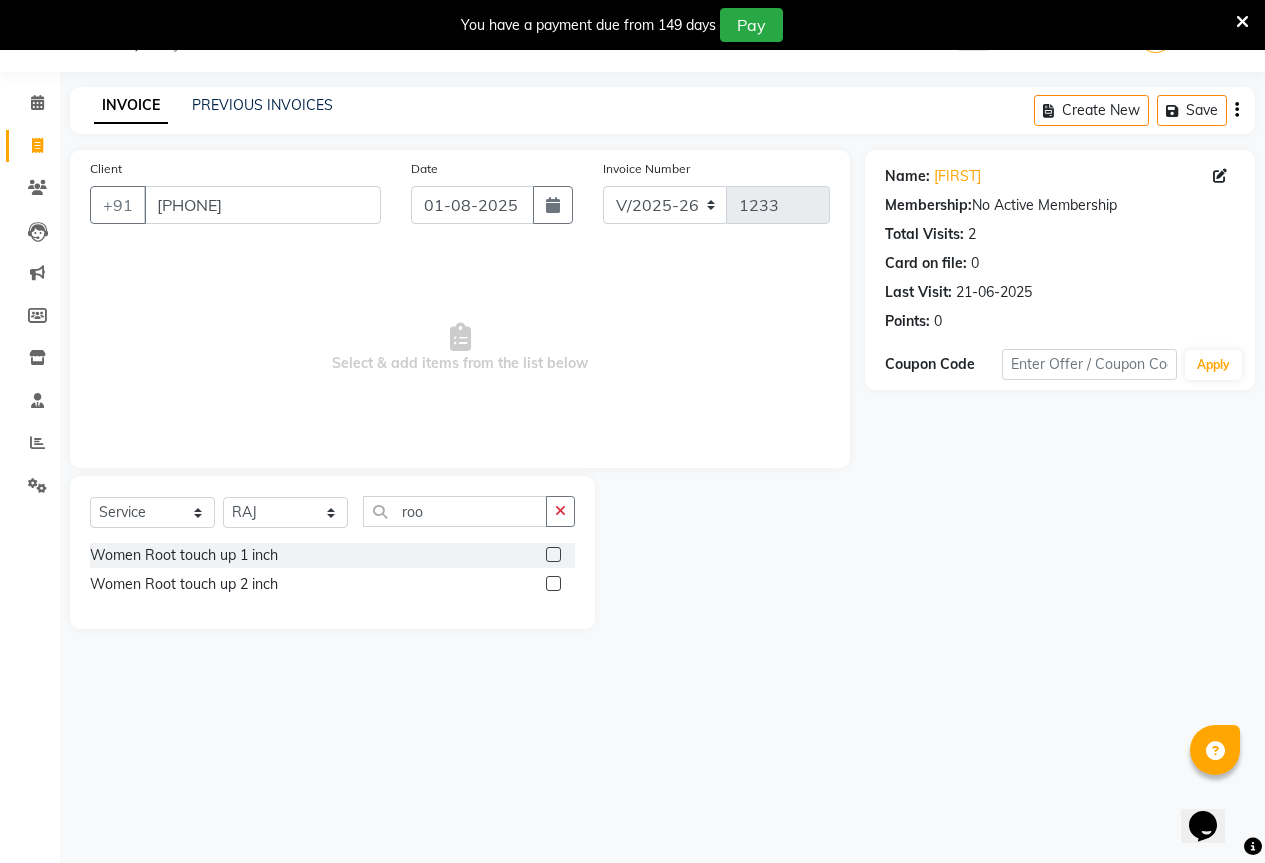click 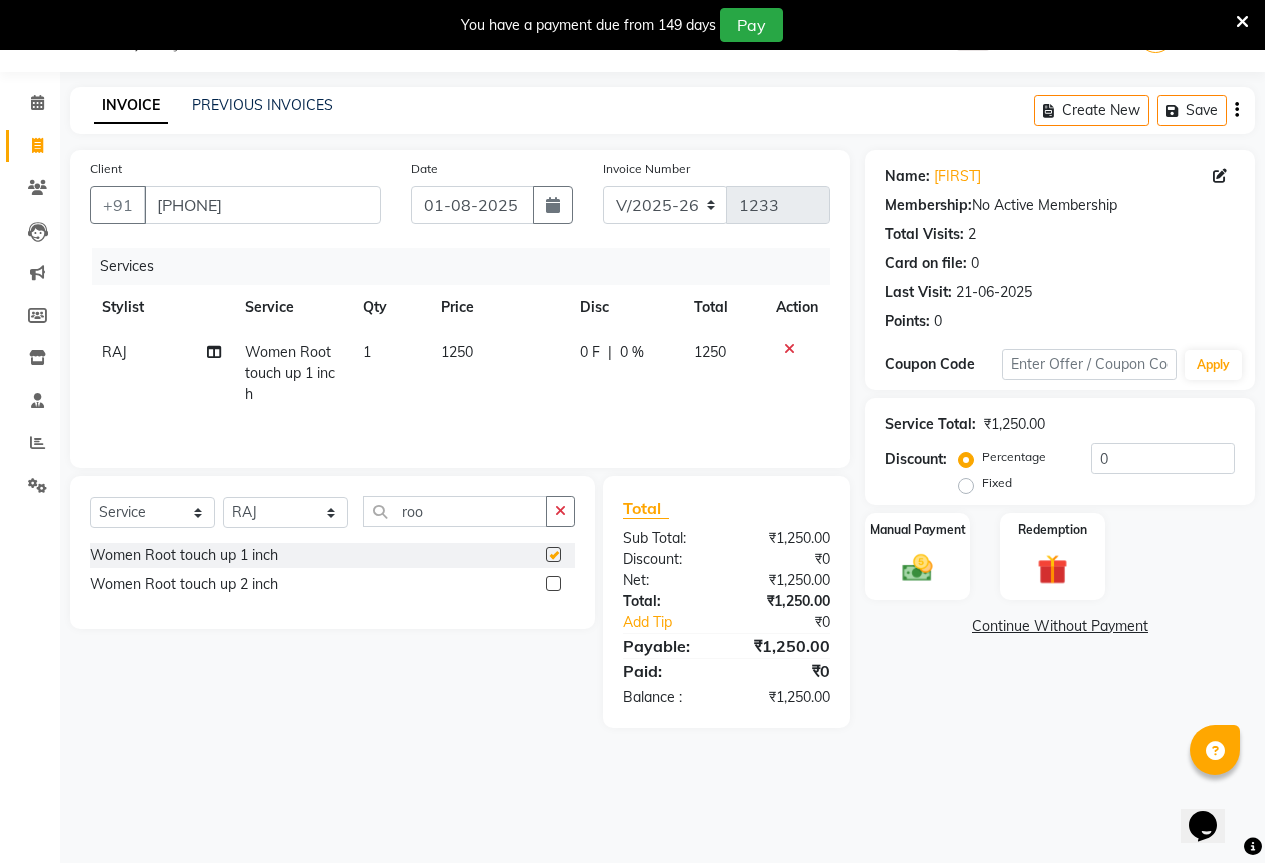 checkbox on "false" 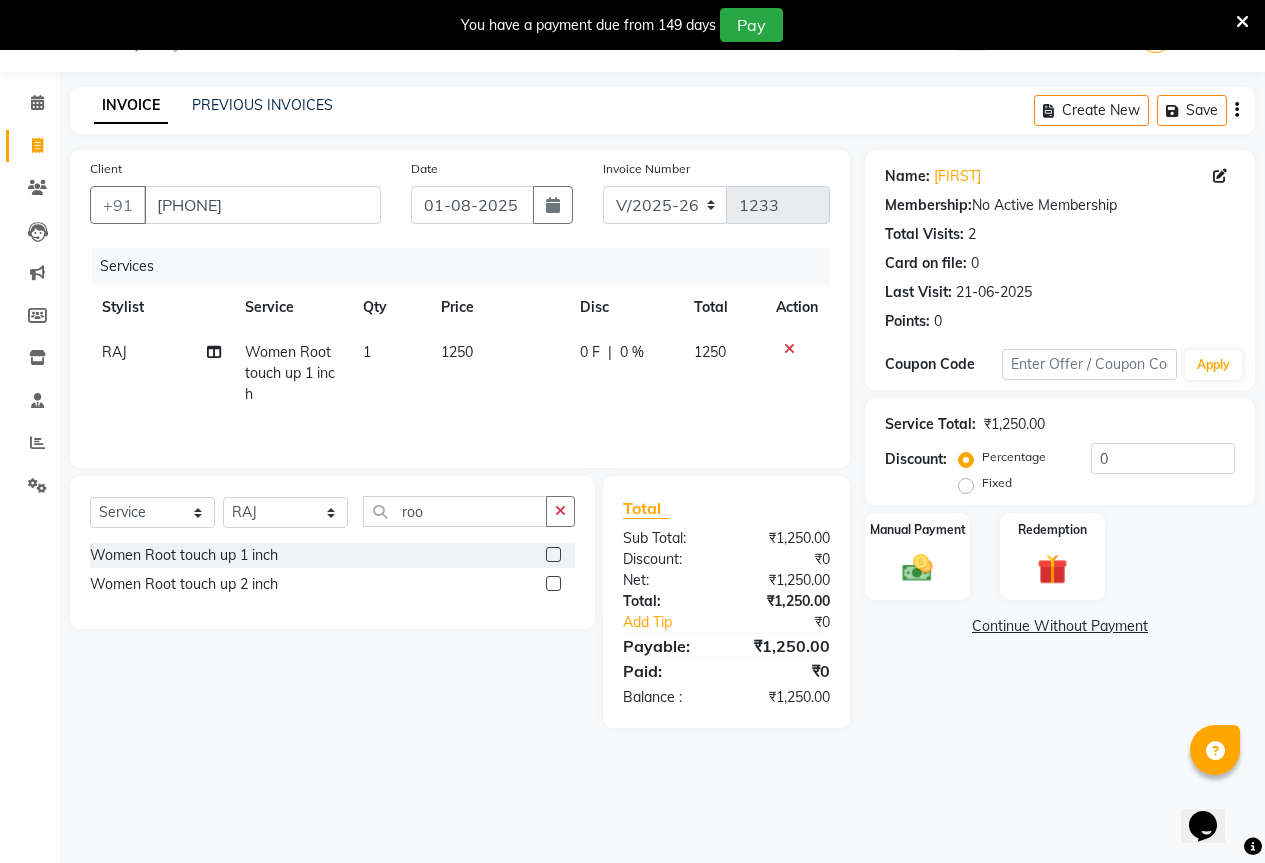 click on "0 F" 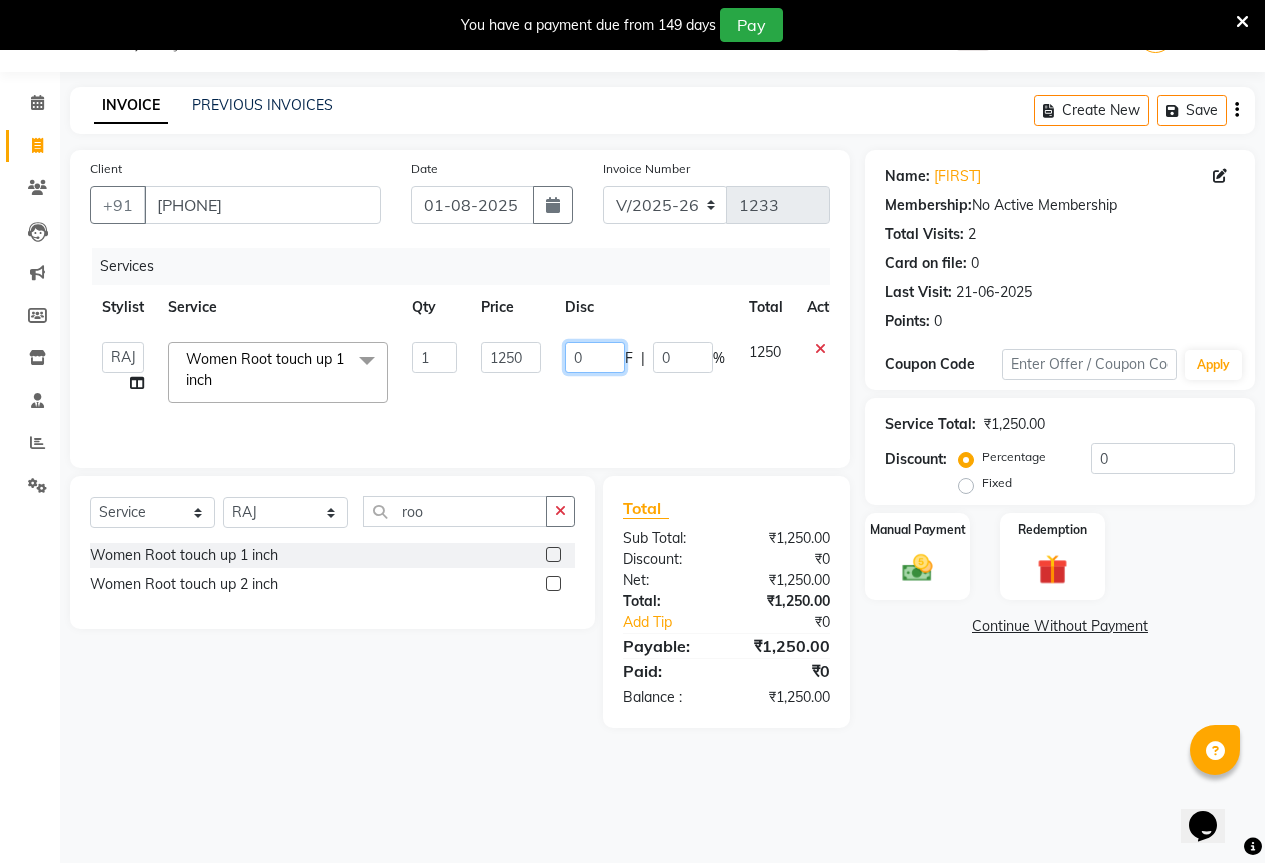 click on "0" 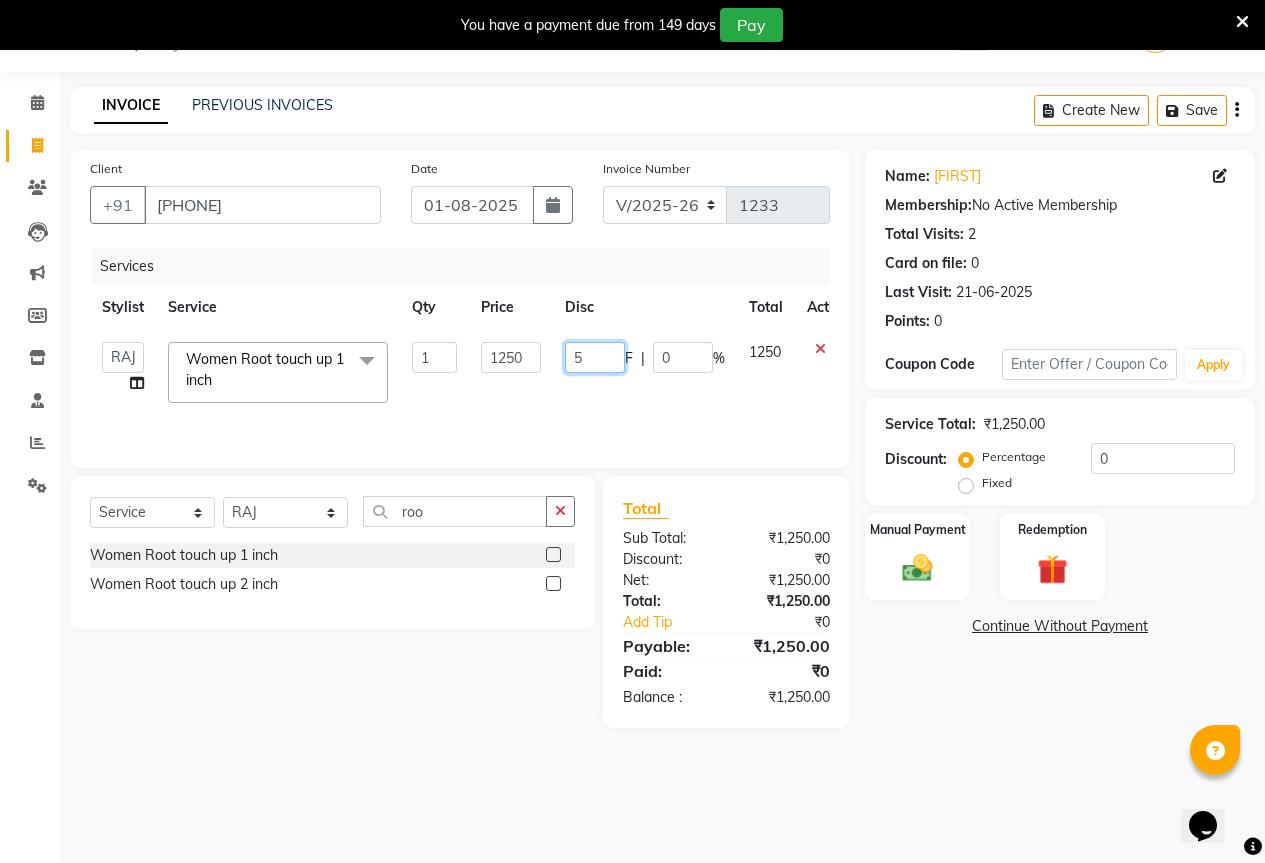 type on "50" 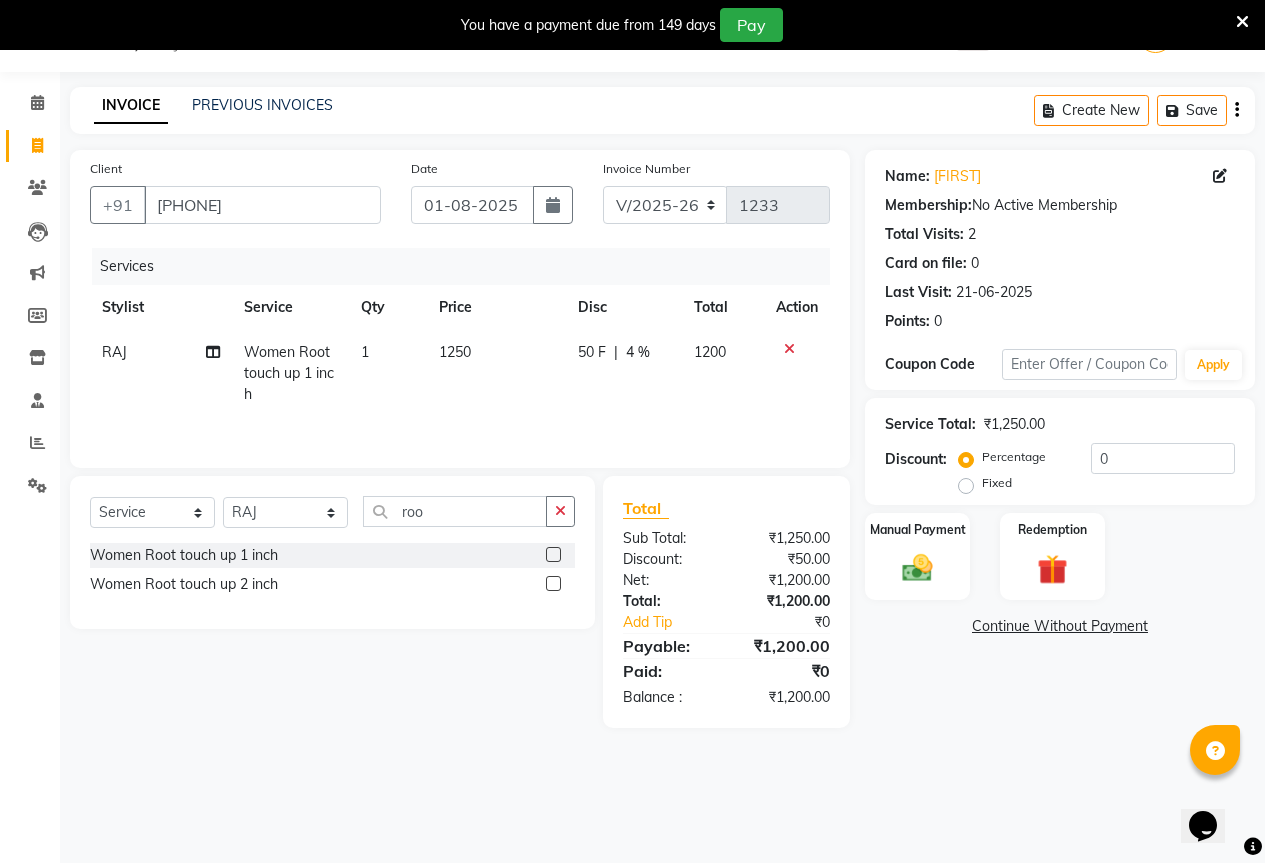 click on "Name: [FIRST]  Membership:  No Active Membership  Total Visits:  2 Card on file:  0 Last Visit:   21-06-2025 Points:   0  Coupon Code Apply Service Total:  ₹1,250.00  Discount:  Percentage   Fixed  0 Manual Payment Redemption  Continue Without Payment" 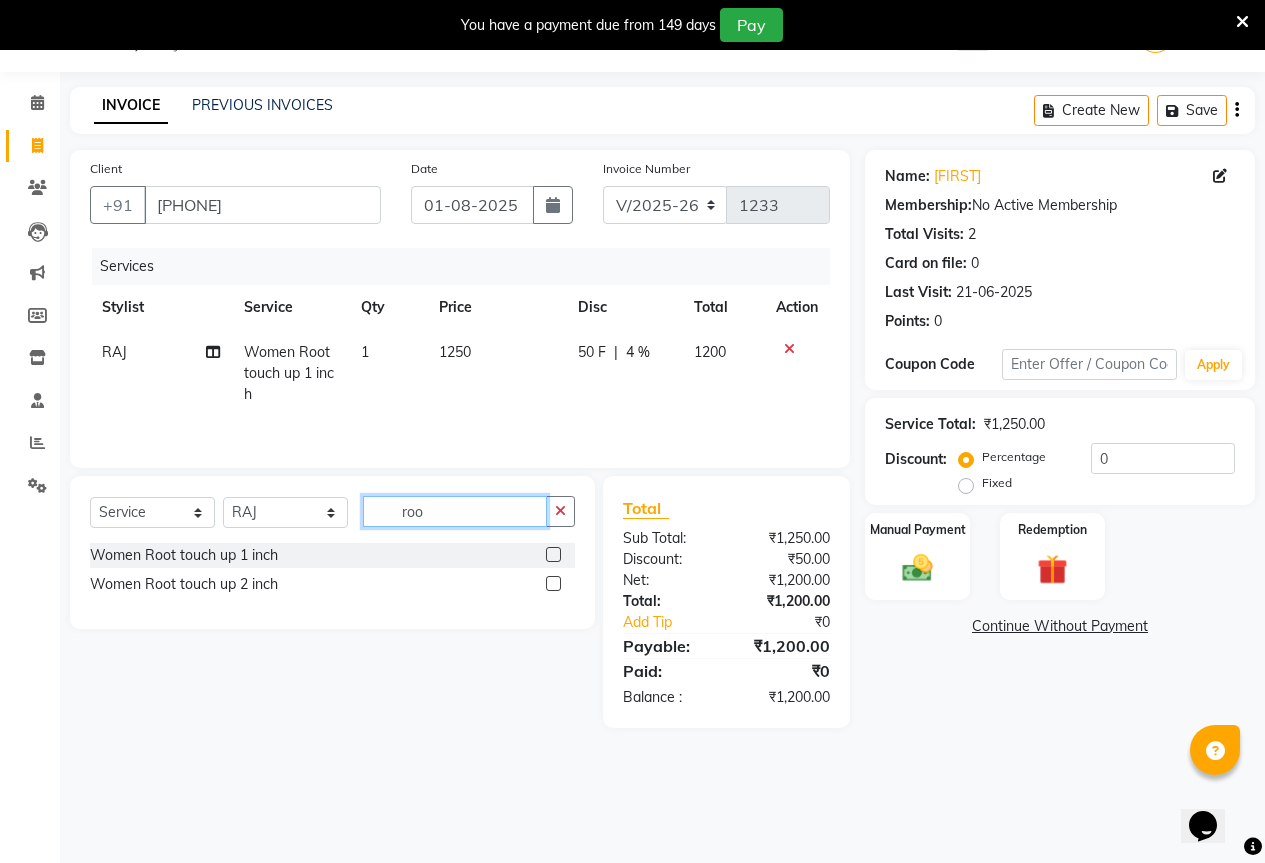 click on "roo" 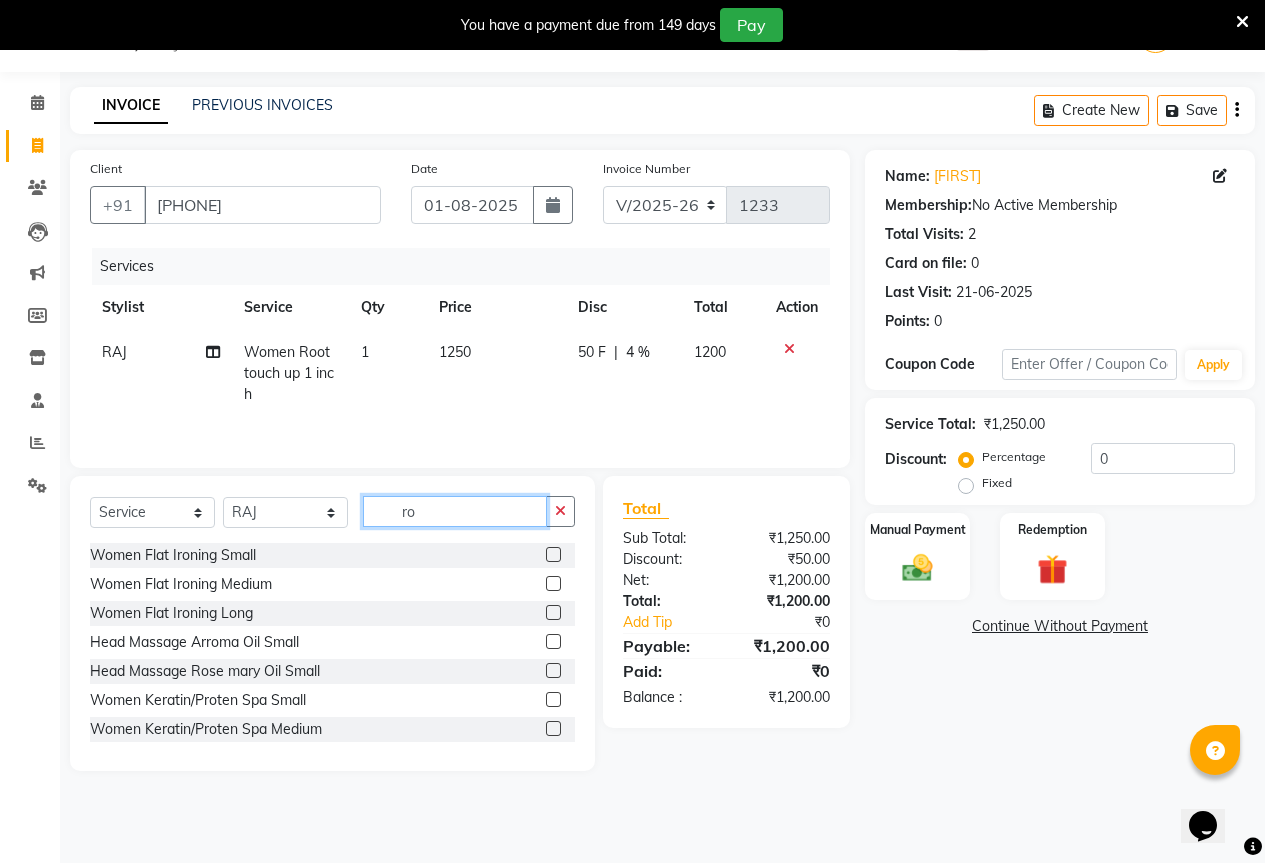 type on "r" 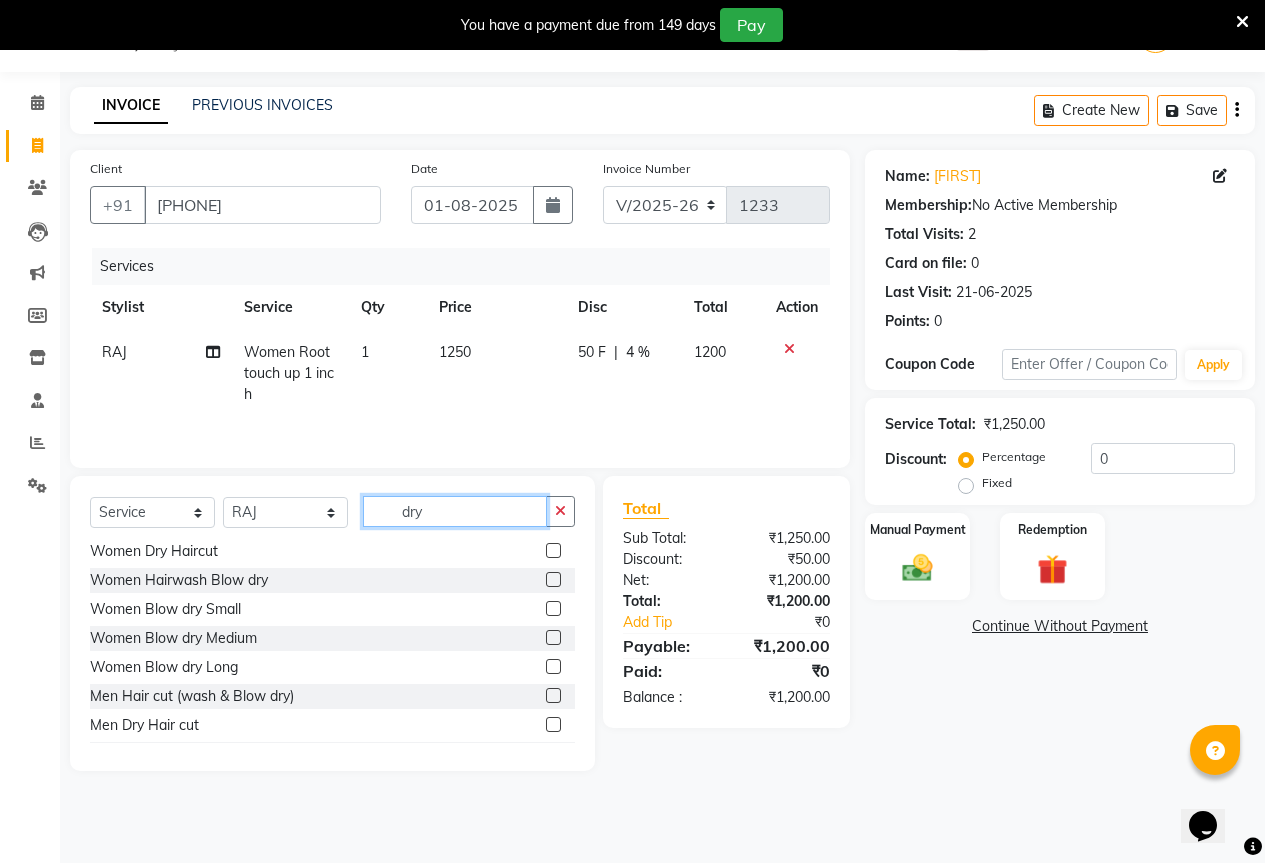 scroll, scrollTop: 61, scrollLeft: 0, axis: vertical 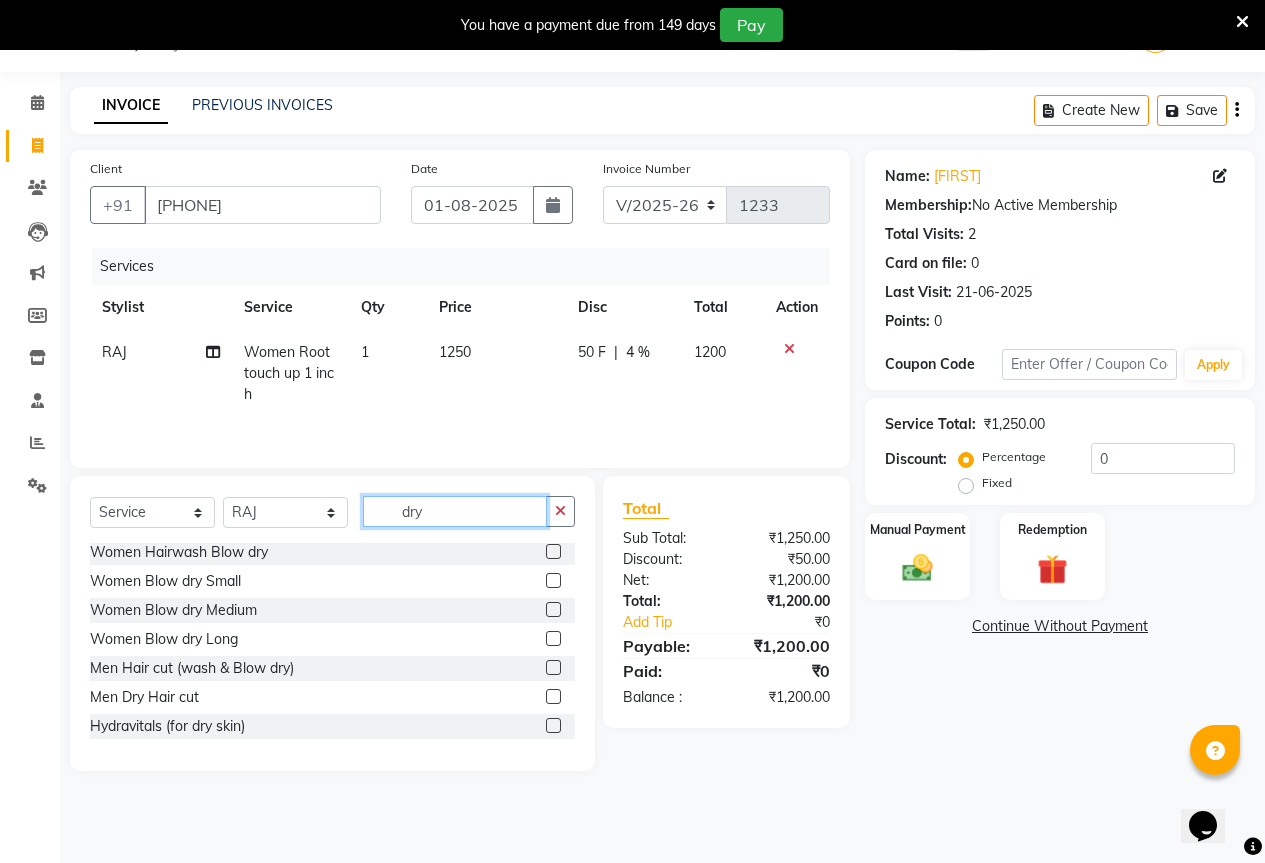 type on "dry" 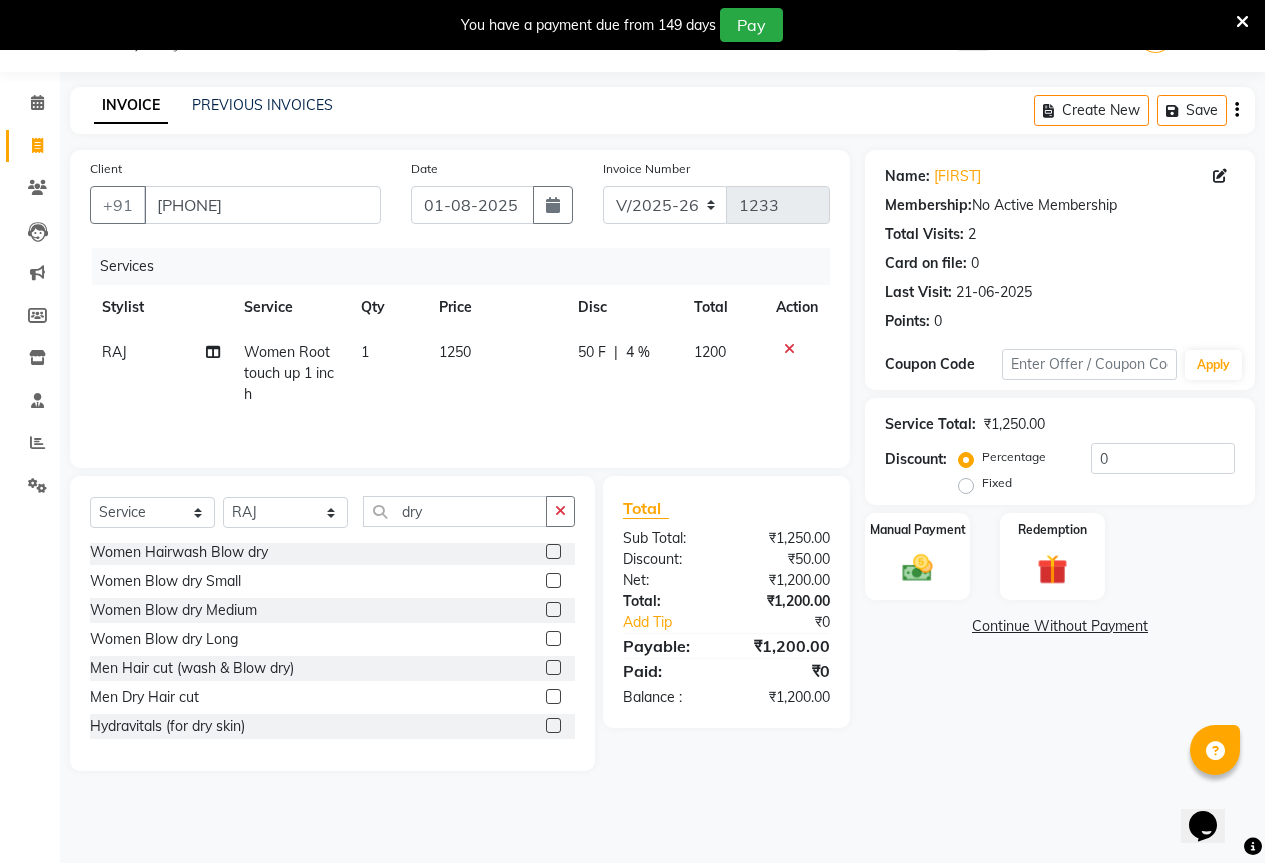 click 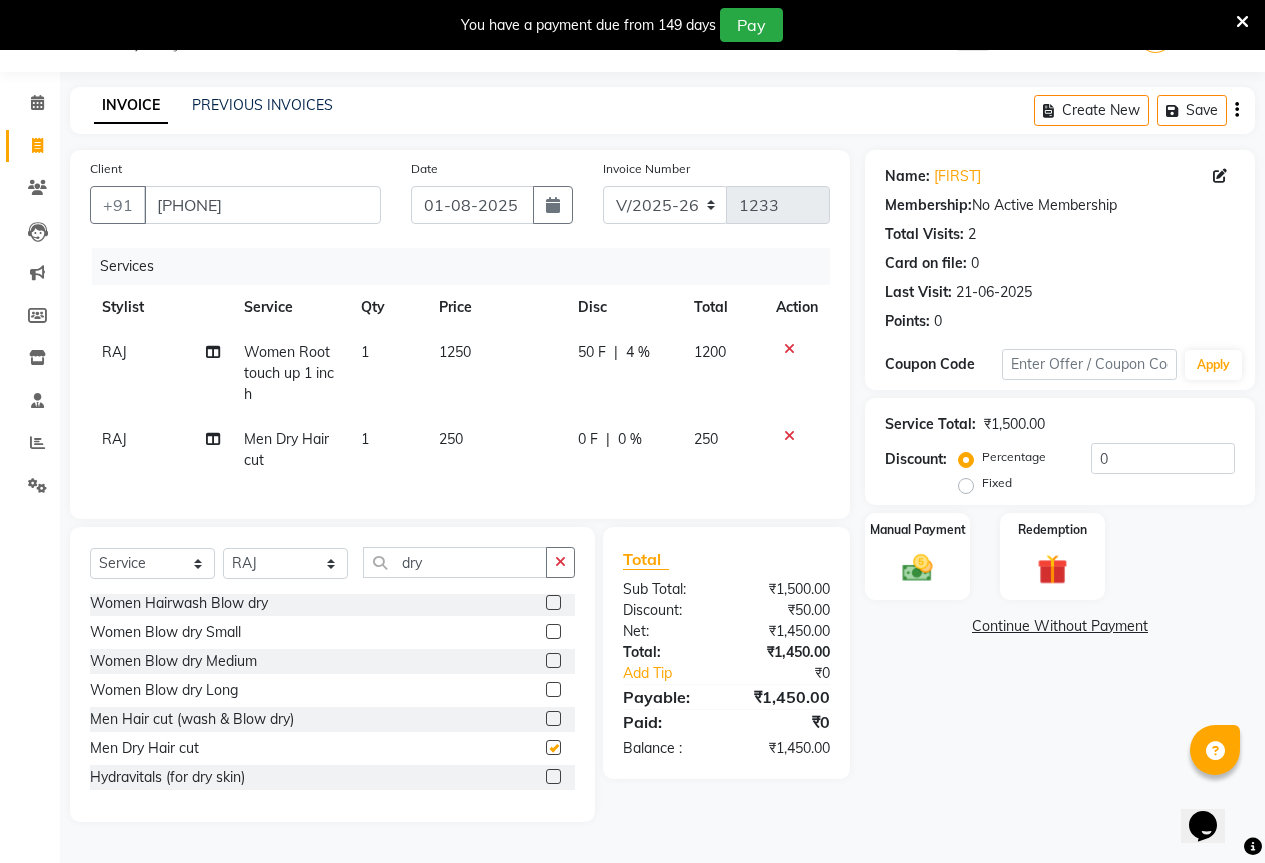 checkbox on "false" 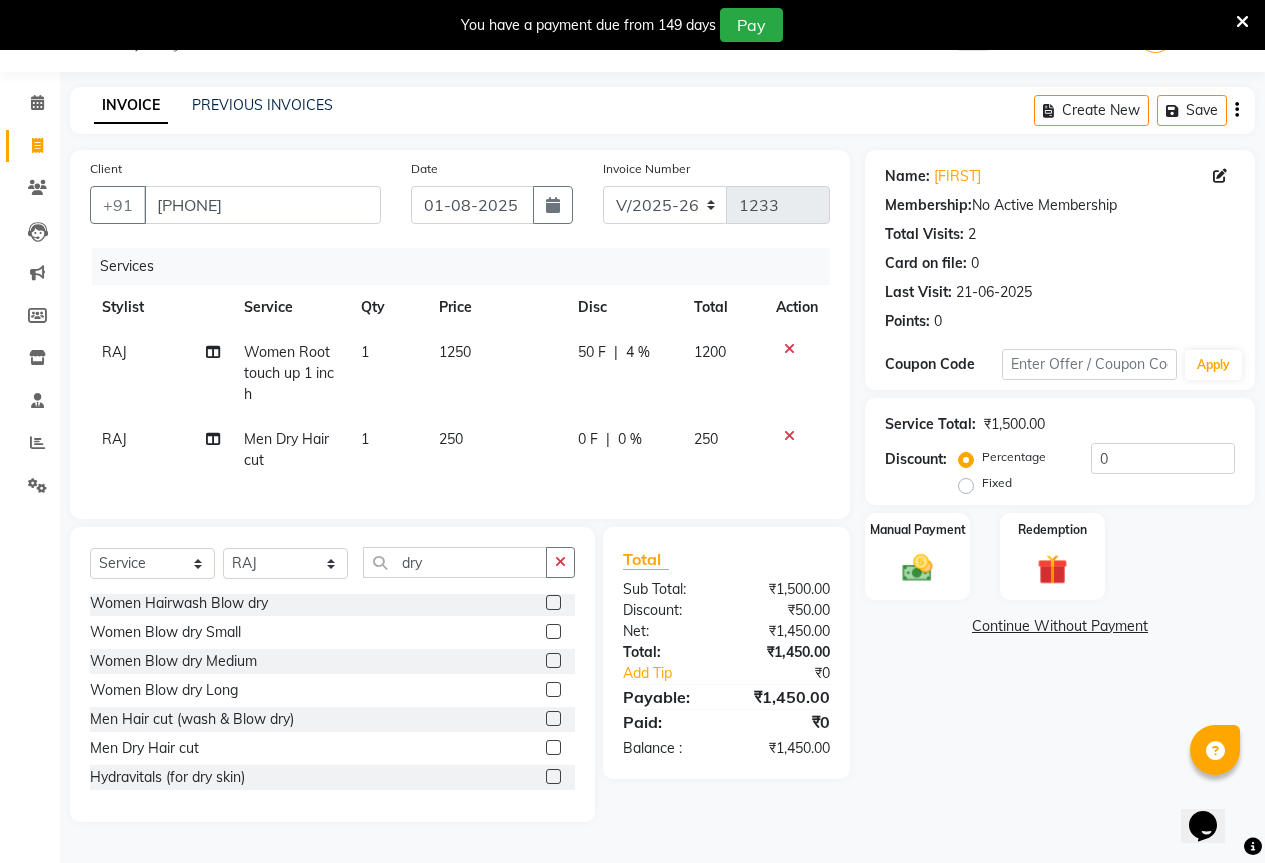 click on "0 F" 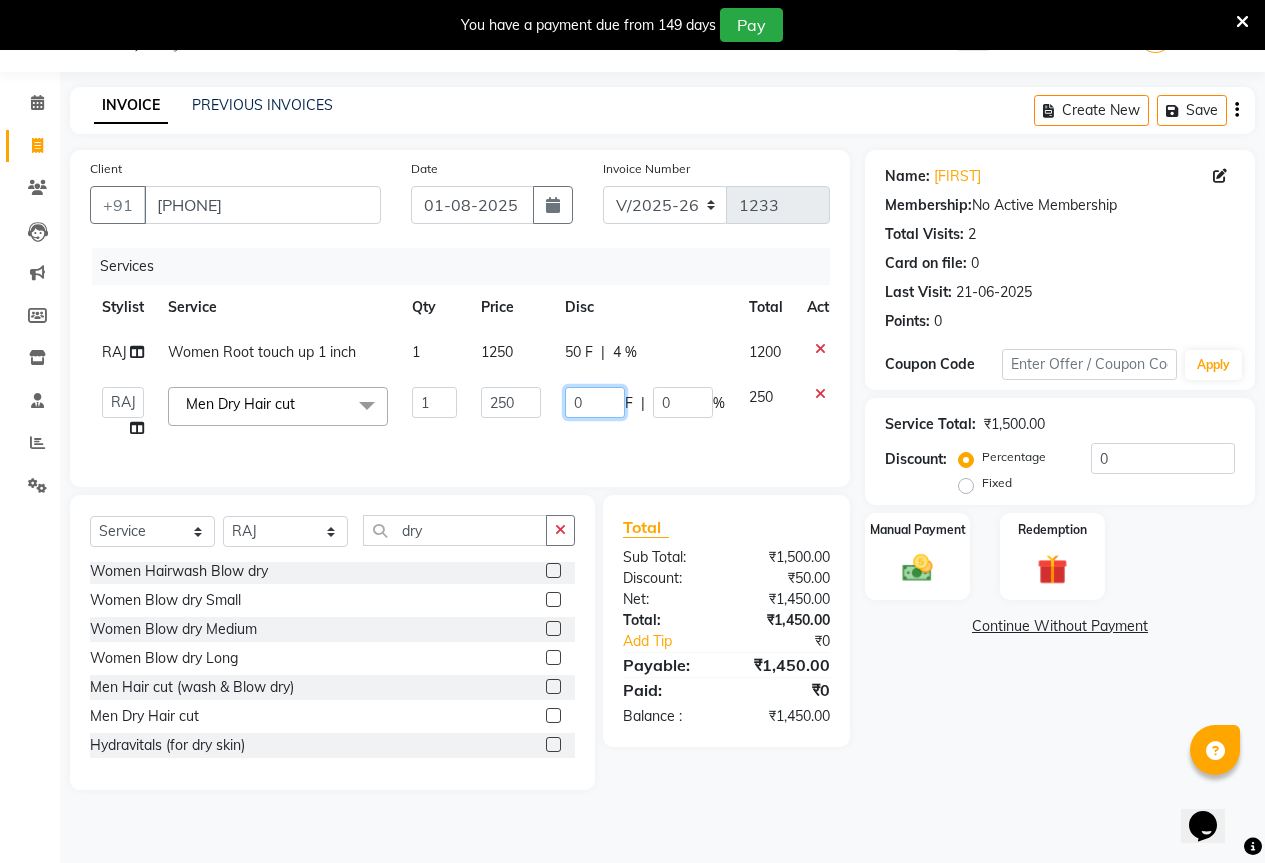 click on "0" 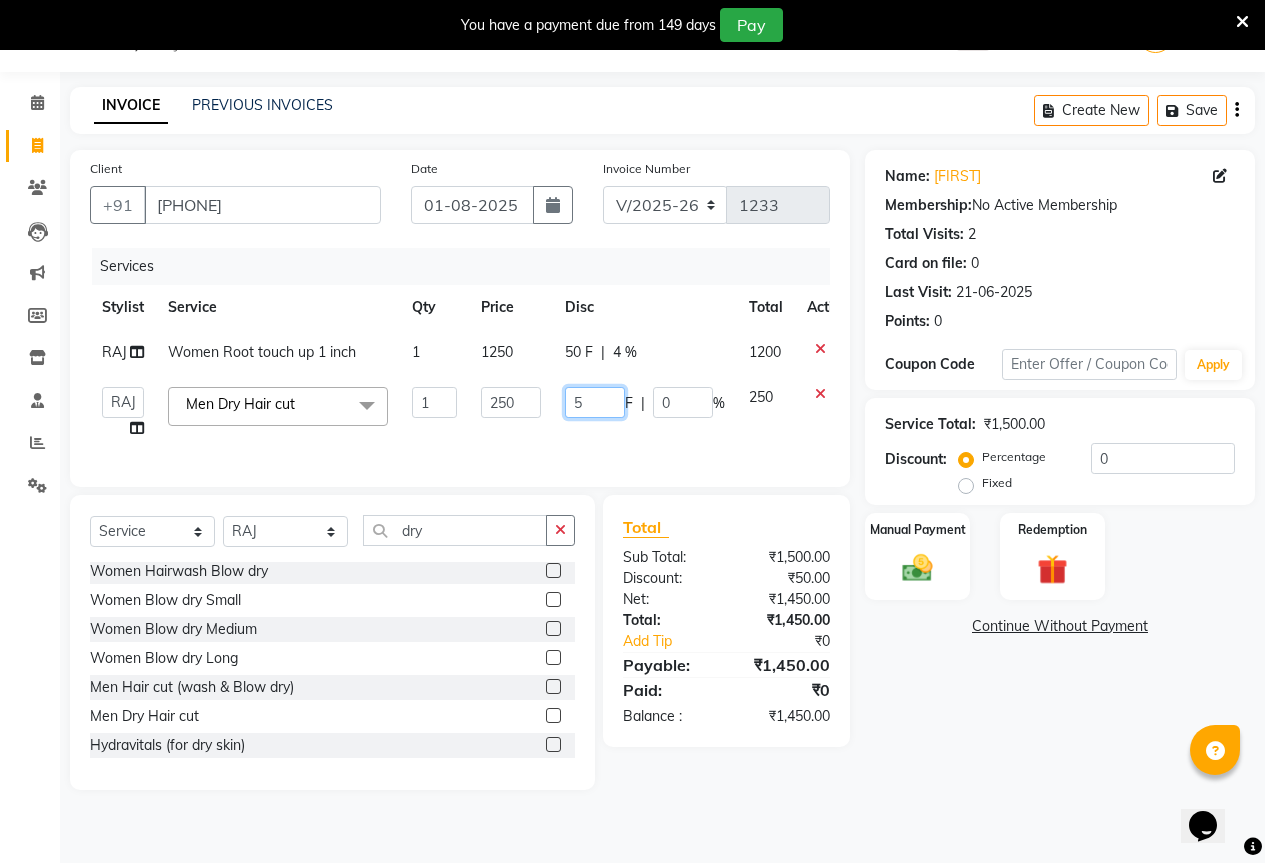 type on "50" 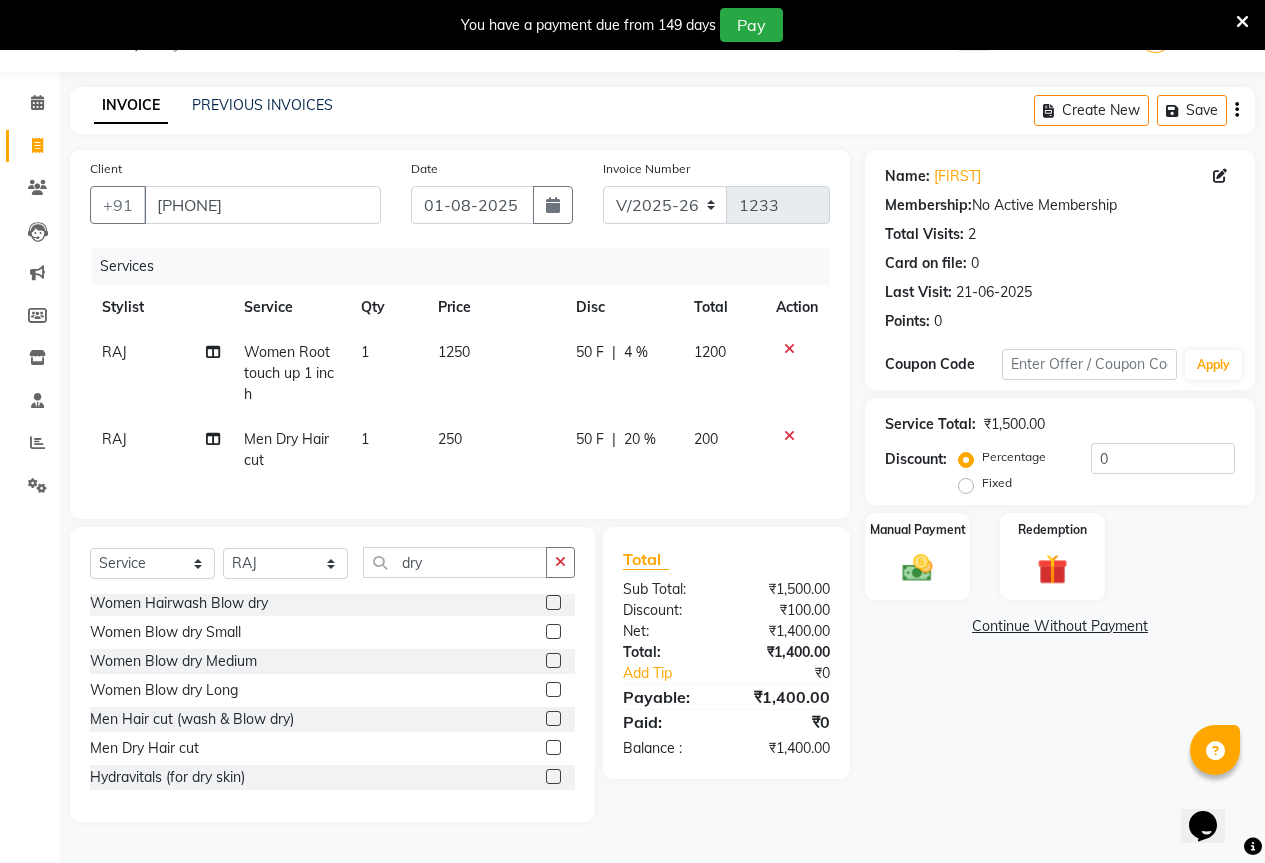 click on "Name: [FIRST]  Membership:  No Active Membership  Total Visits:  2 Card on file:  0 Last Visit:   21-06-2025 Points:   0  Coupon Code Apply Service Total:  ₹1,500.00  Discount:  Percentage   Fixed  0 Manual Payment Redemption  Continue Without Payment" 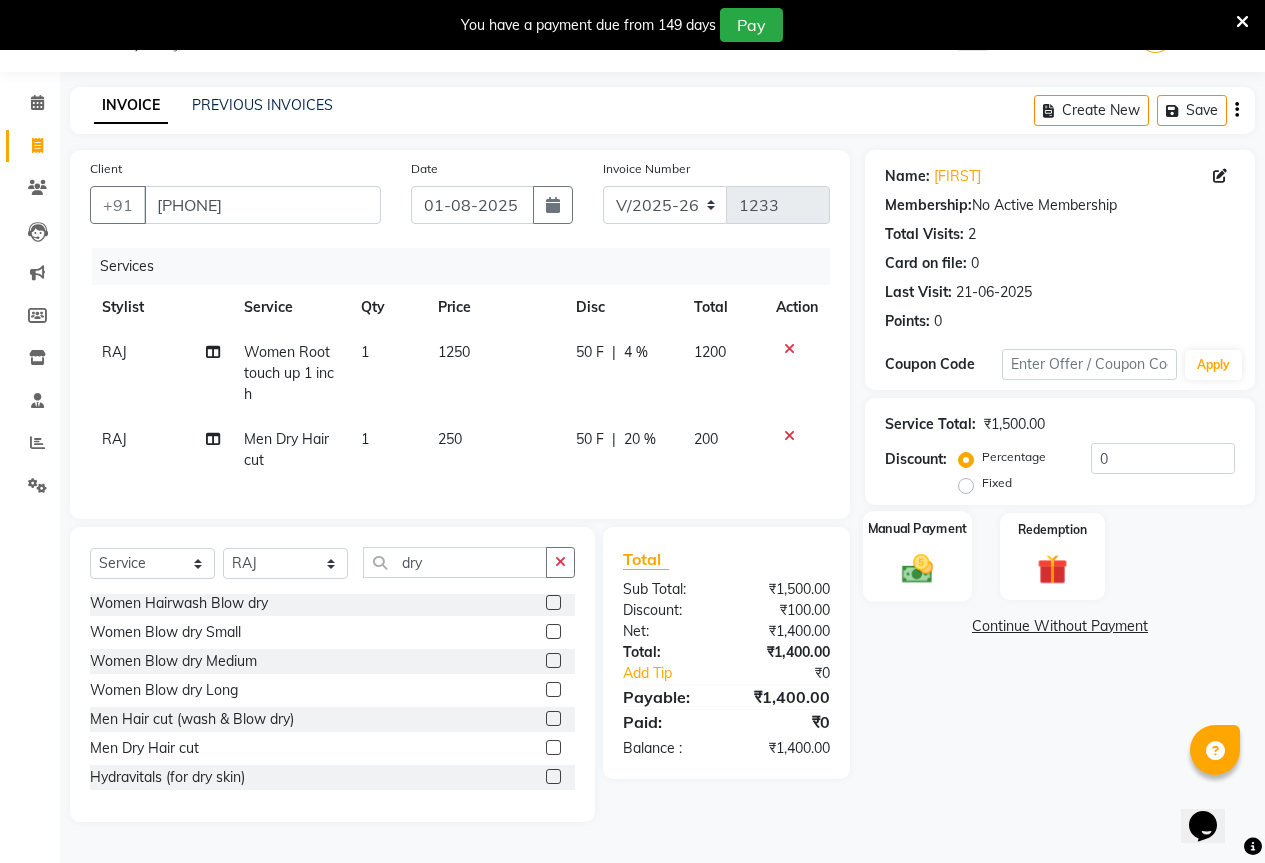 click 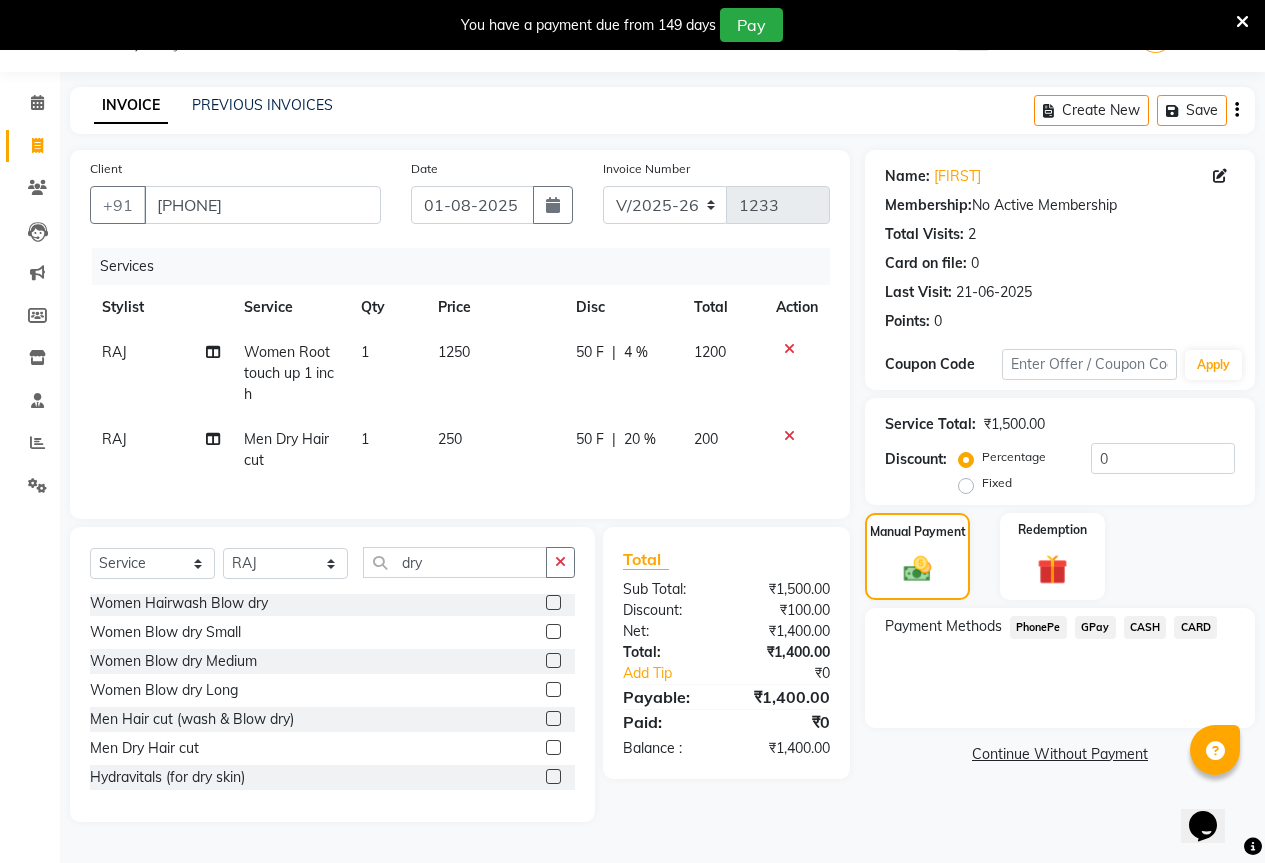click on "GPay" 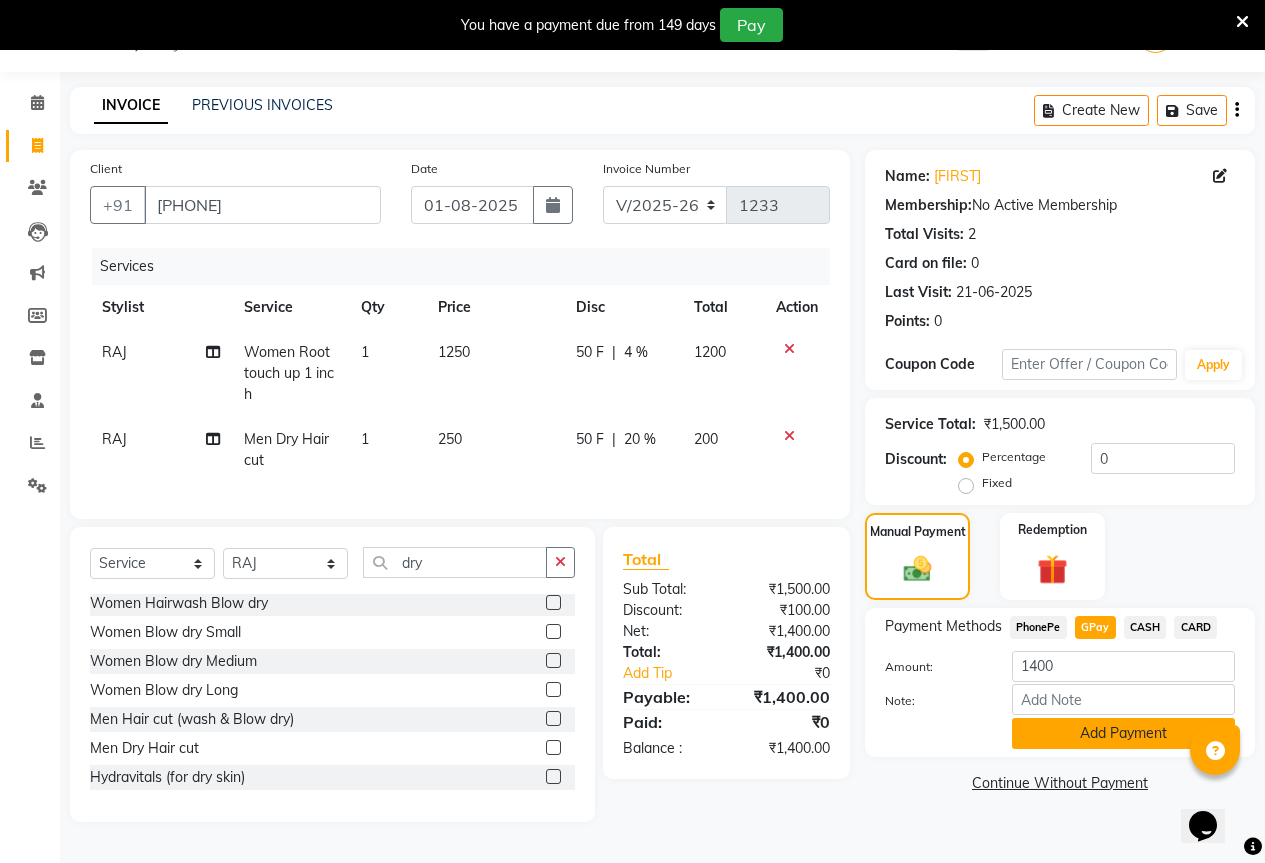 click on "Add Payment" 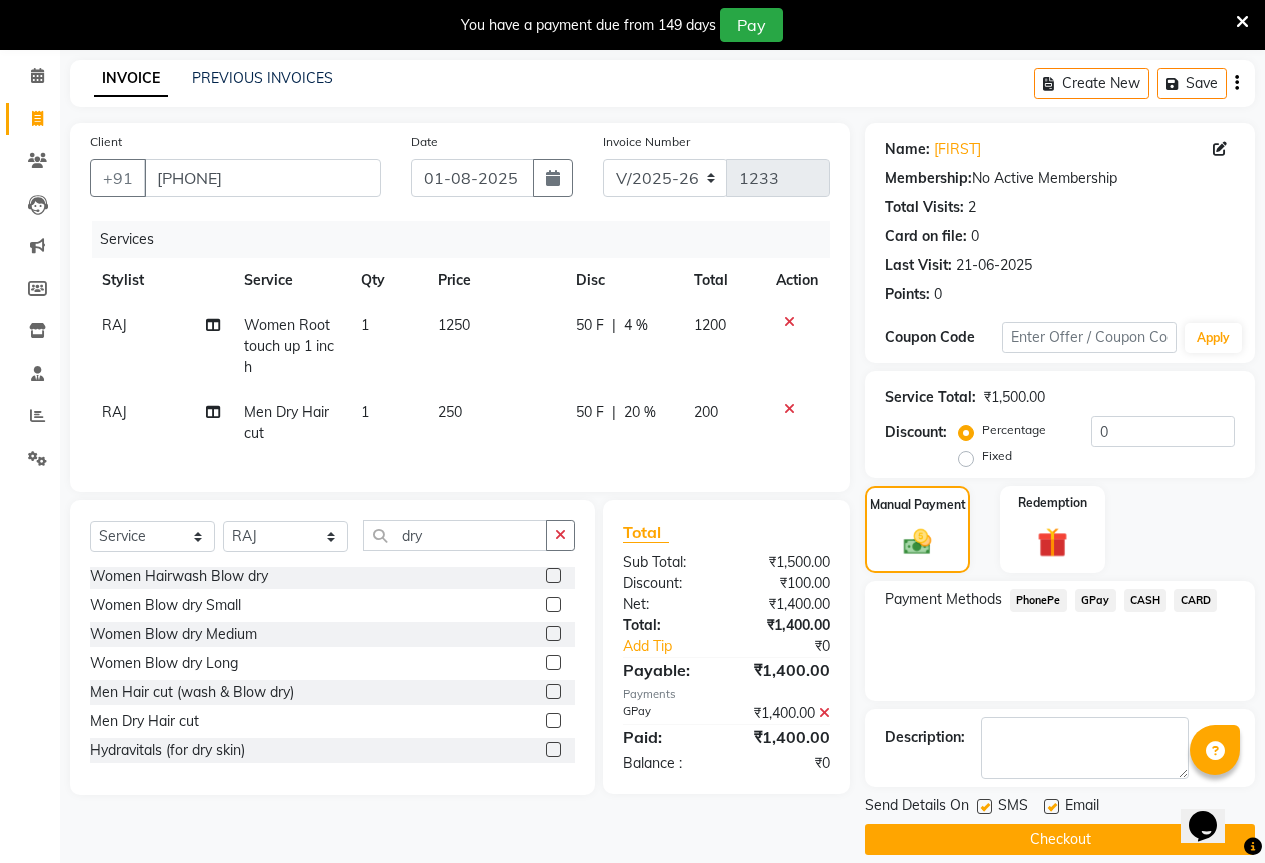 scroll, scrollTop: 99, scrollLeft: 0, axis: vertical 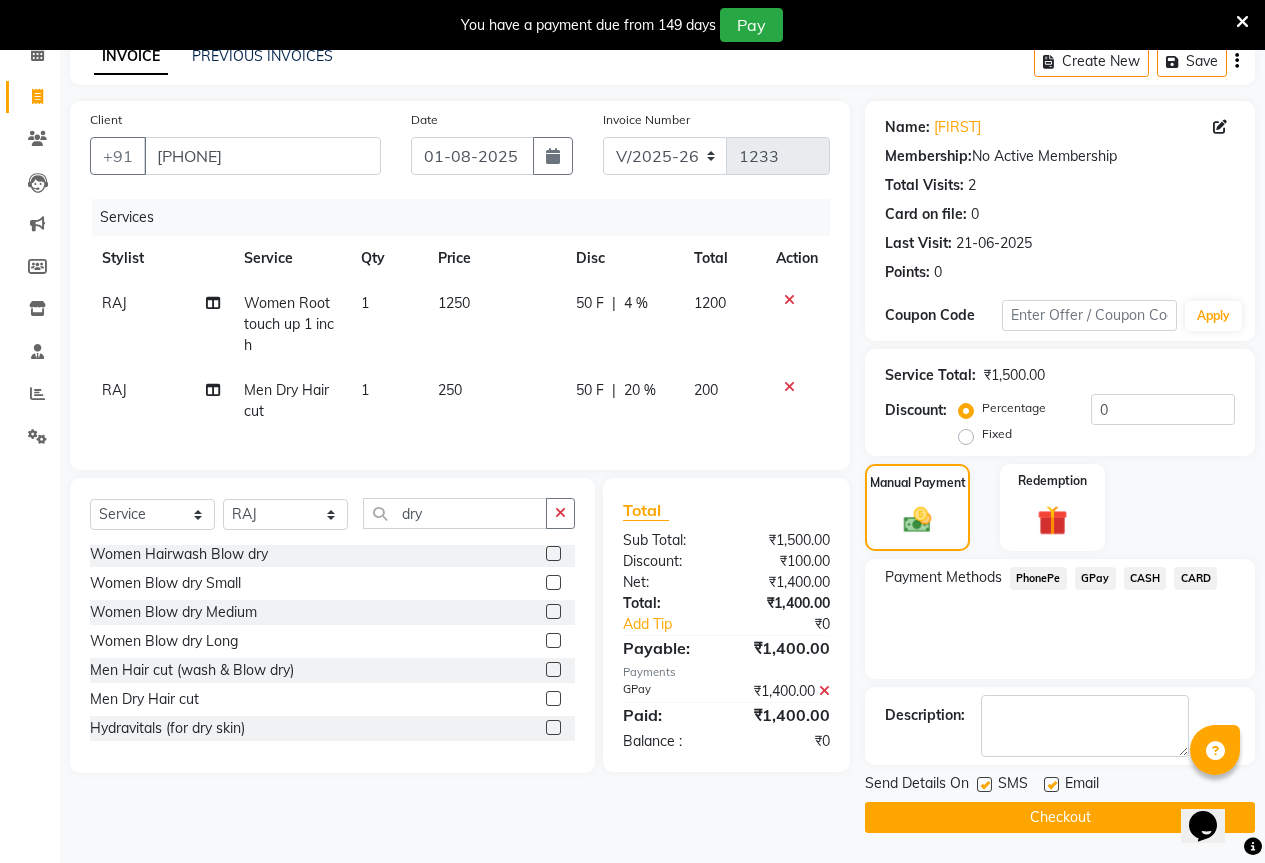 click on "Checkout" 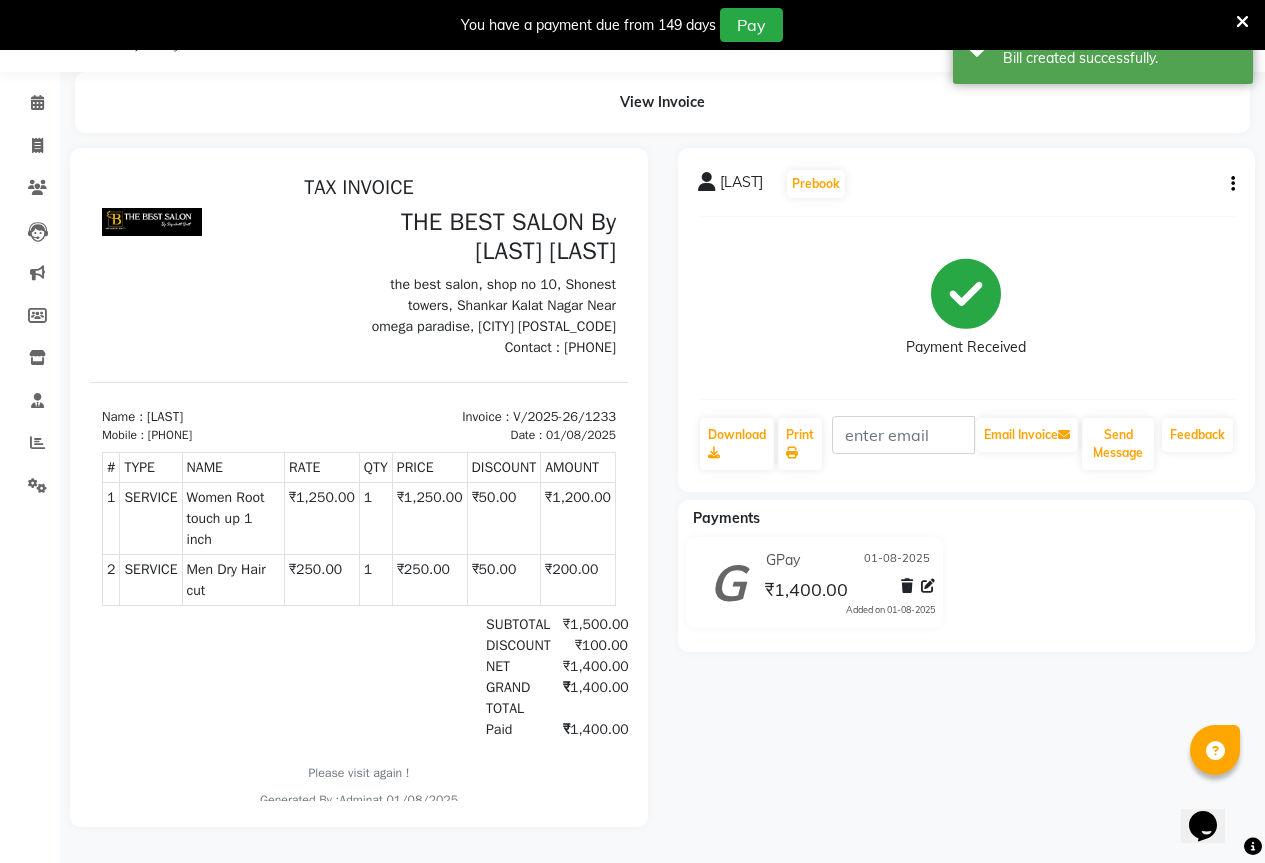 scroll, scrollTop: 0, scrollLeft: 0, axis: both 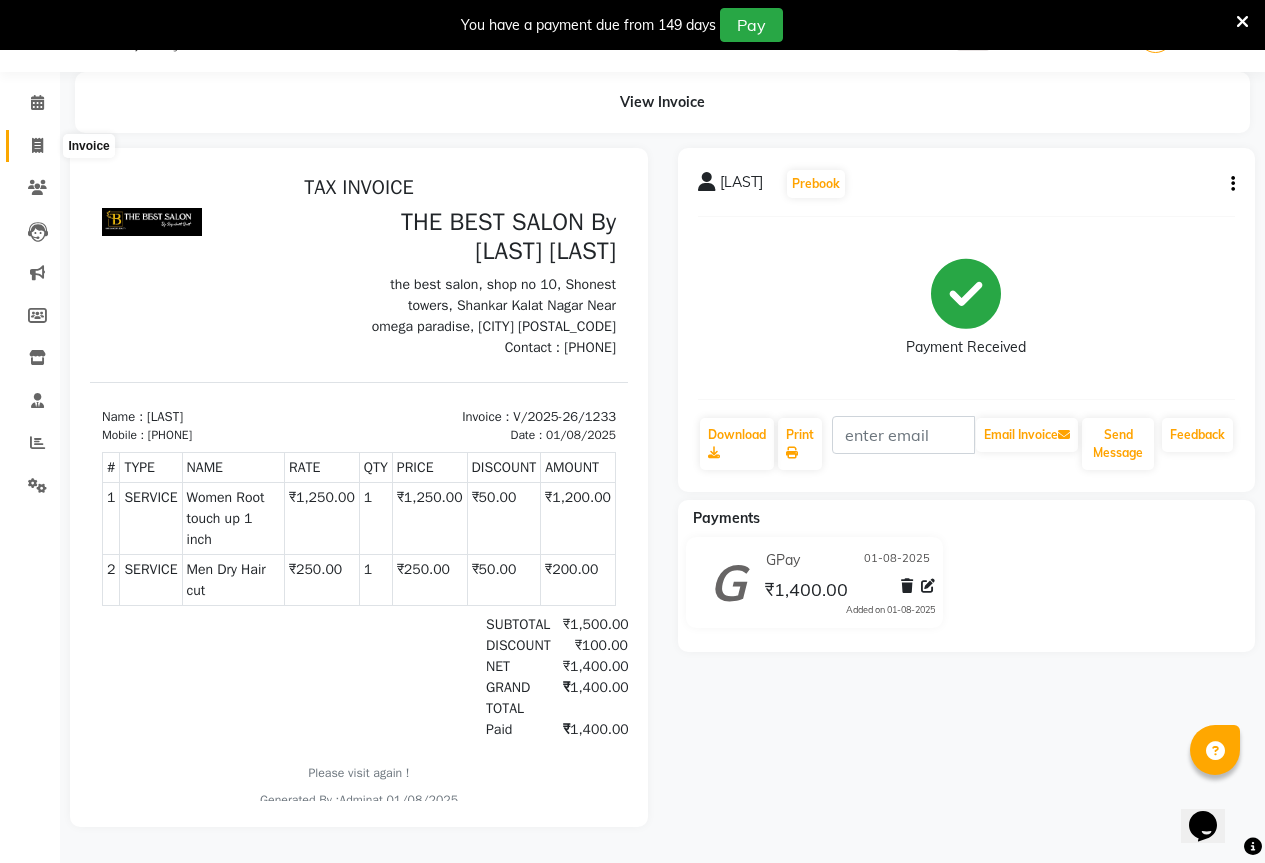 click 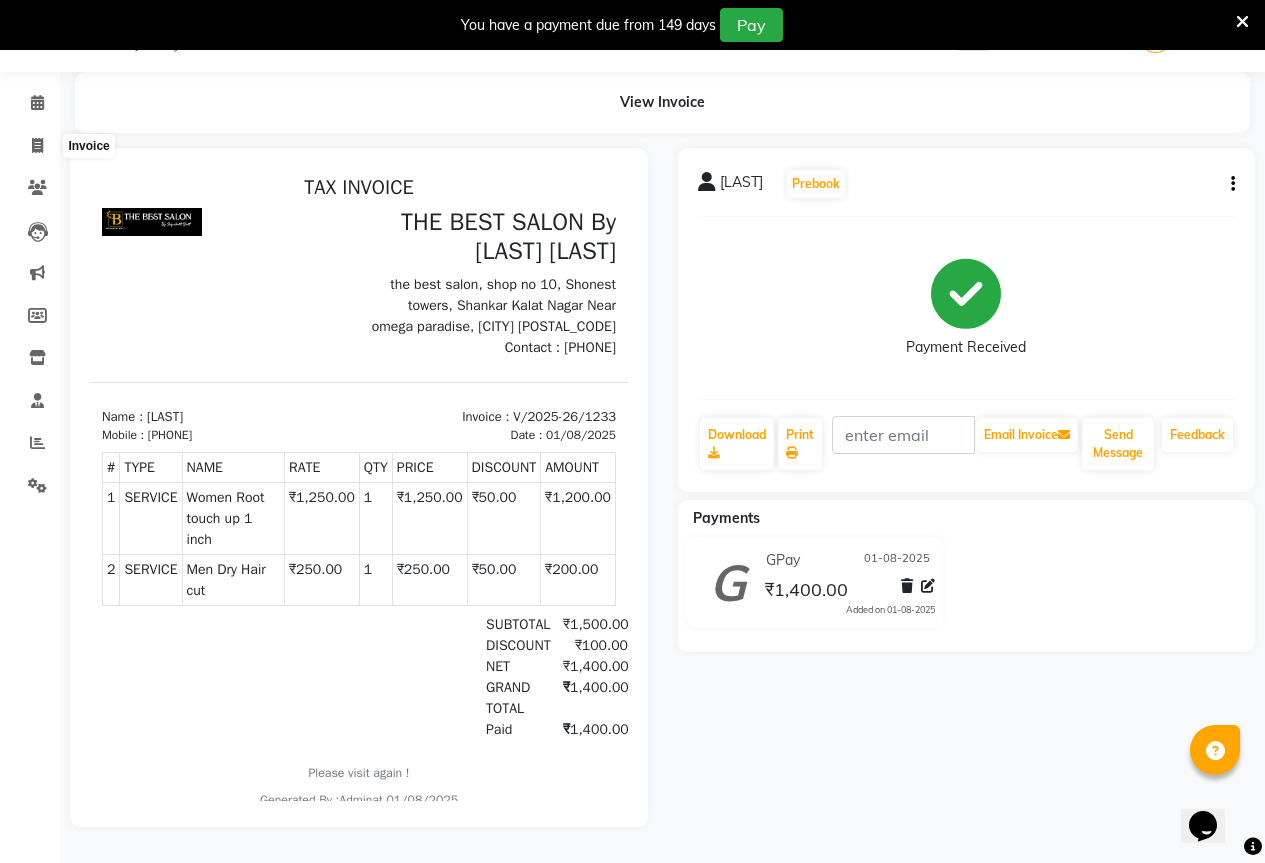 select on "7209" 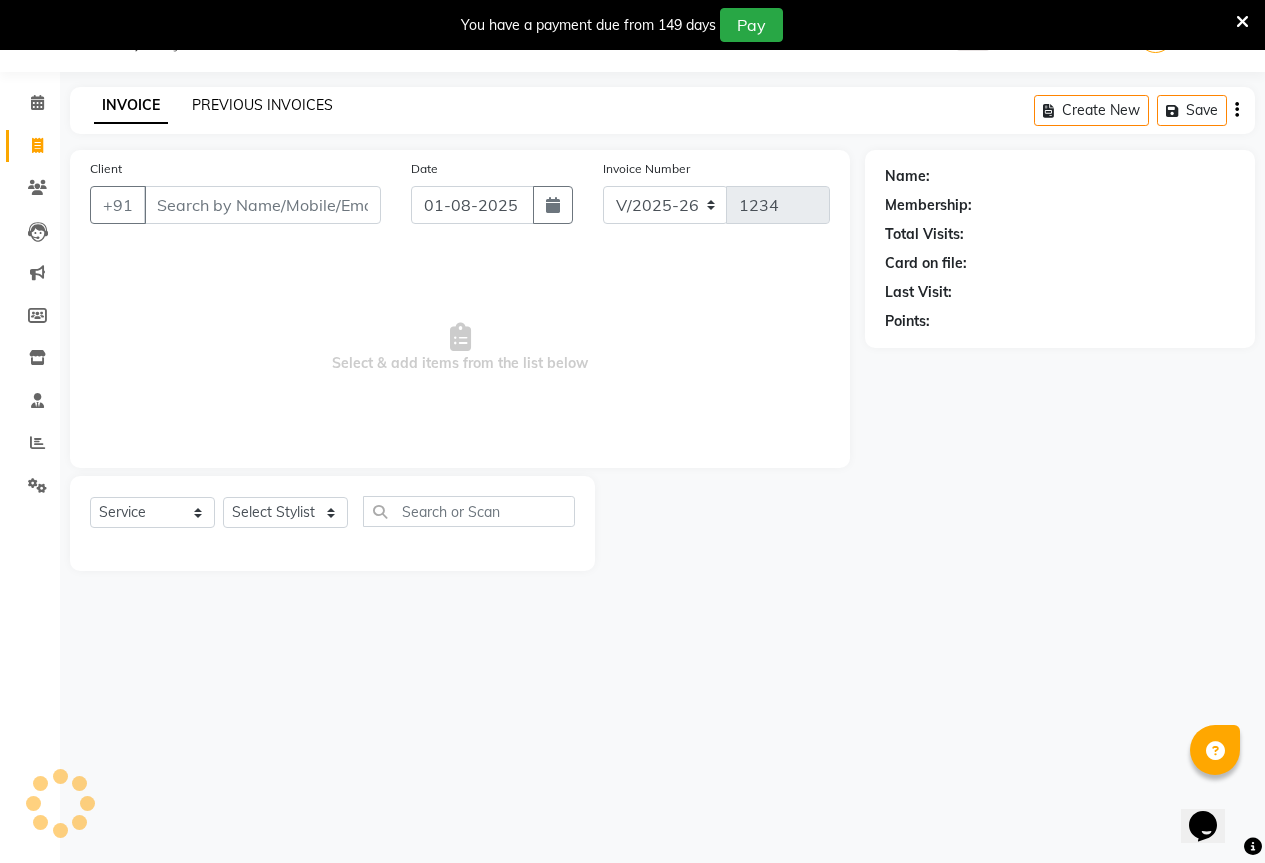 click on "PREVIOUS INVOICES" 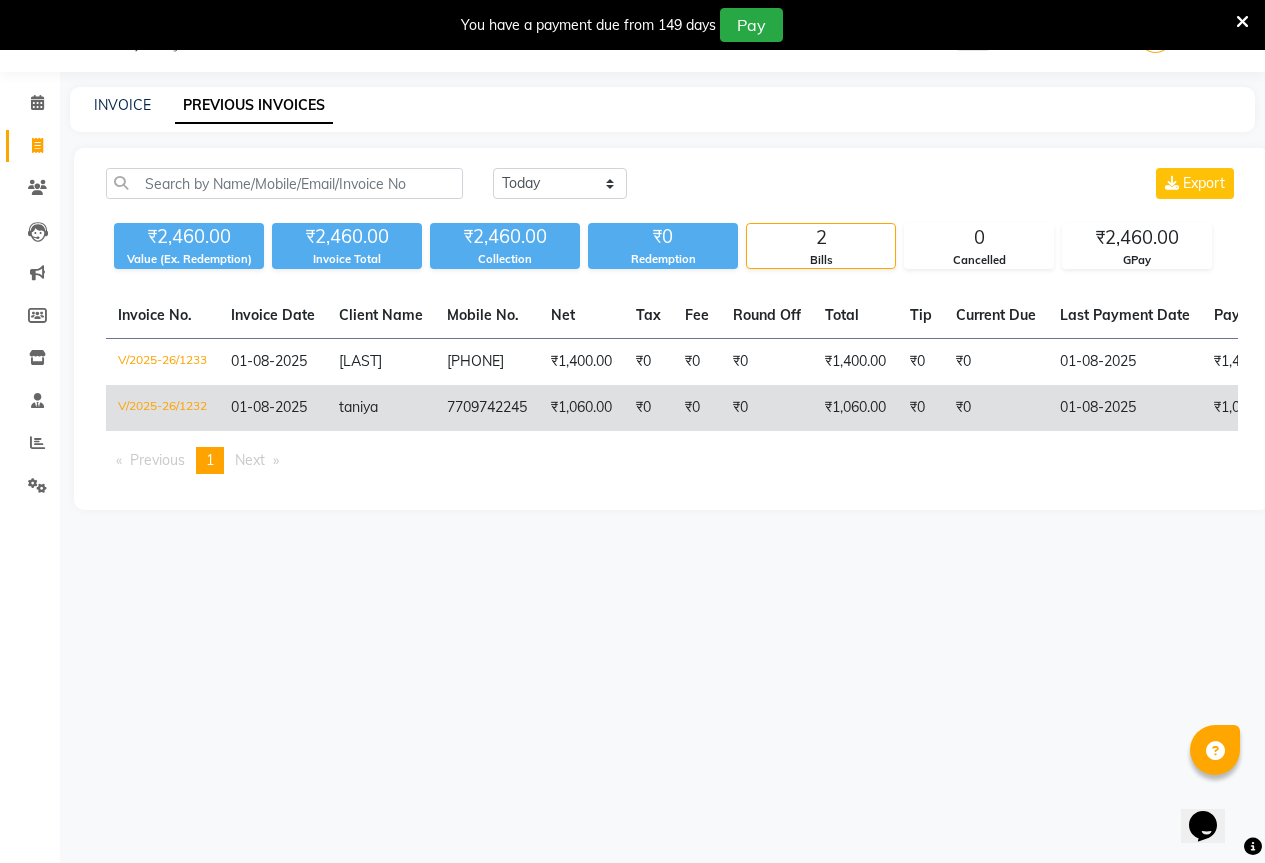 click on "taniya" 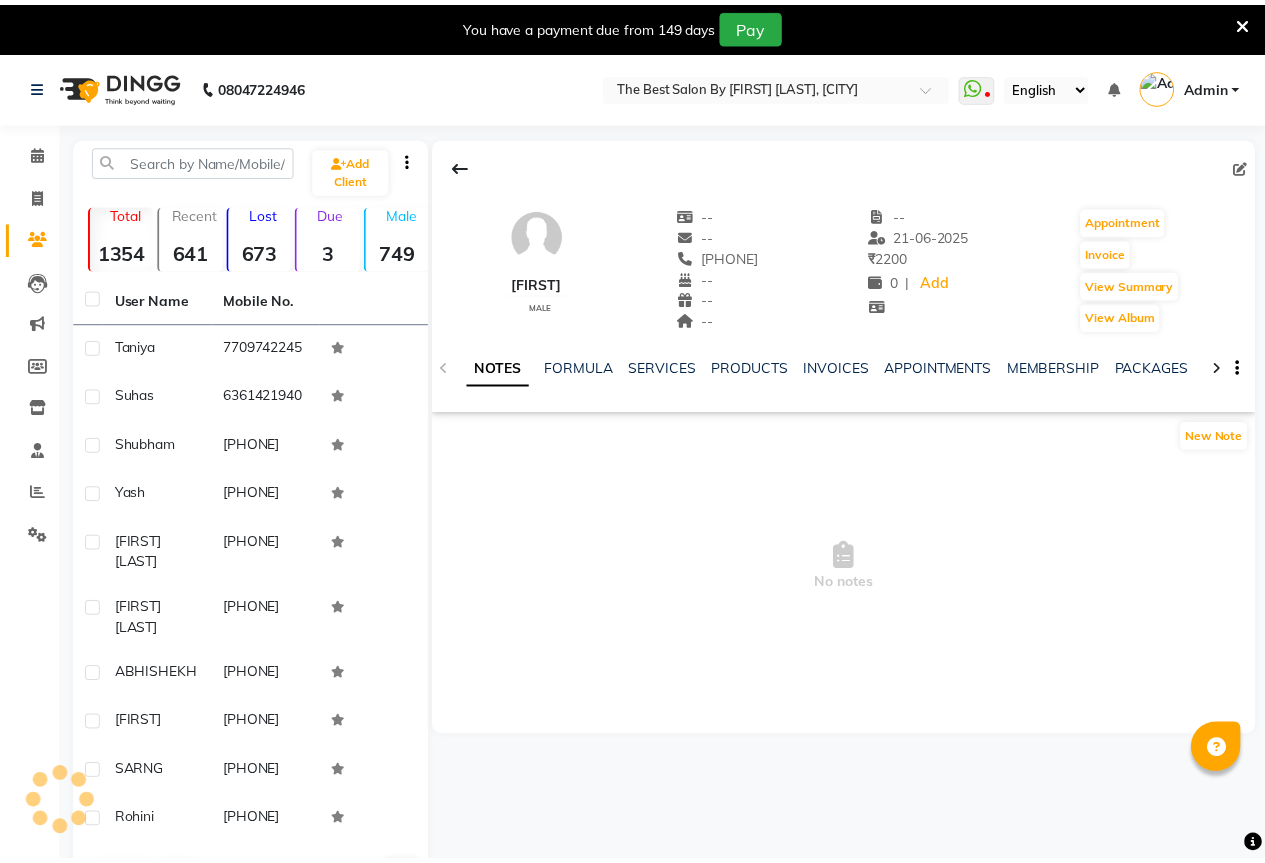 scroll, scrollTop: 0, scrollLeft: 0, axis: both 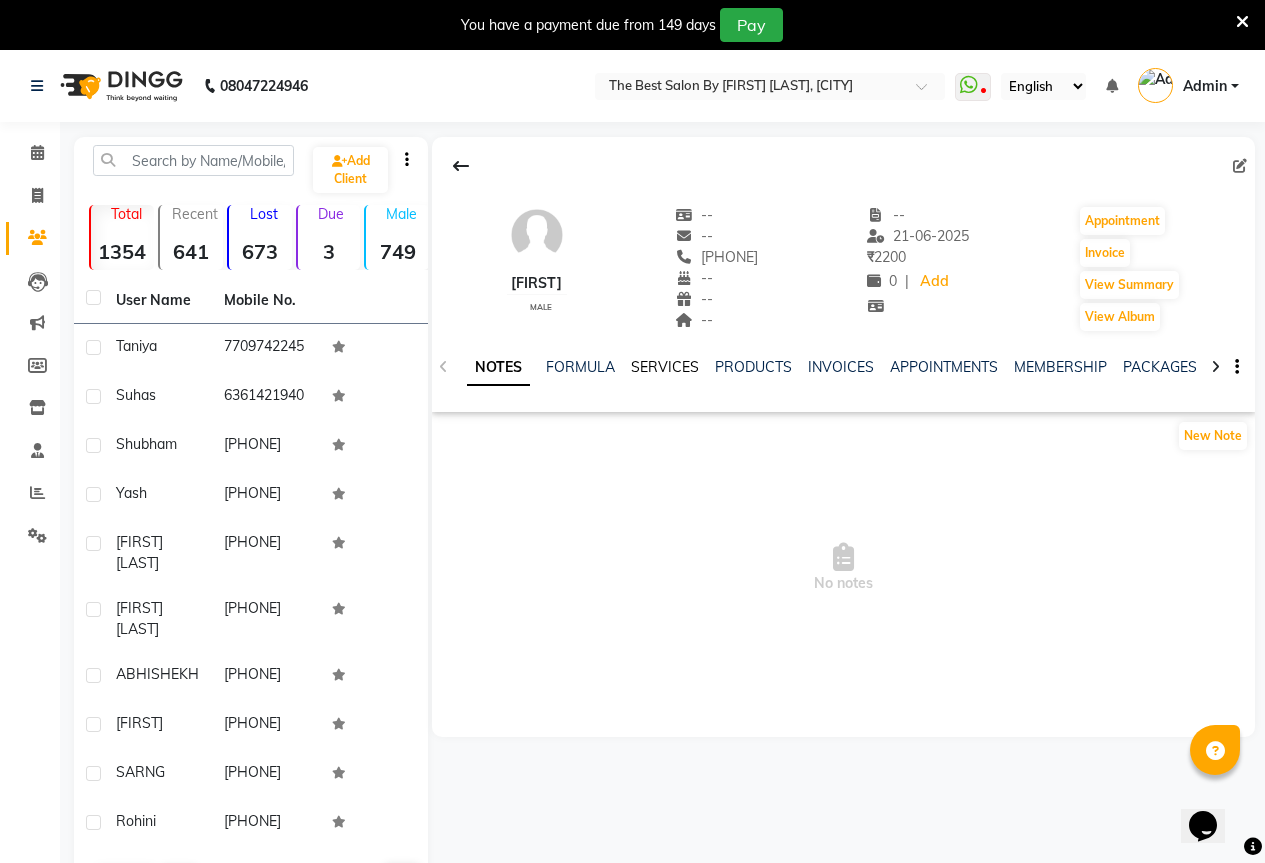 click on "SERVICES" 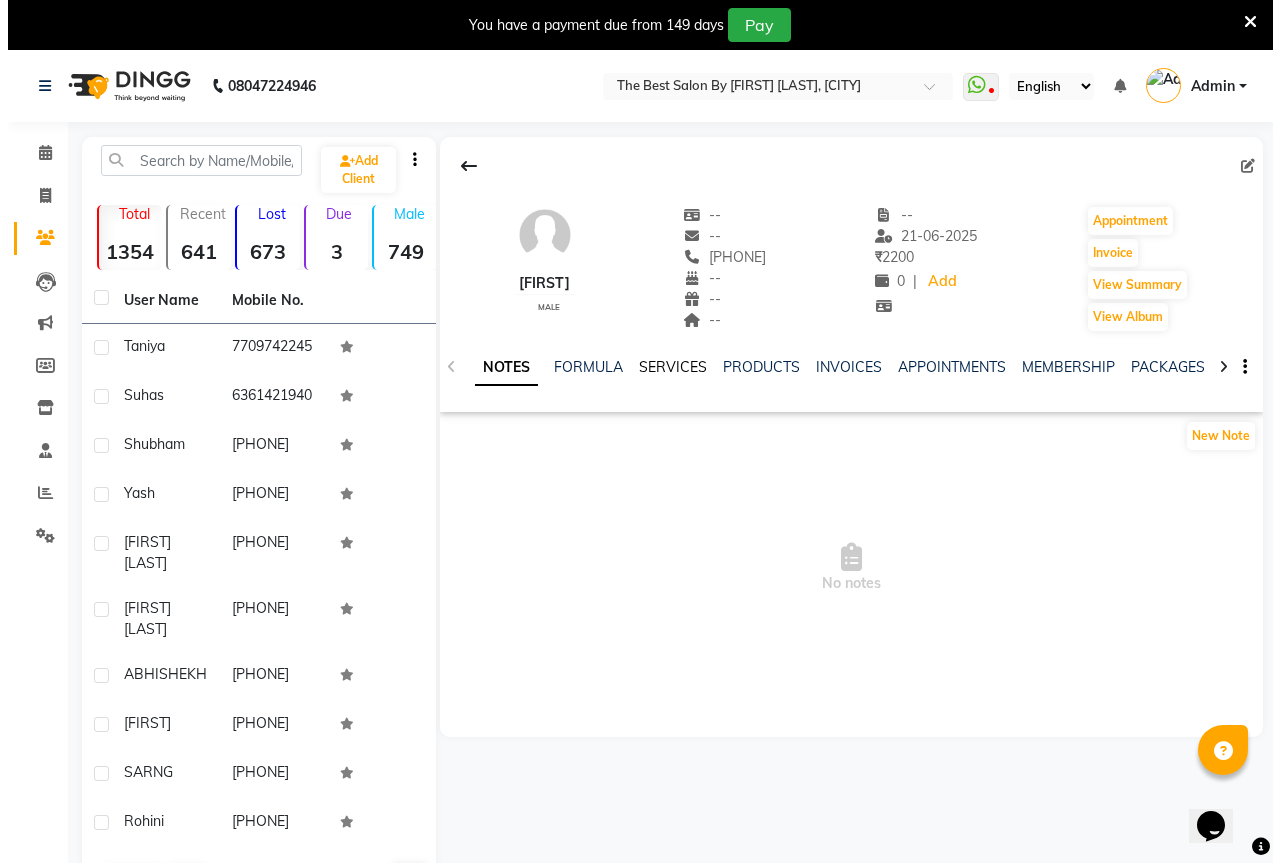 scroll, scrollTop: 0, scrollLeft: 0, axis: both 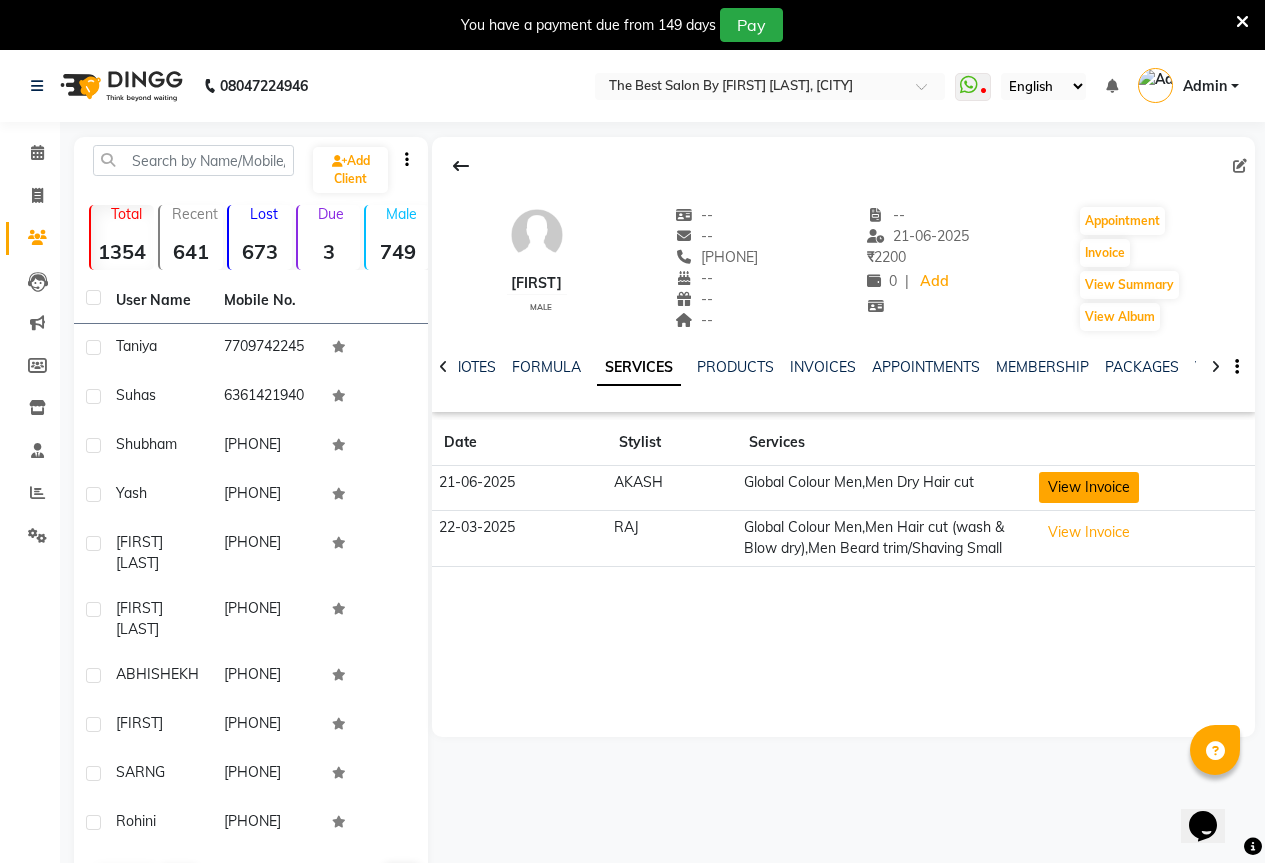 click on "View Invoice" 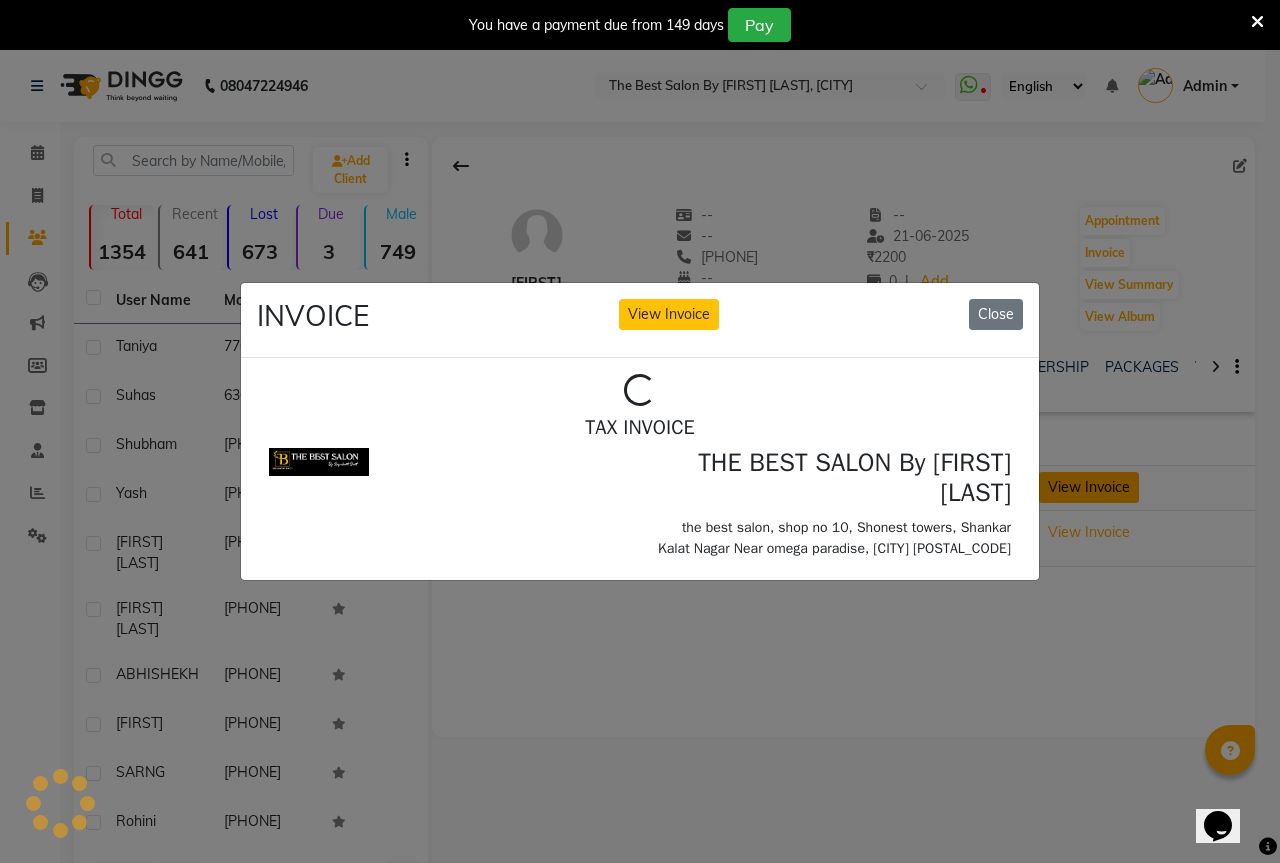 scroll, scrollTop: 0, scrollLeft: 0, axis: both 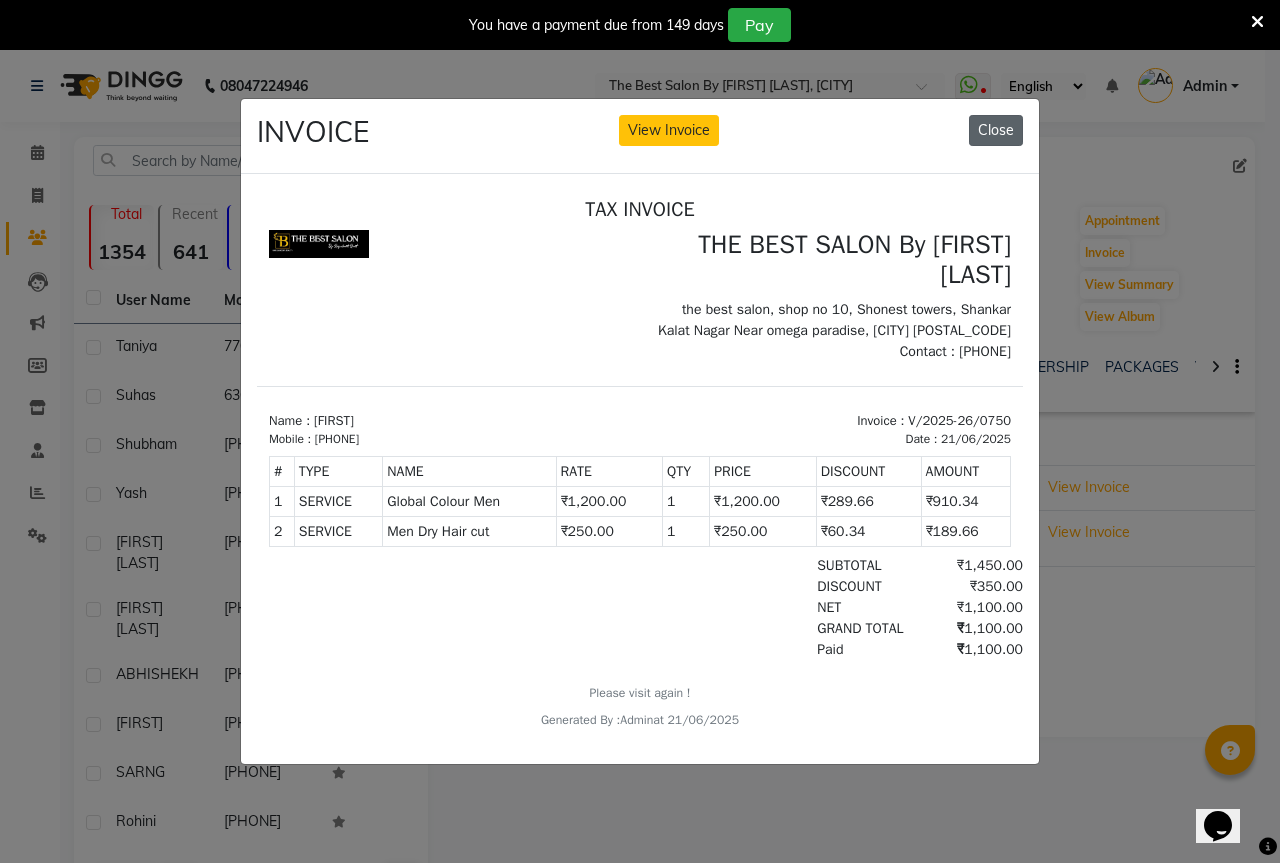 click on "Close" 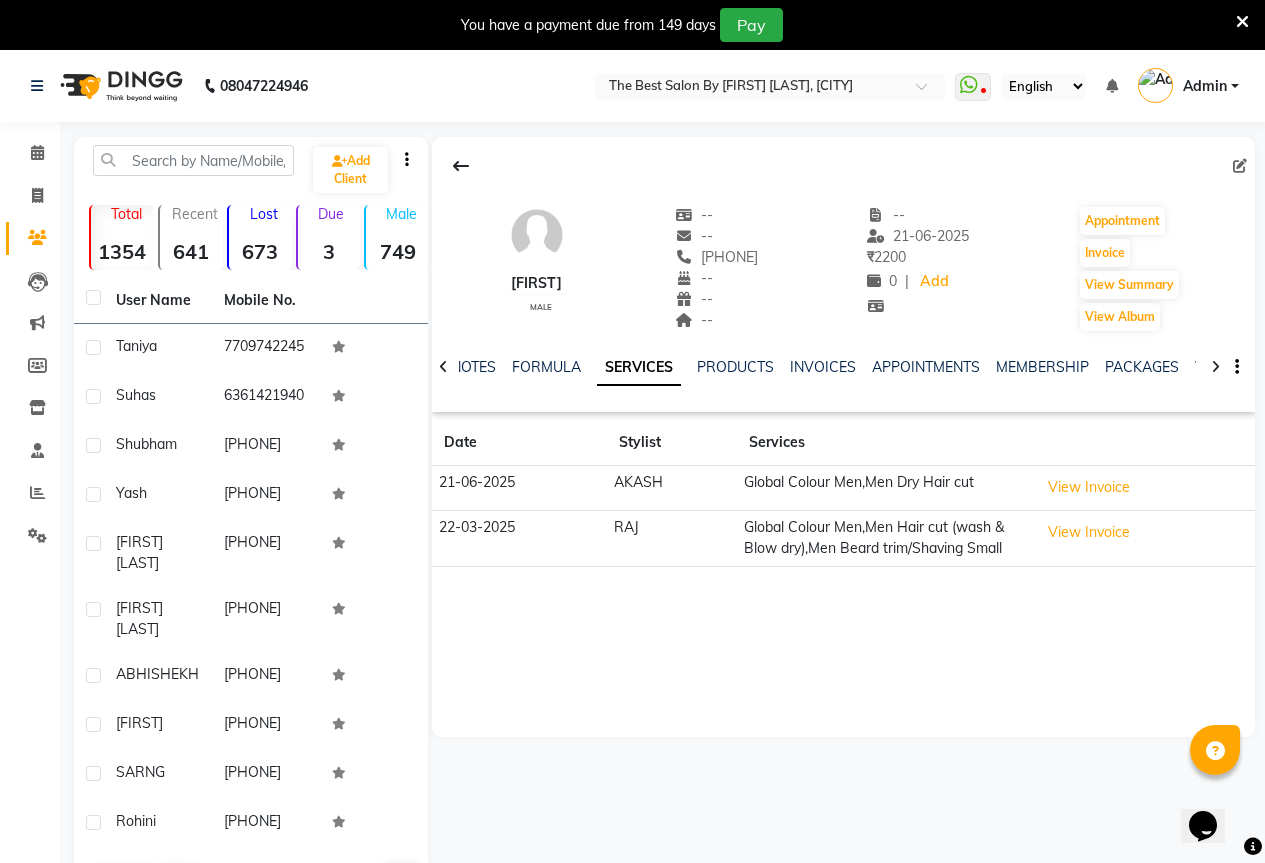 click on "View Invoice" 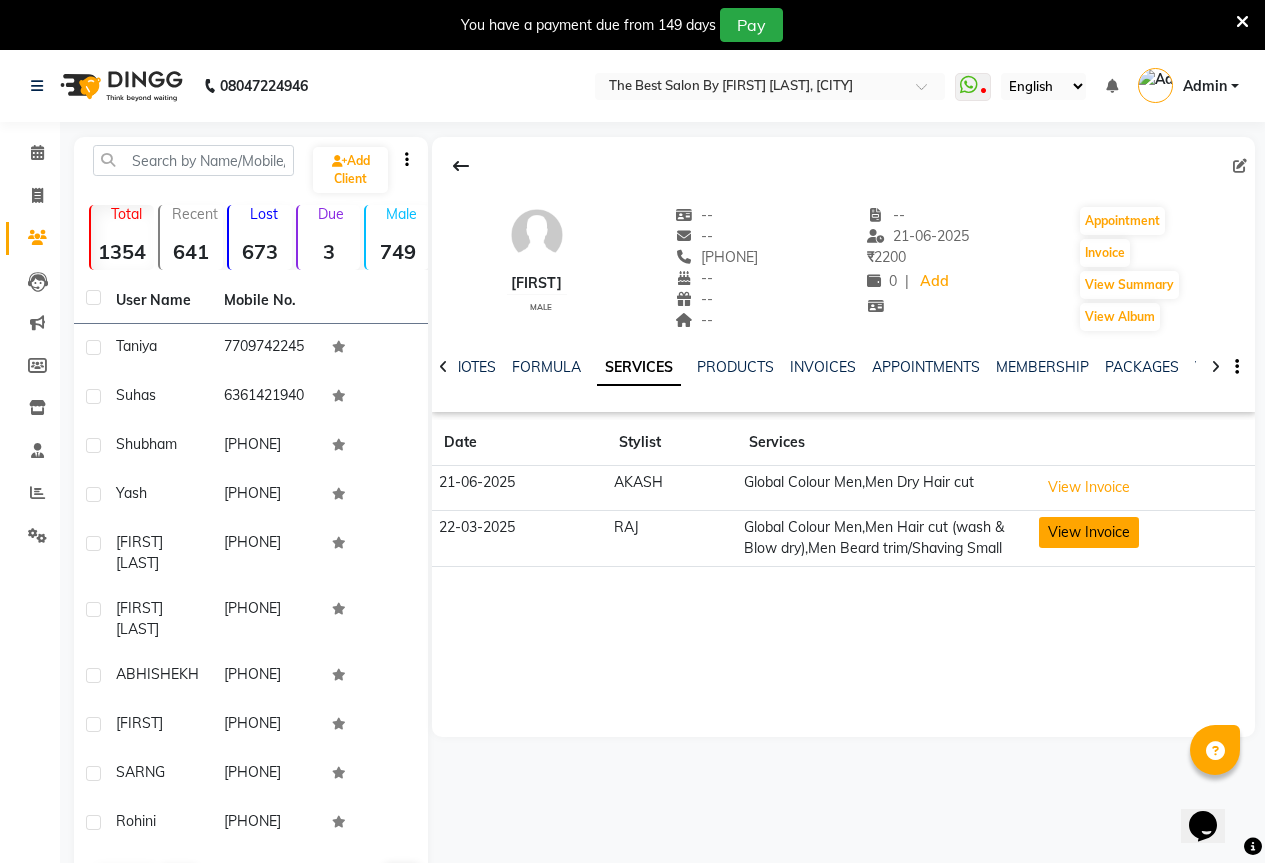 click on "View Invoice" 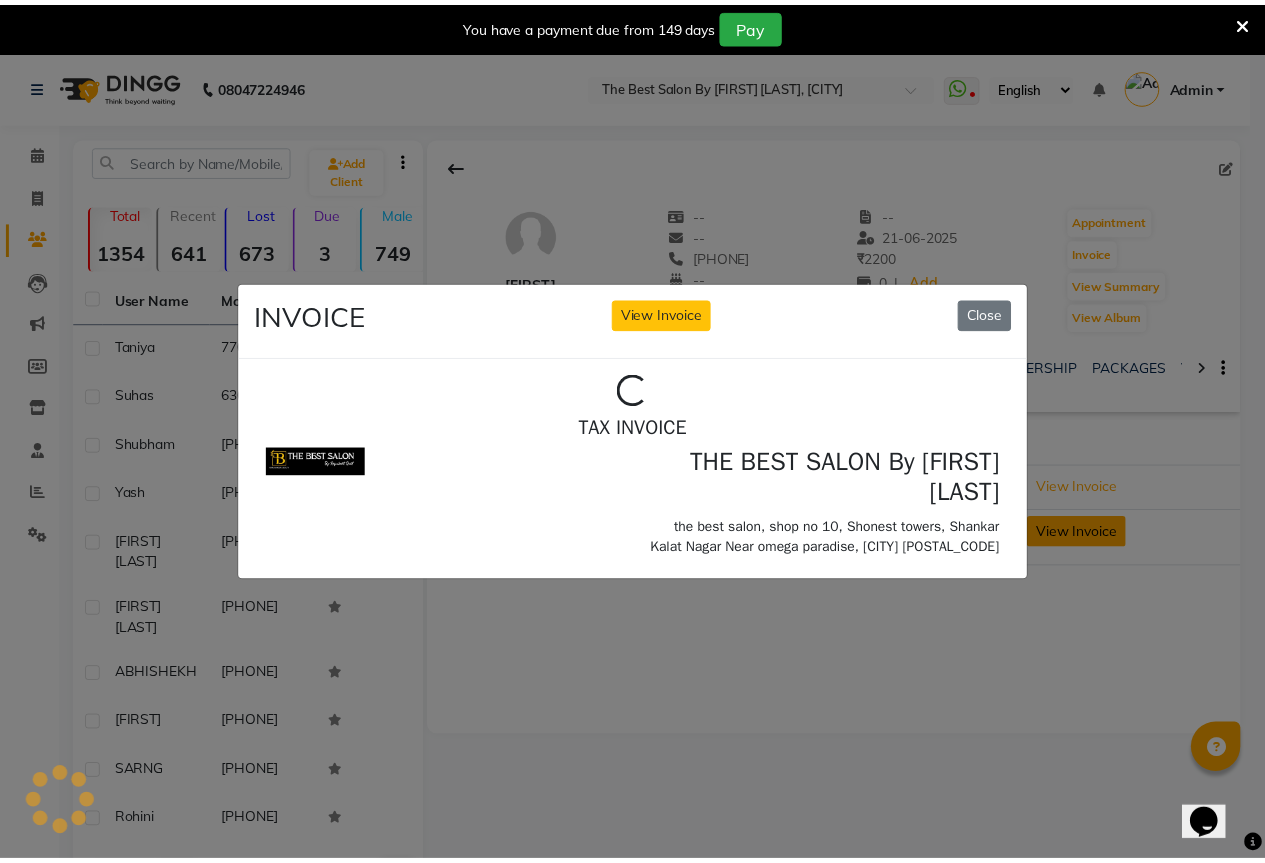 scroll, scrollTop: 0, scrollLeft: 0, axis: both 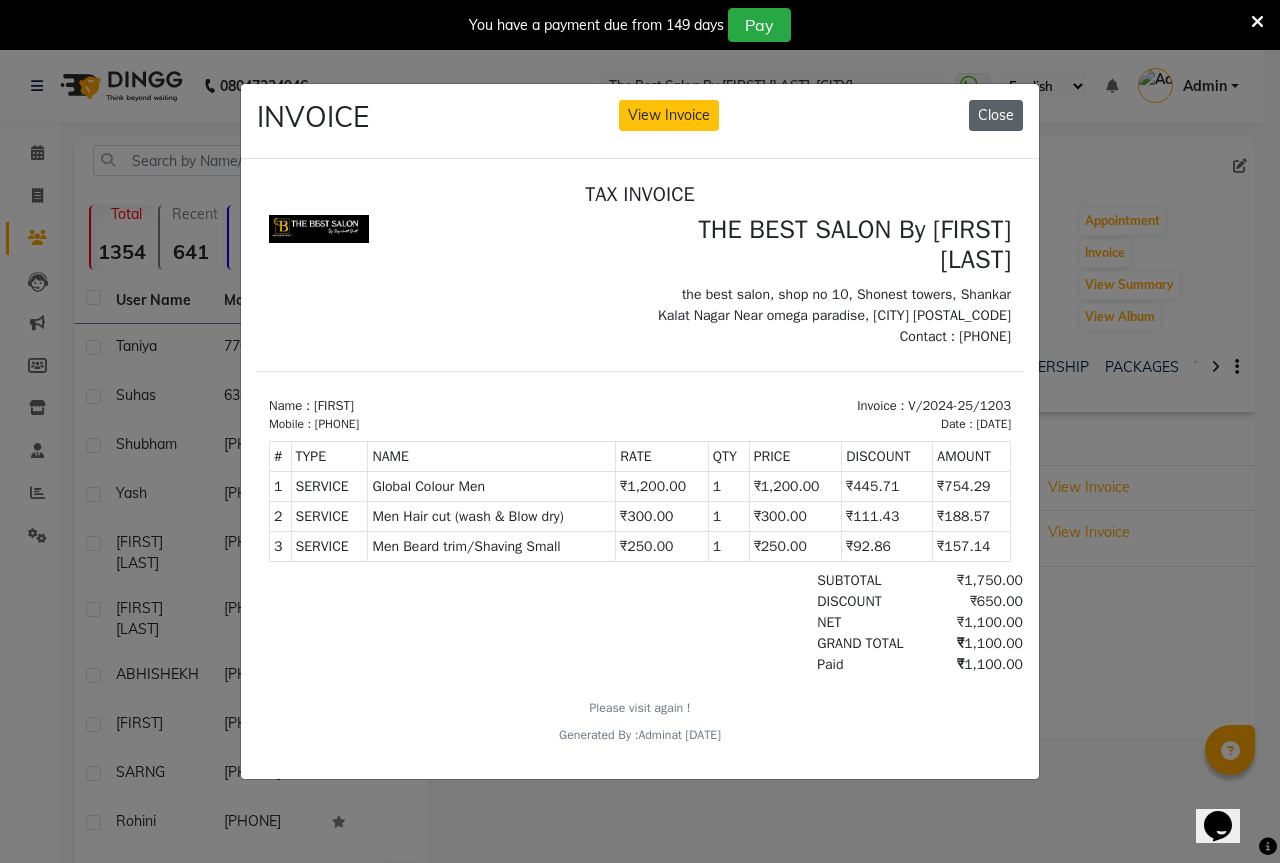click on "Close" 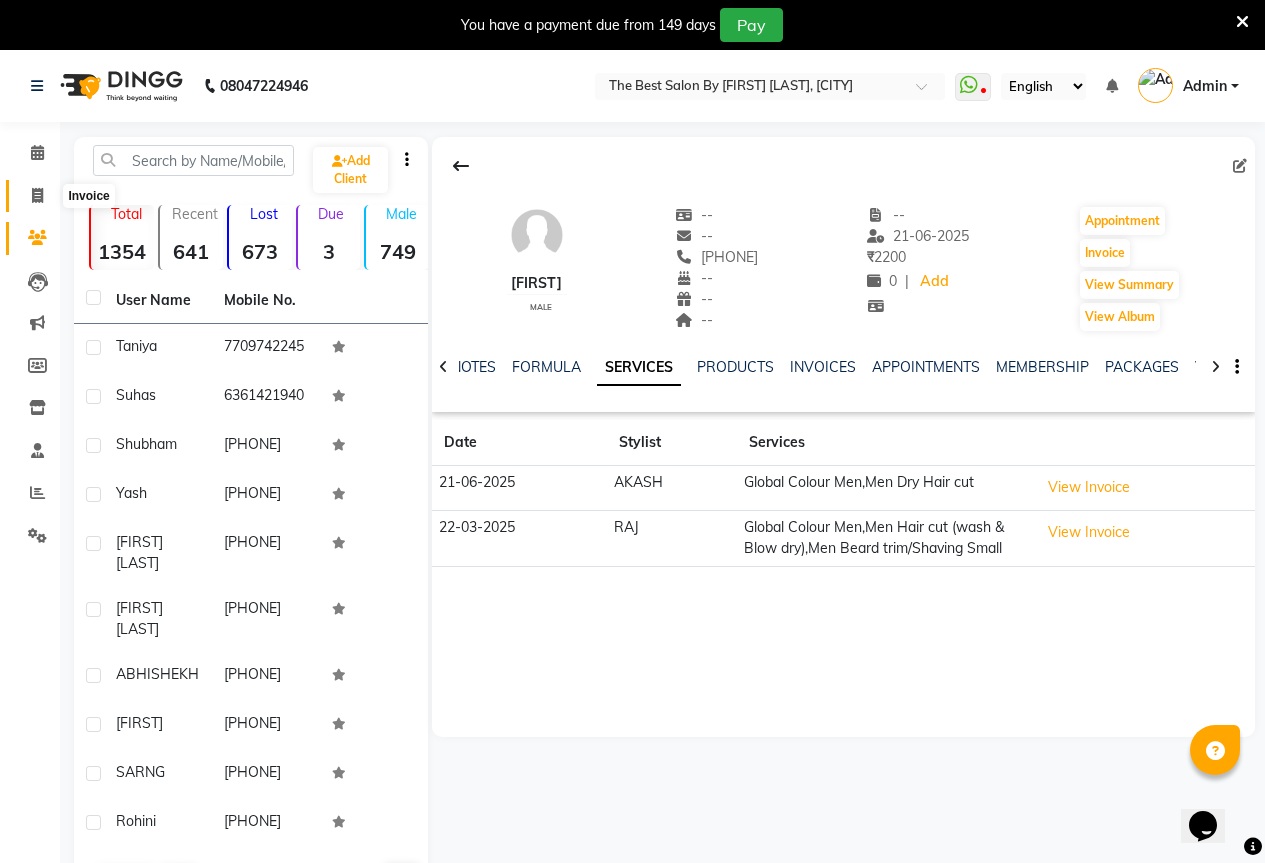 click 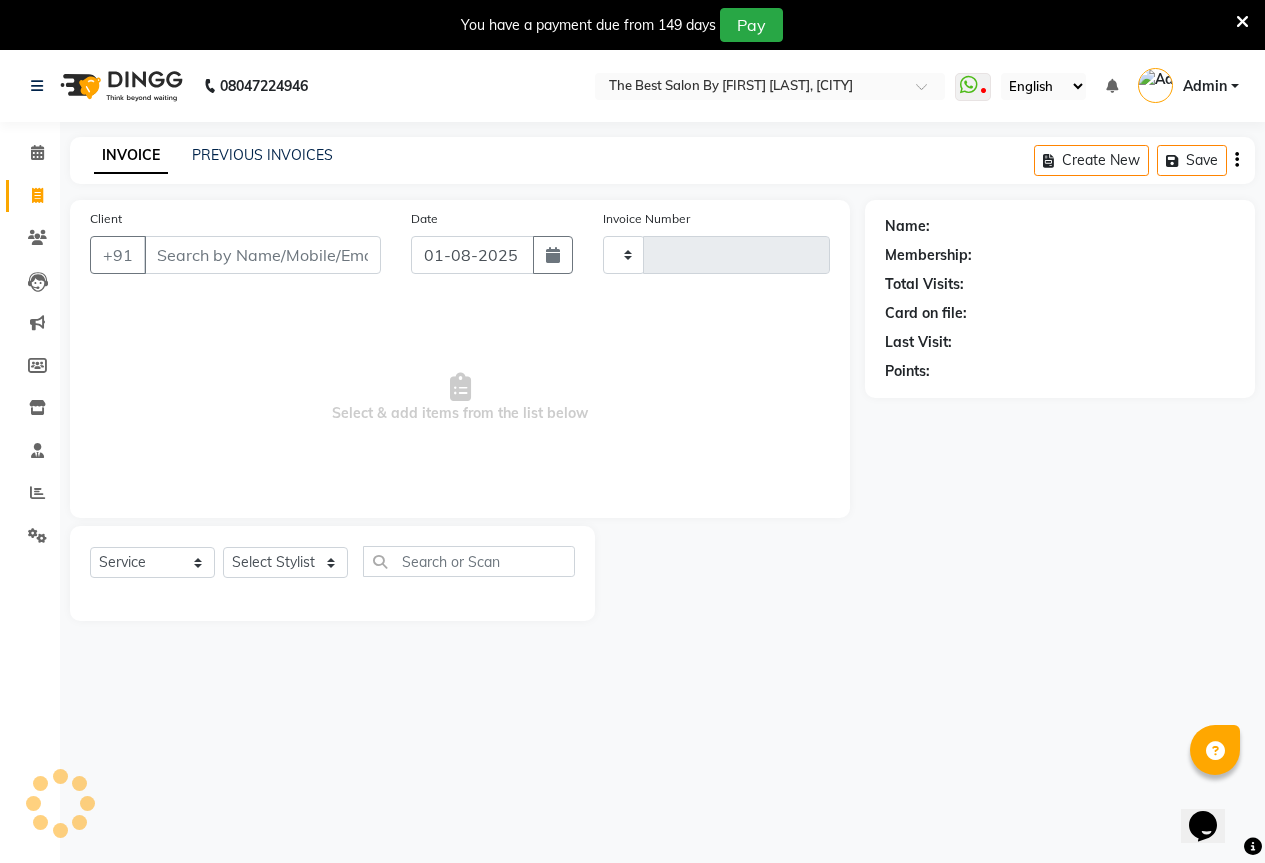type on "1233" 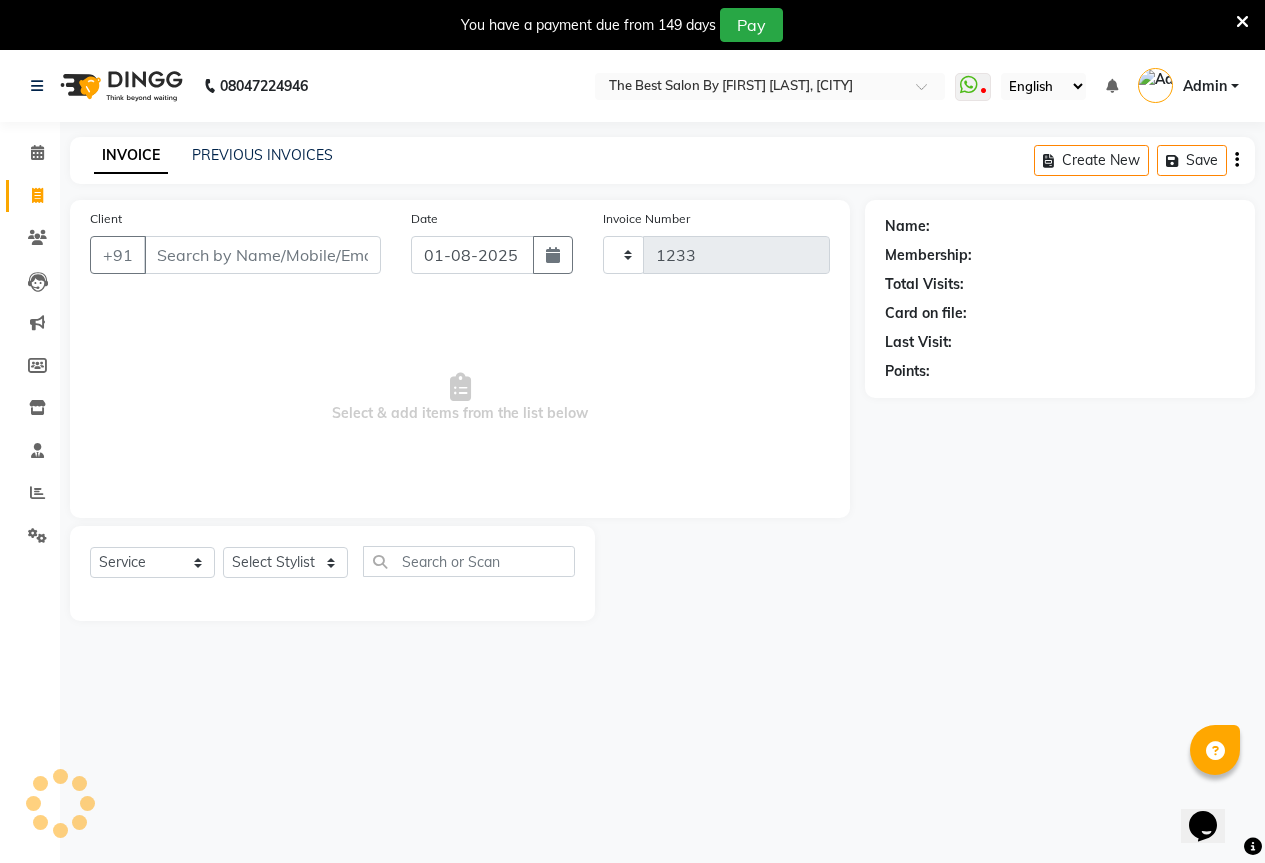 scroll, scrollTop: 50, scrollLeft: 0, axis: vertical 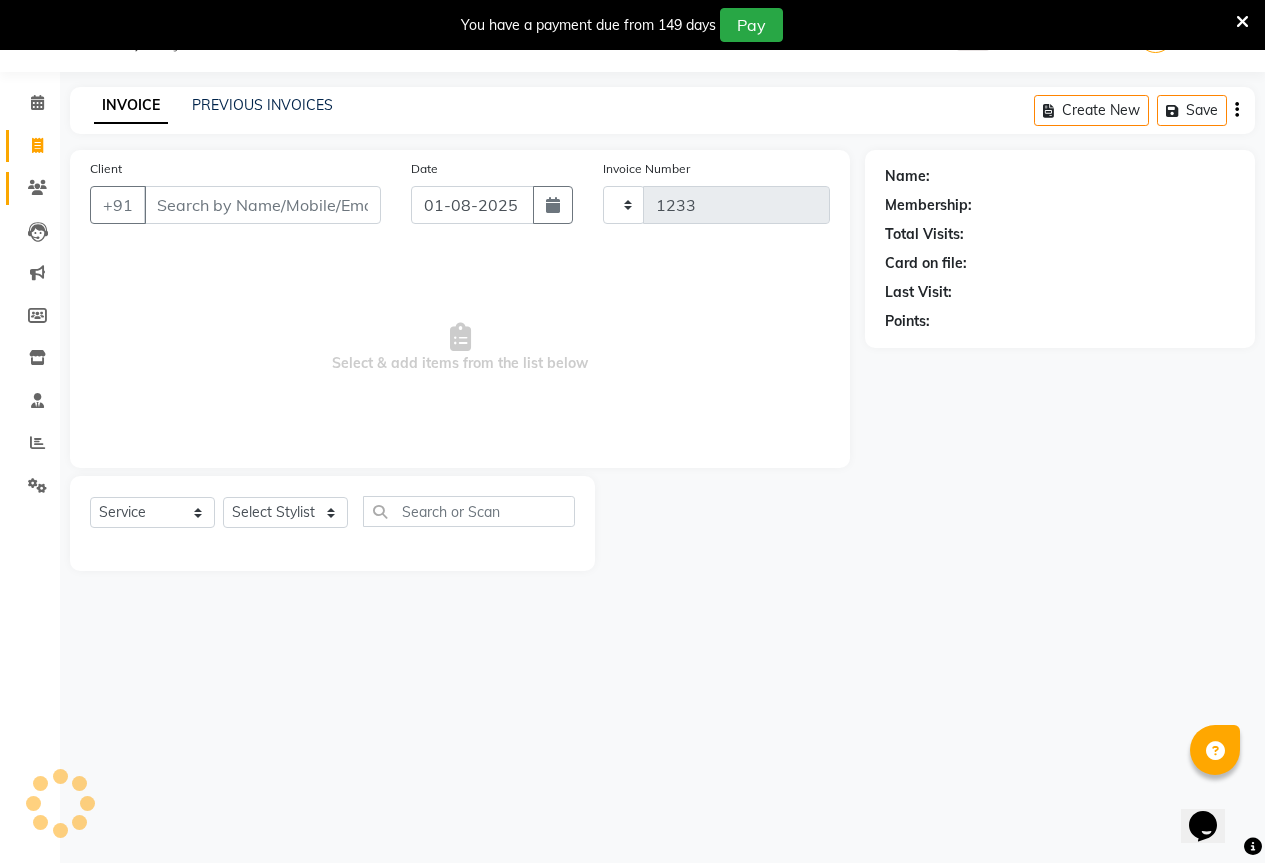 select on "7209" 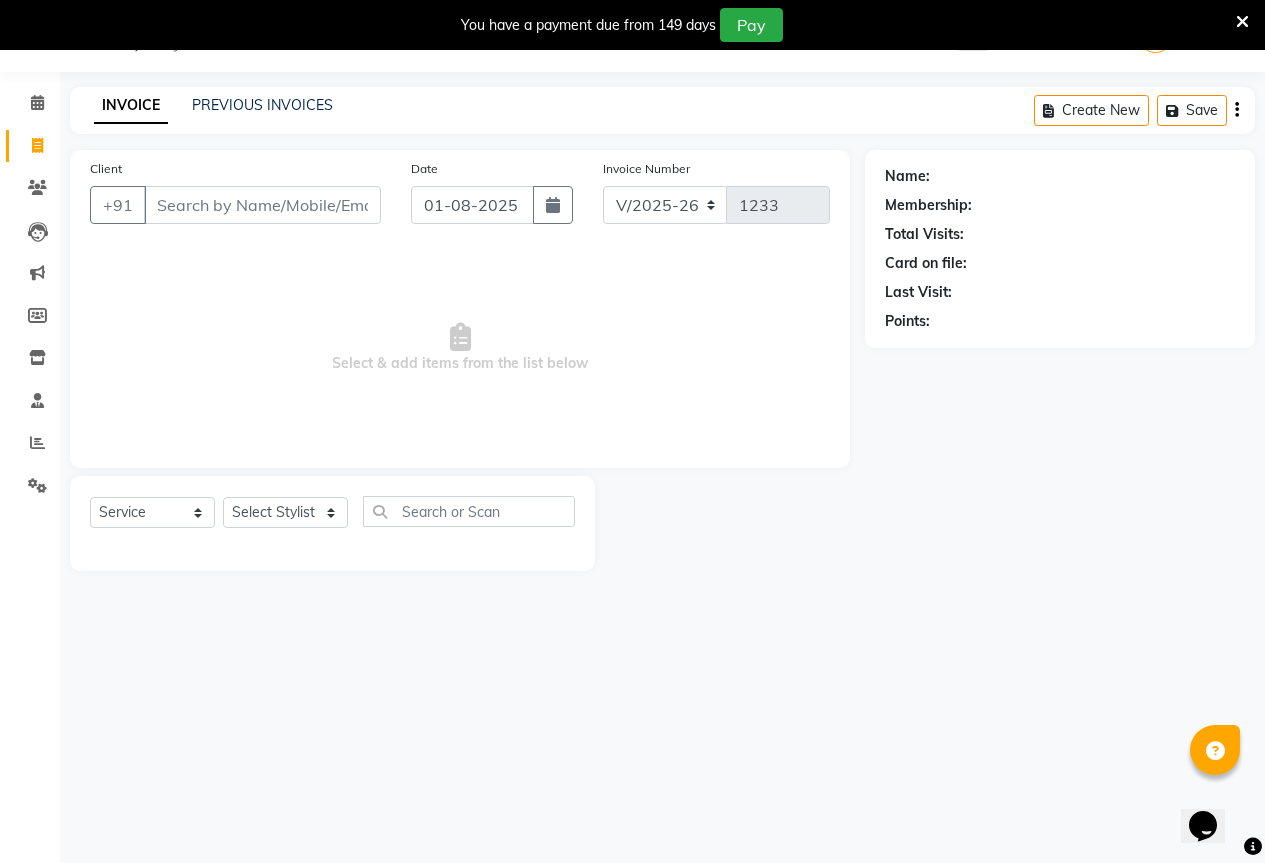 click on "Client" at bounding box center (262, 205) 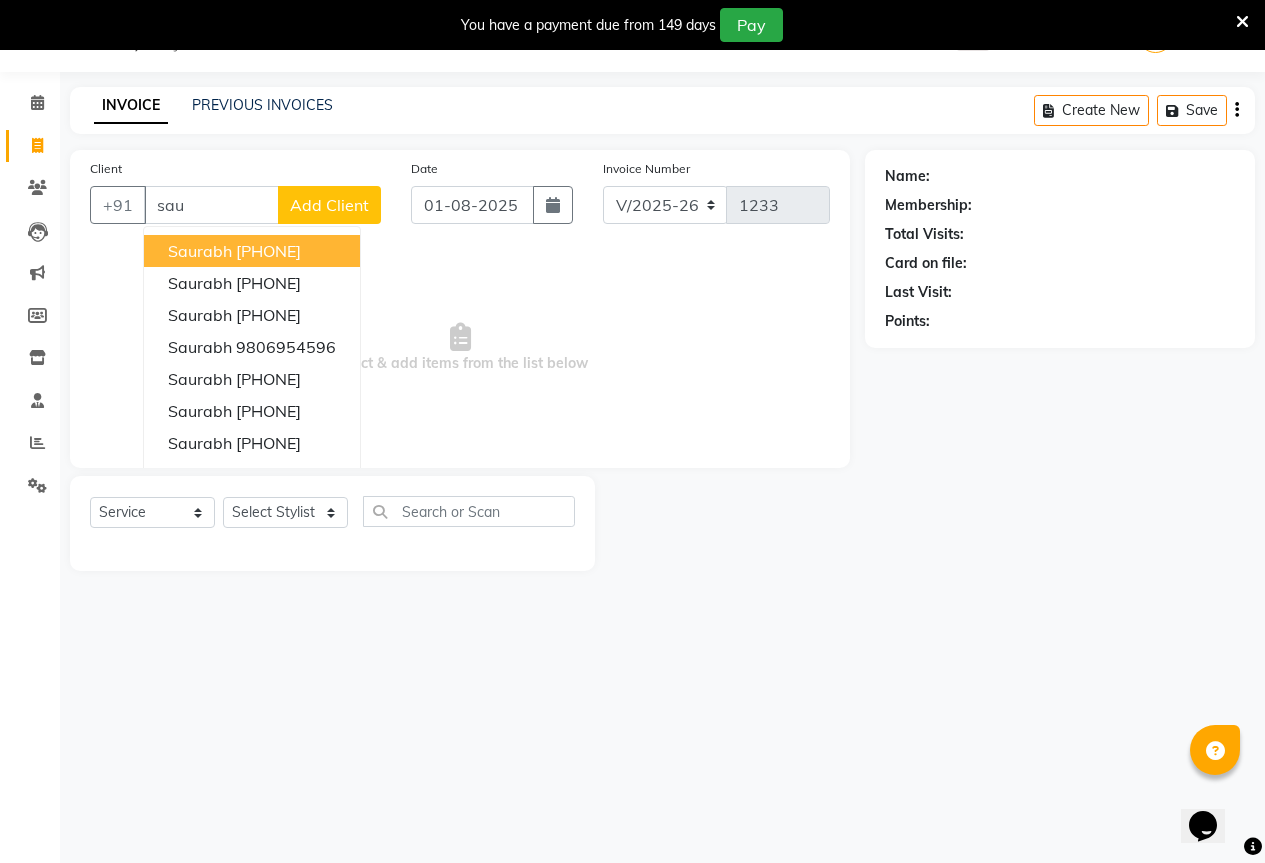 click on "sau" at bounding box center [211, 205] 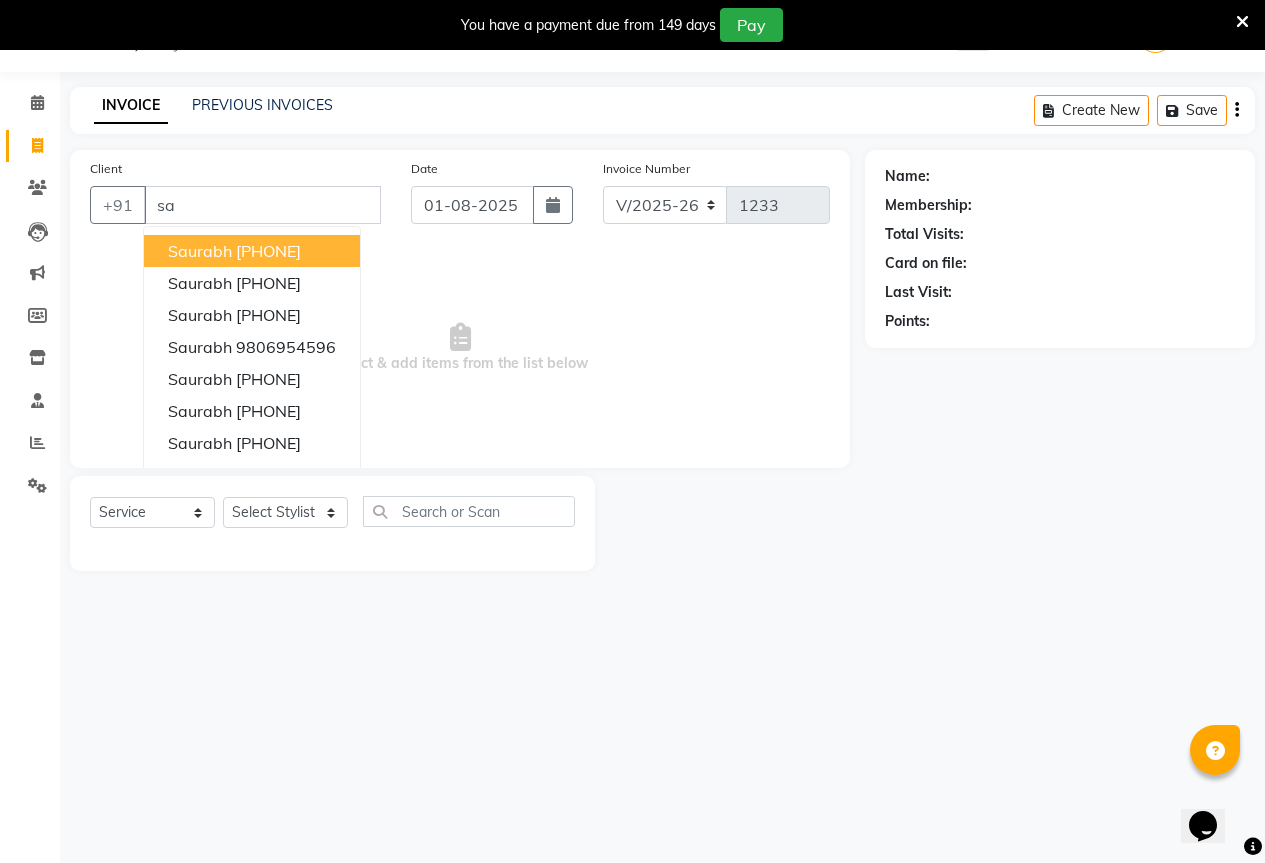 type on "s" 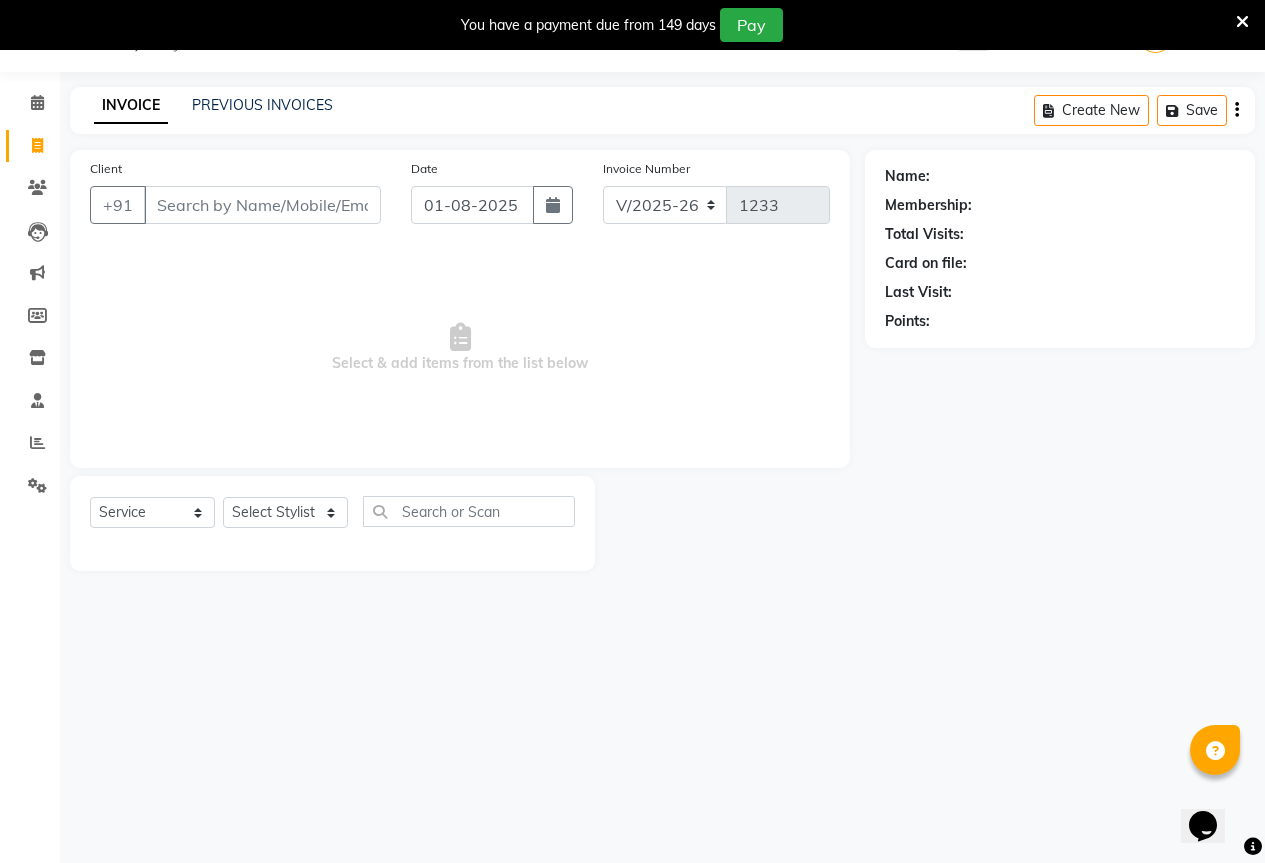 click on "Client" at bounding box center [262, 205] 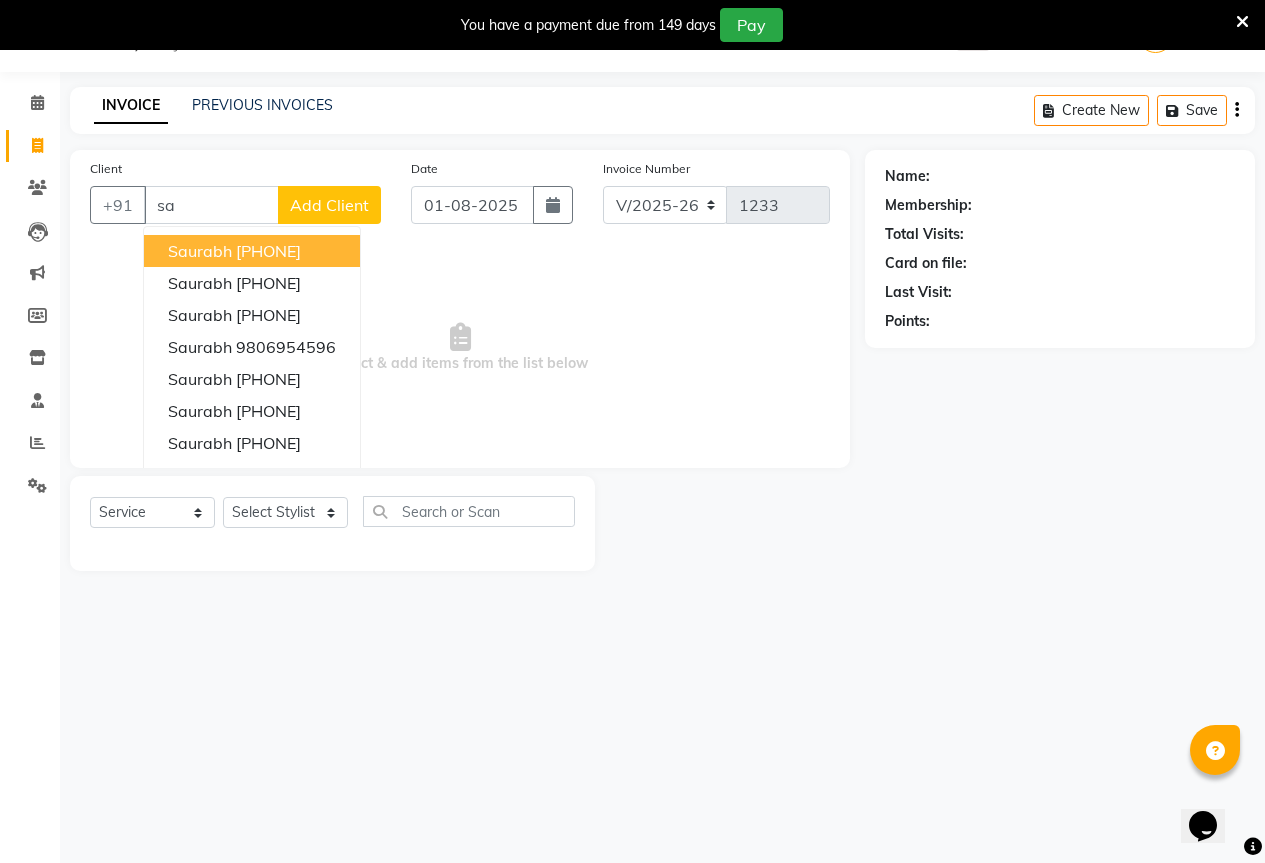 type on "s" 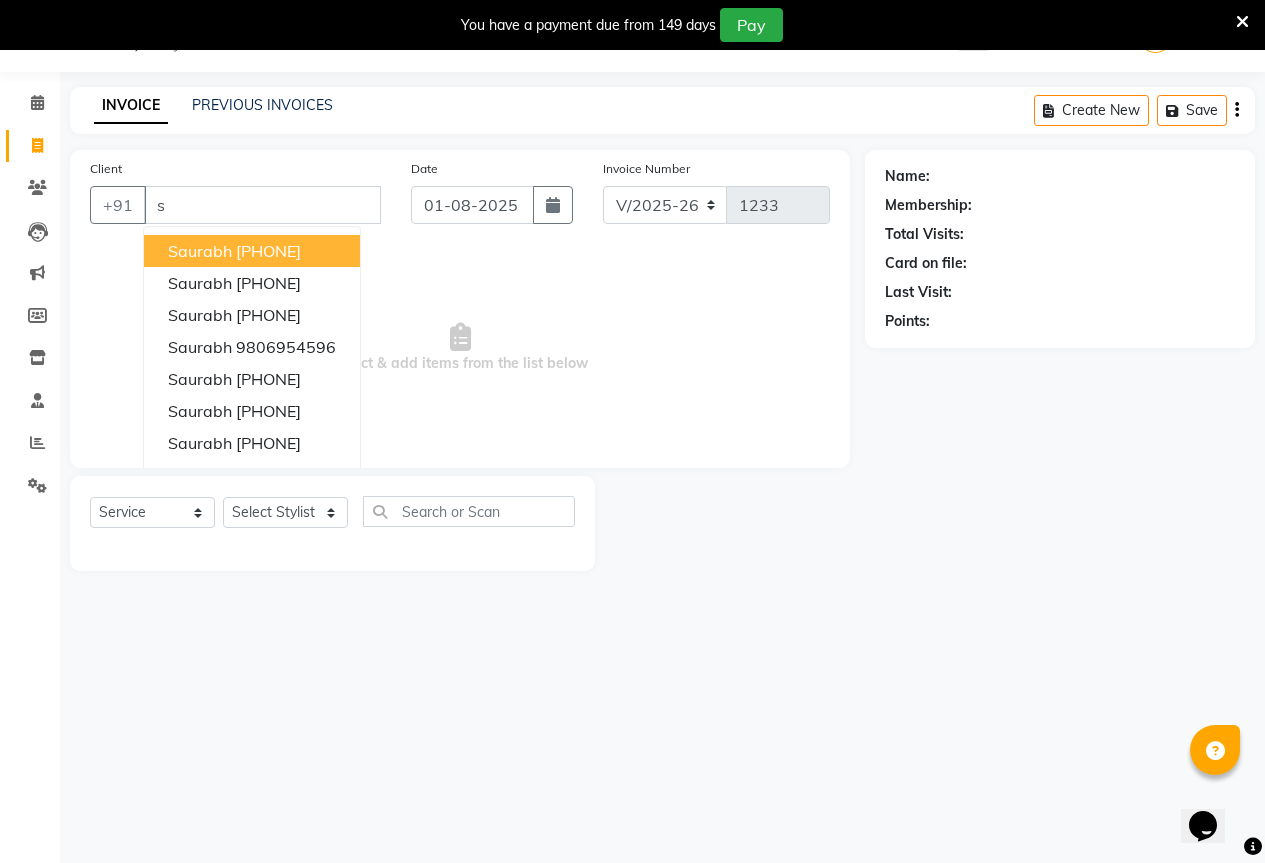 type 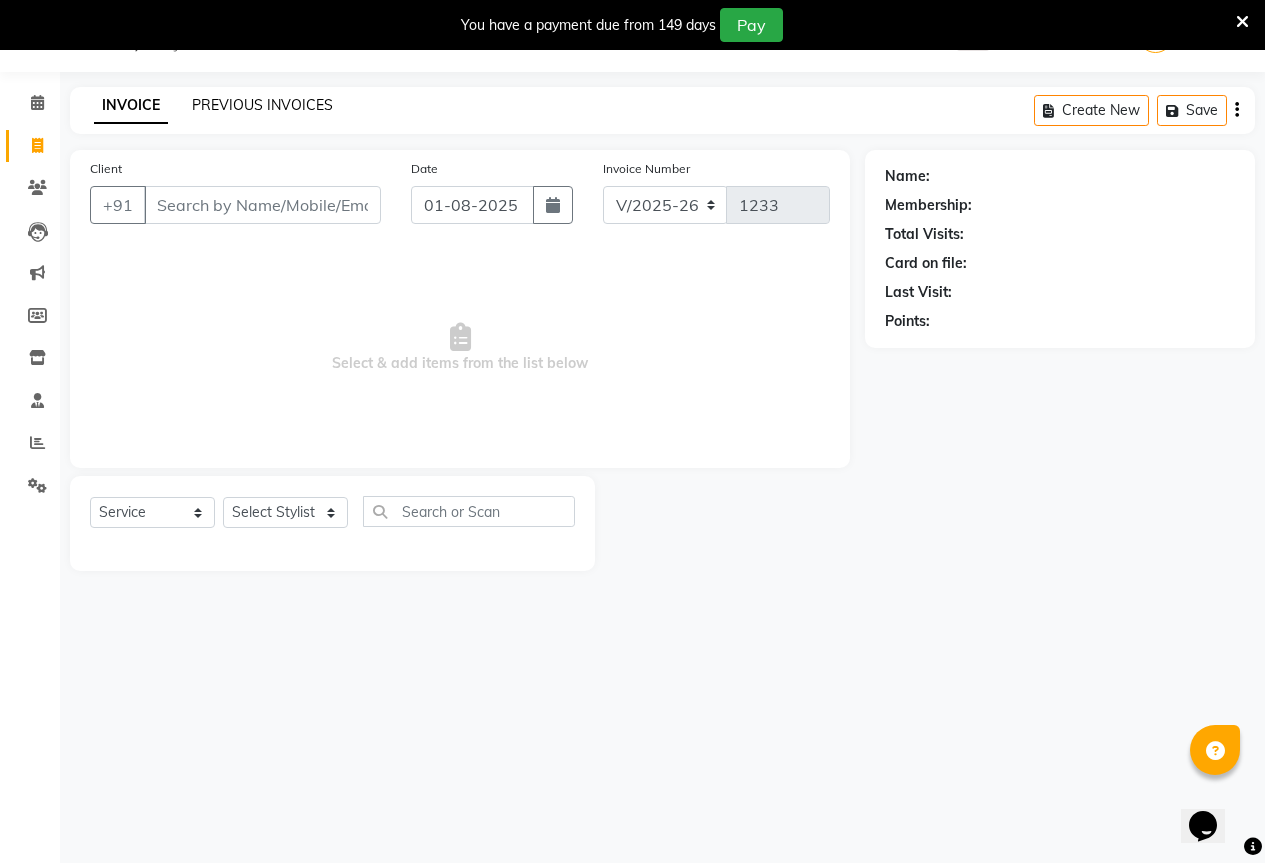 click on "PREVIOUS INVOICES" 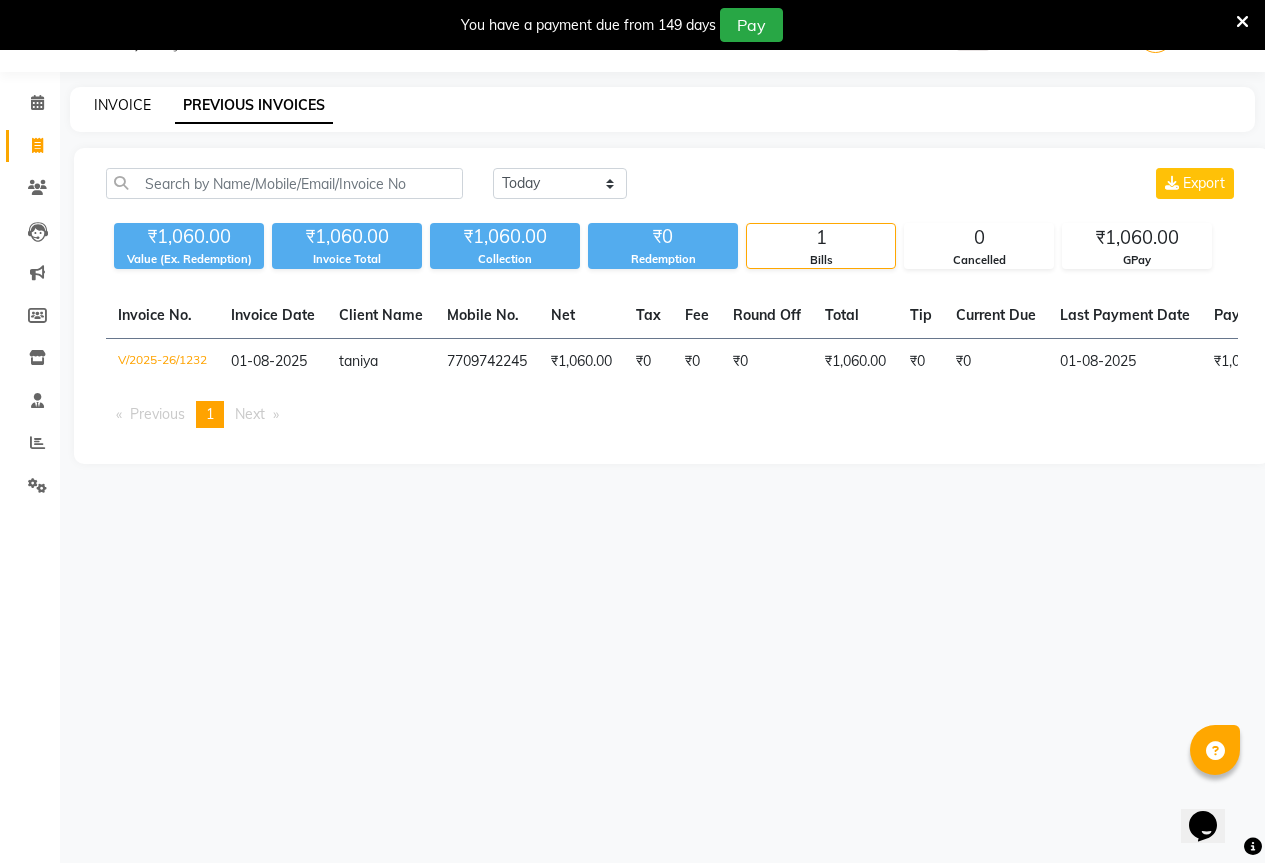 click on "INVOICE" 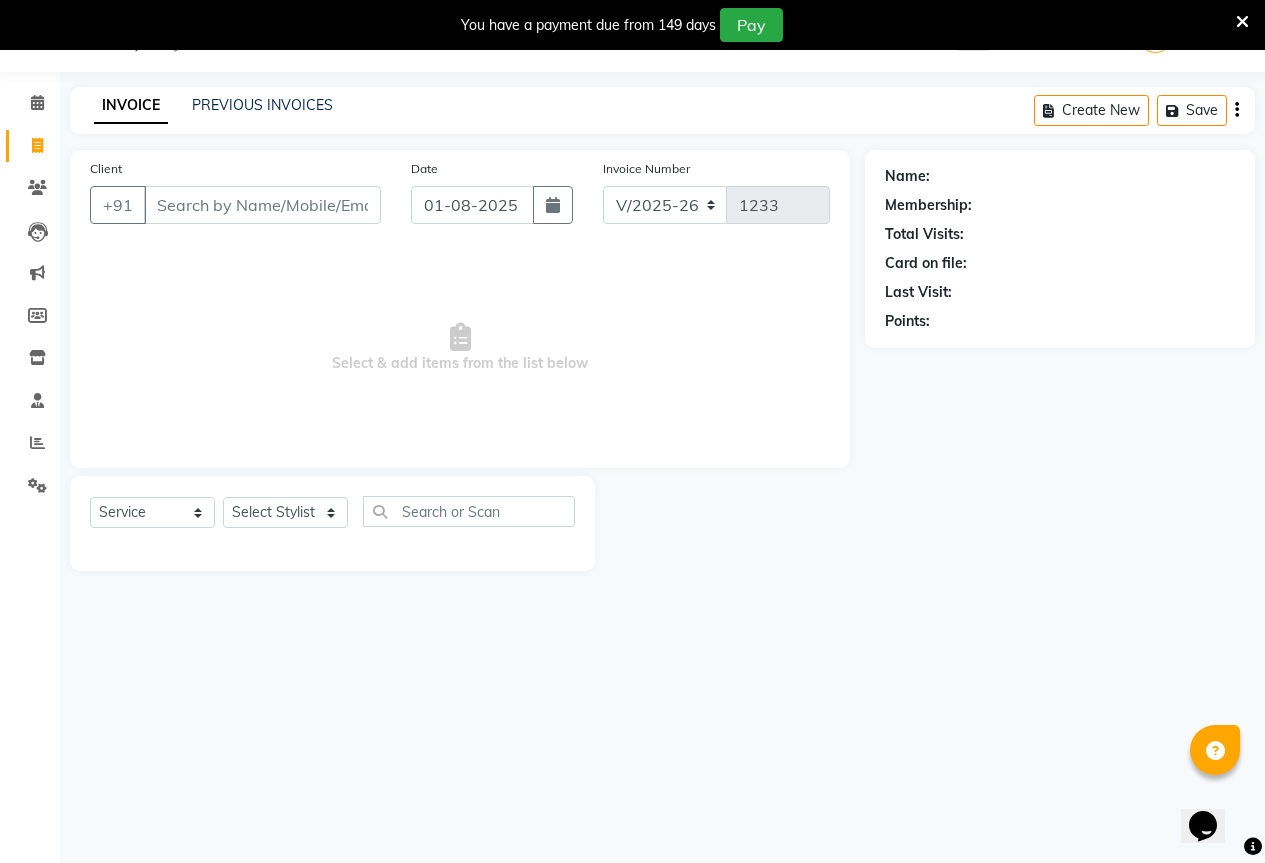 click on "Client" at bounding box center (262, 205) 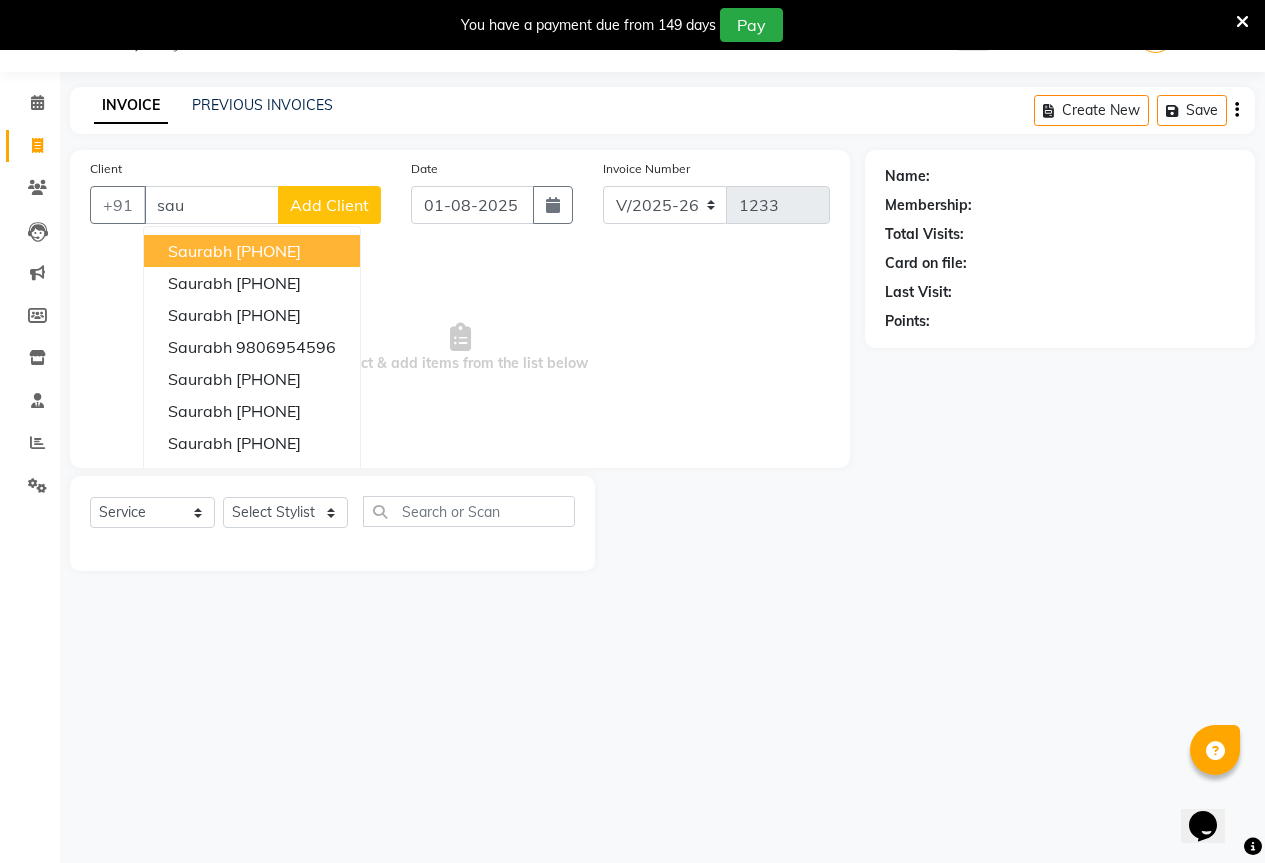 click on "sau" at bounding box center (211, 205) 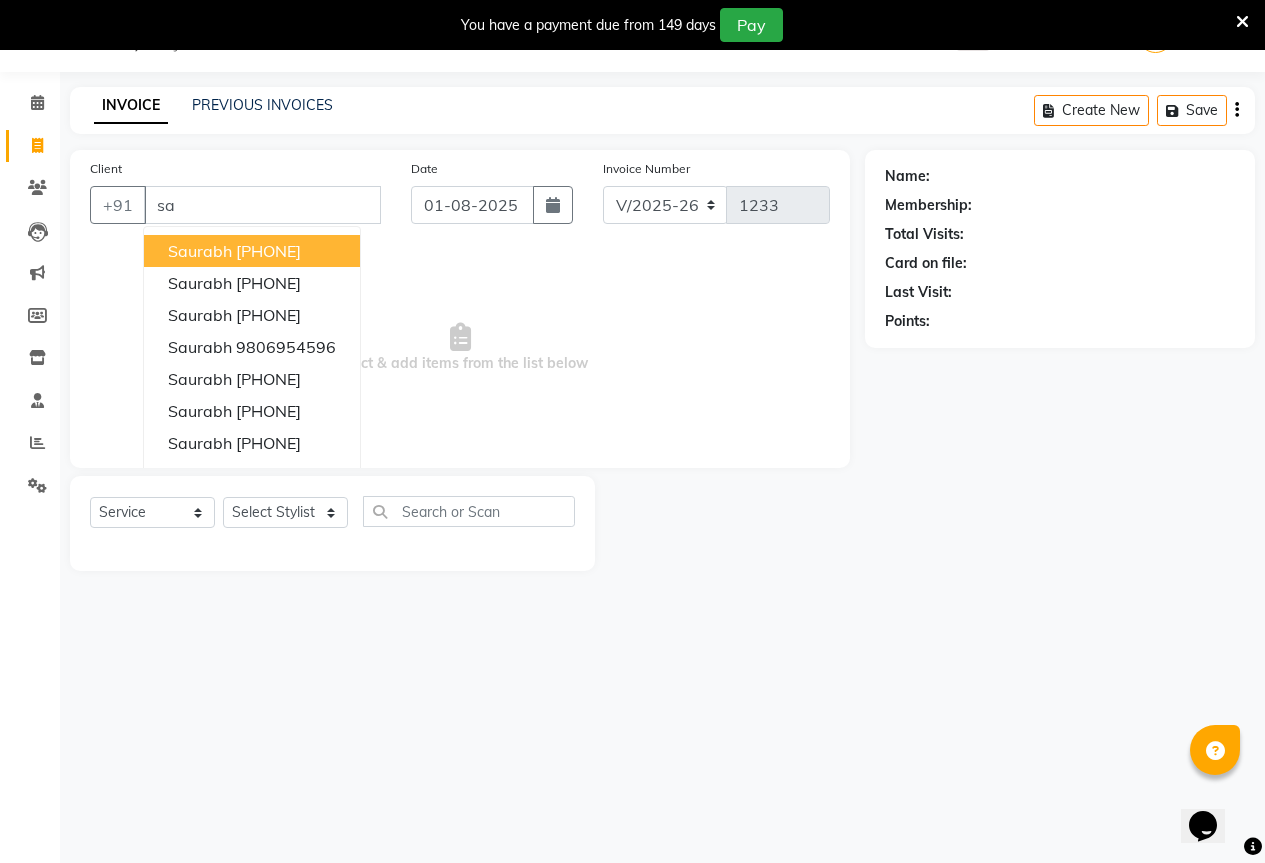 type on "s" 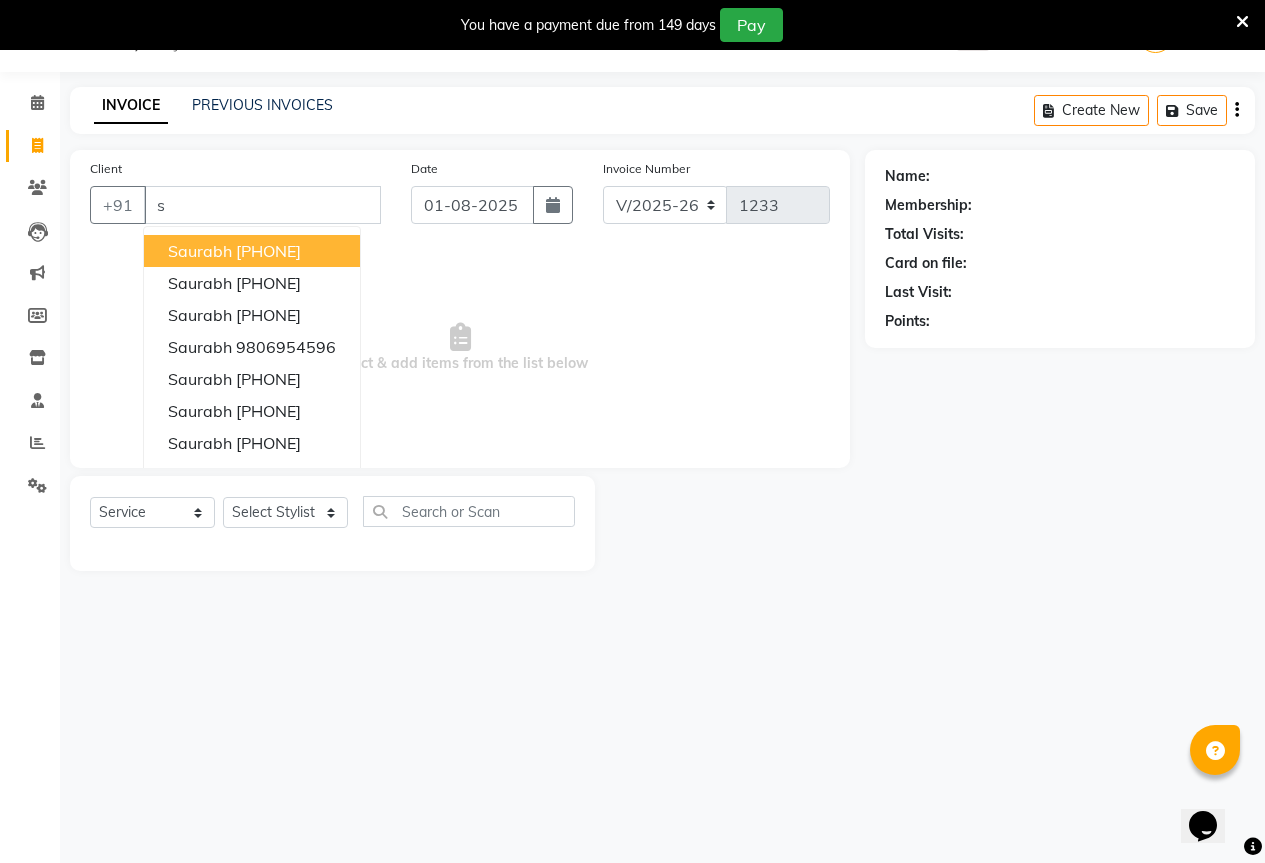 type 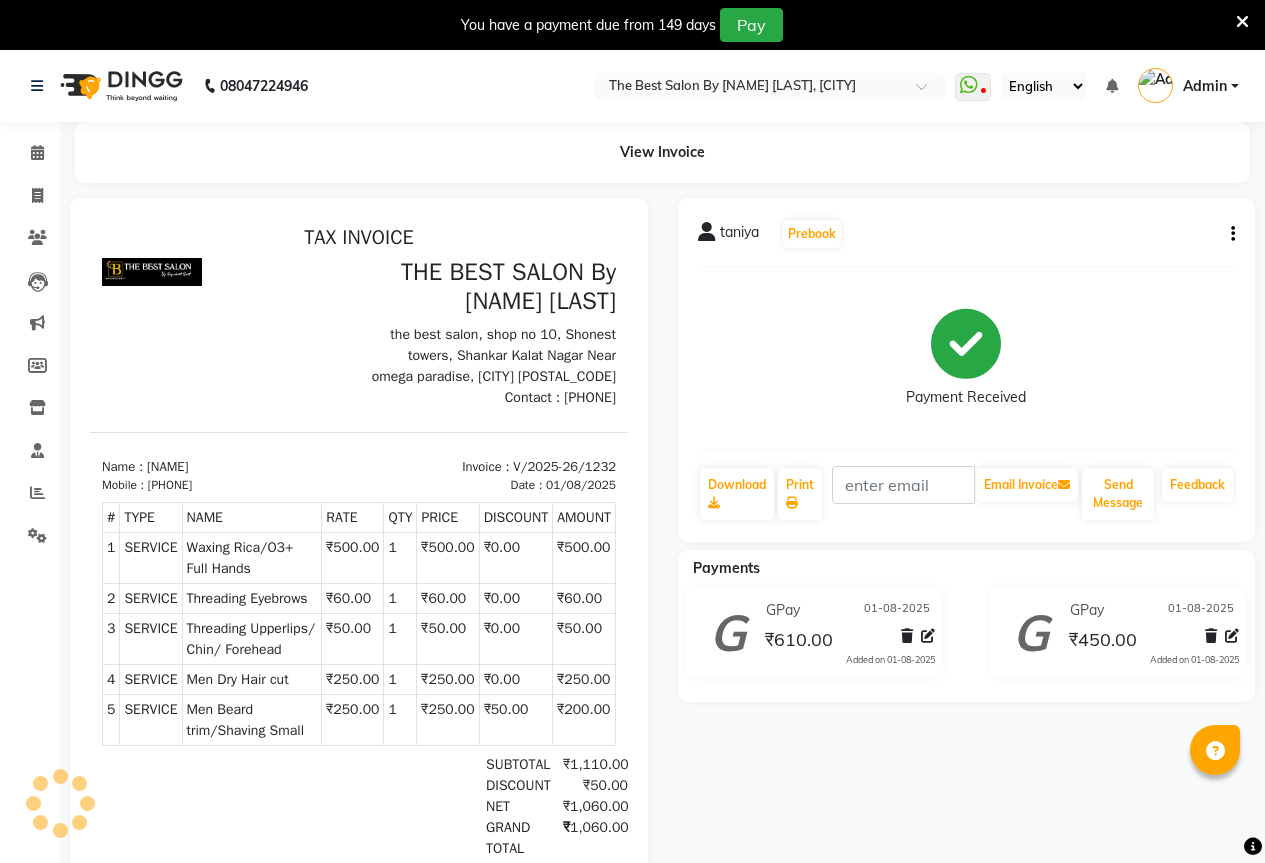 scroll, scrollTop: 0, scrollLeft: 0, axis: both 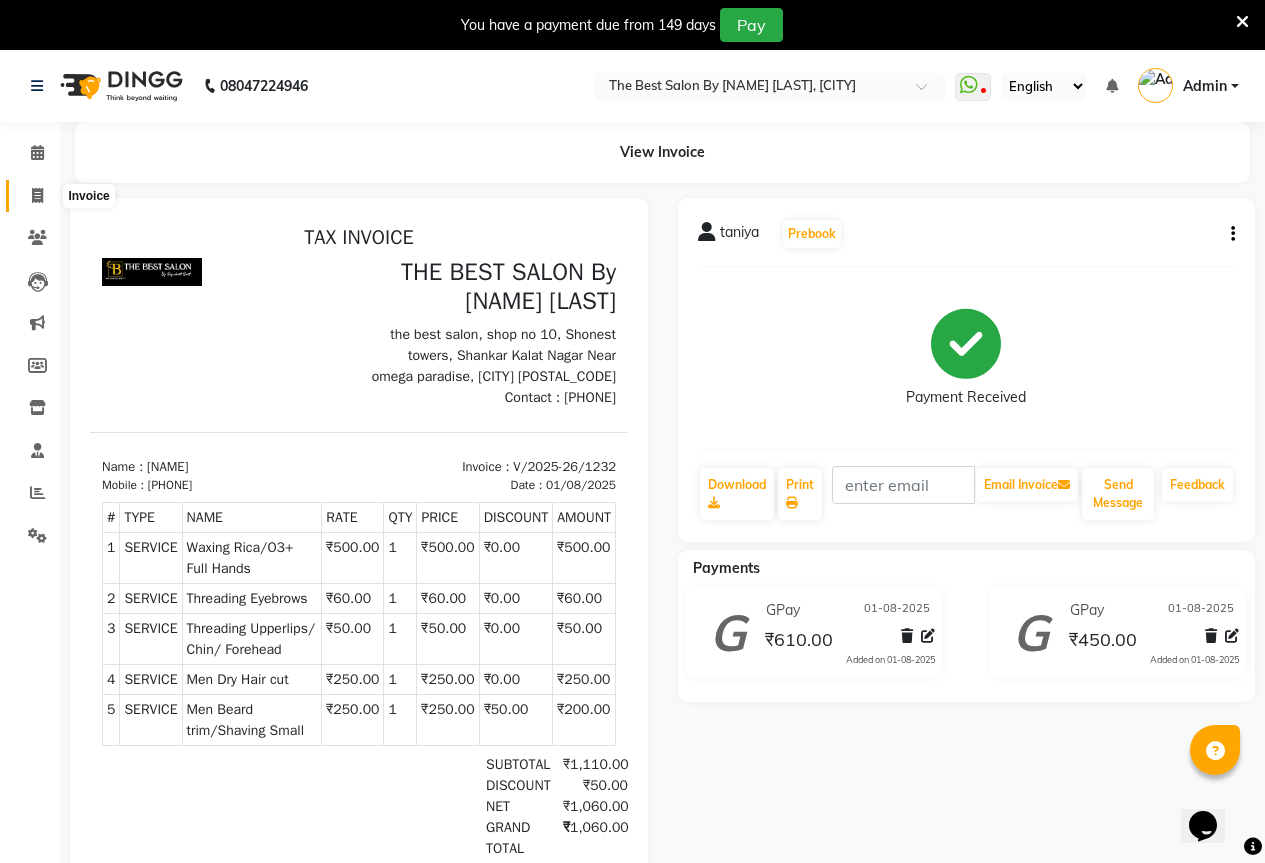 click 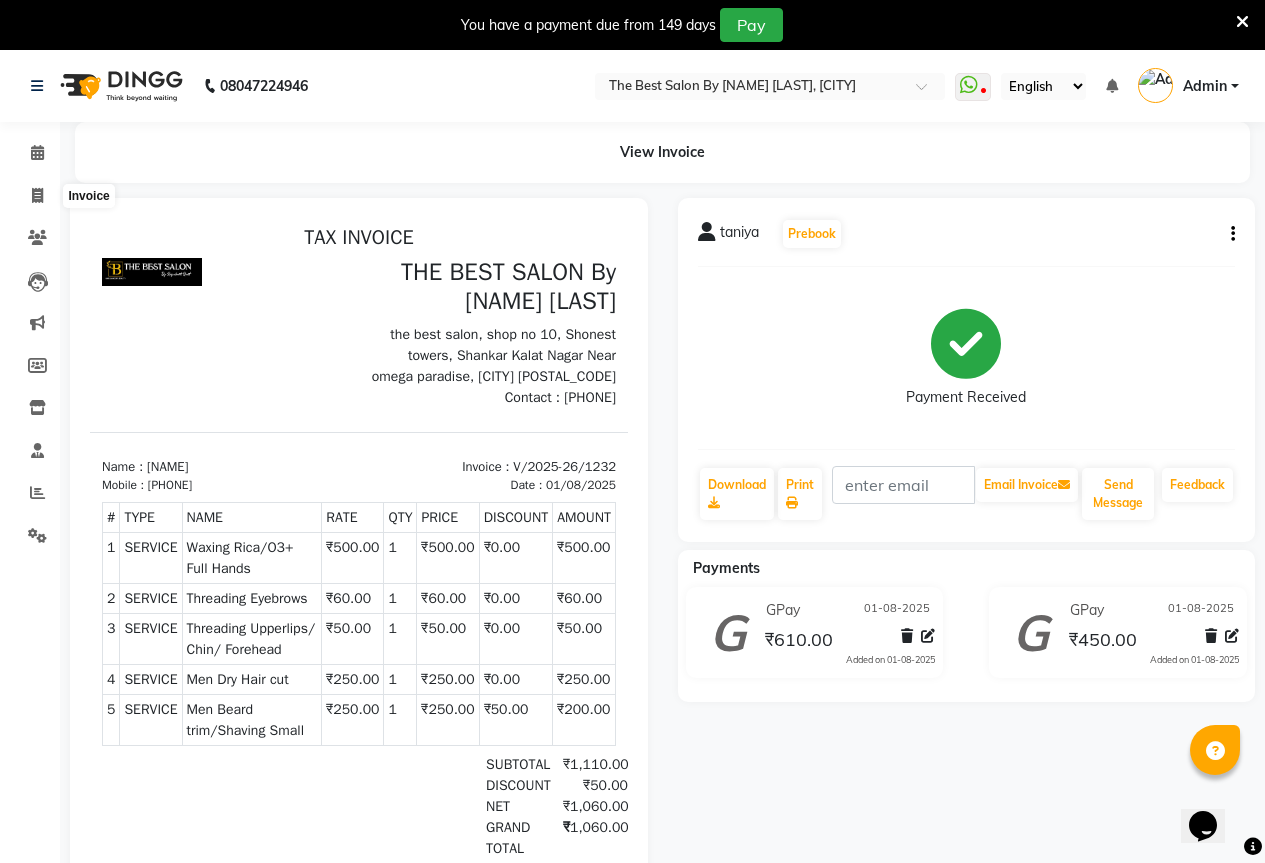 select on "7209" 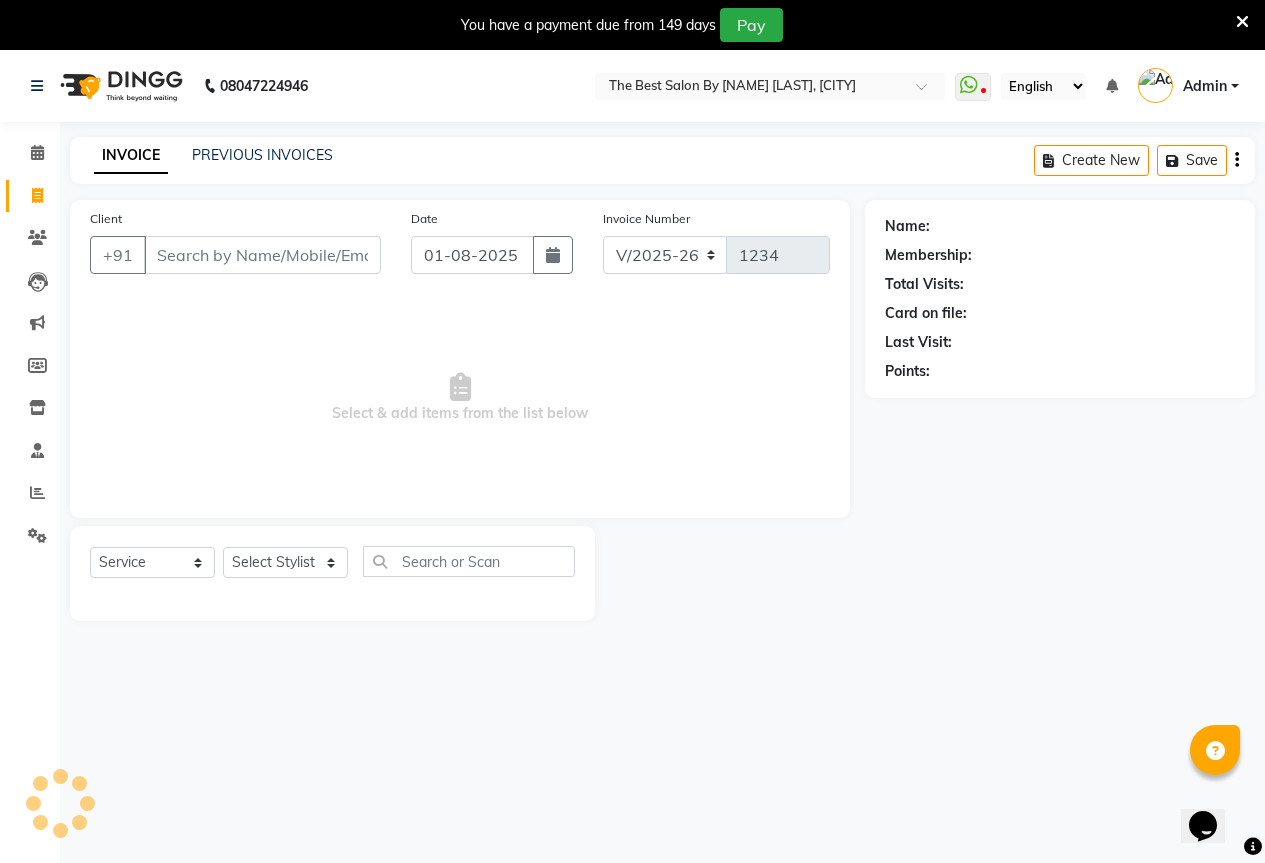 scroll, scrollTop: 50, scrollLeft: 0, axis: vertical 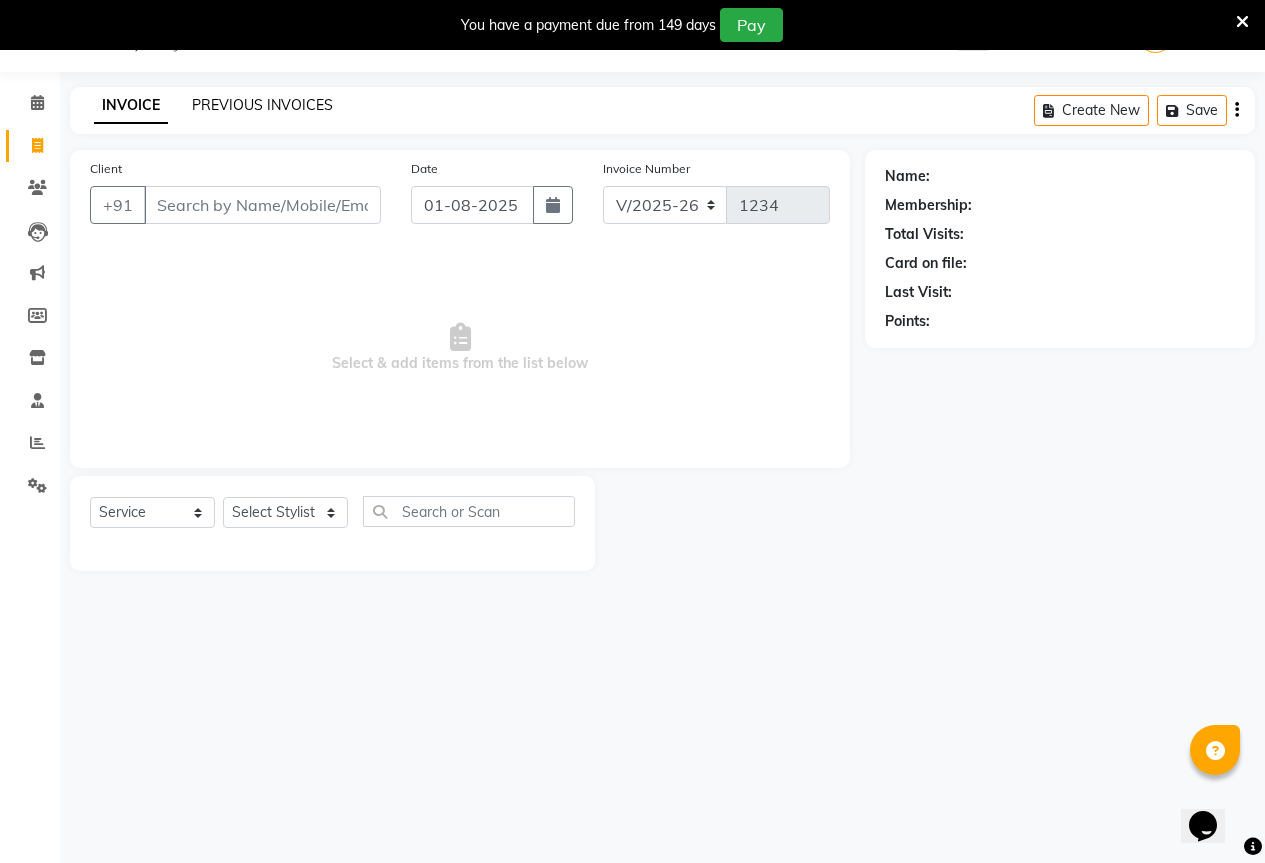 click on "PREVIOUS INVOICES" 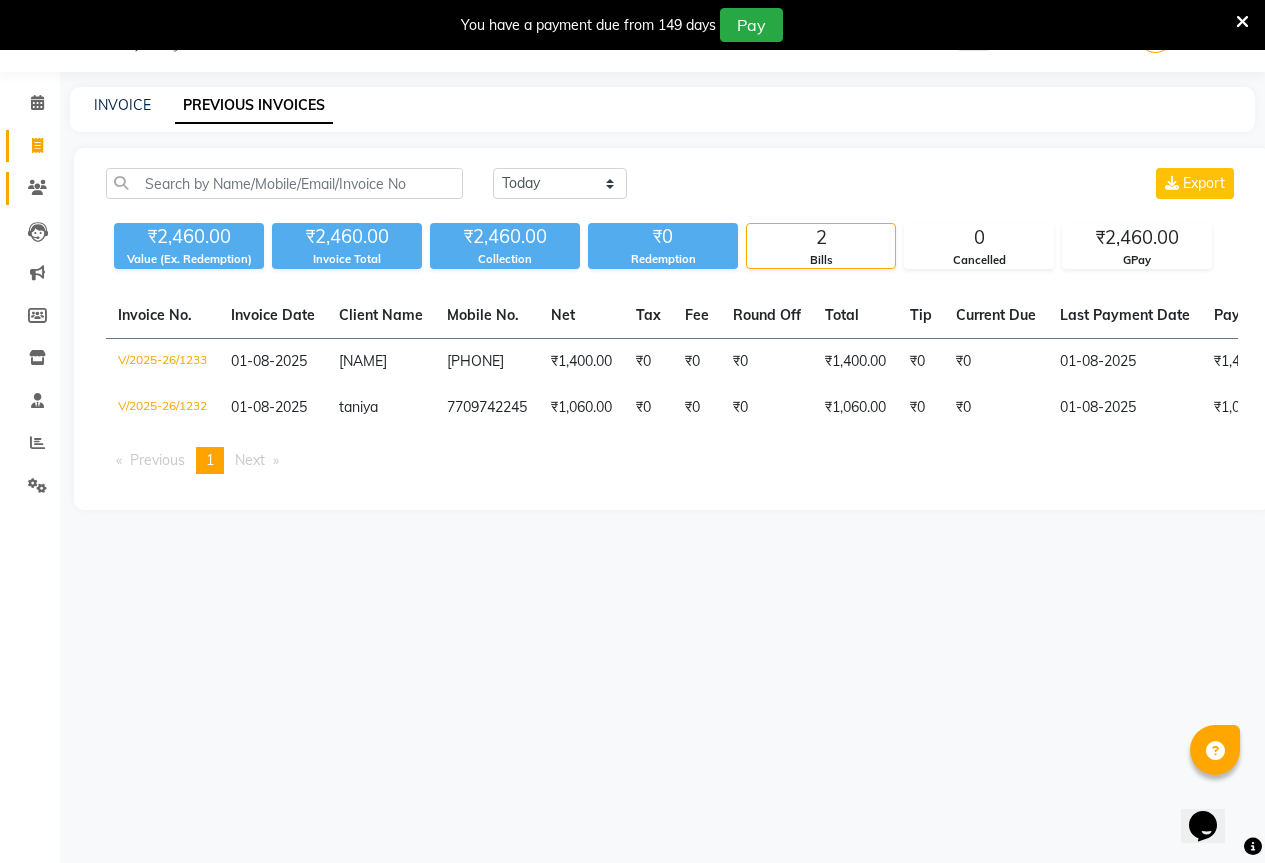 click on "Clients" 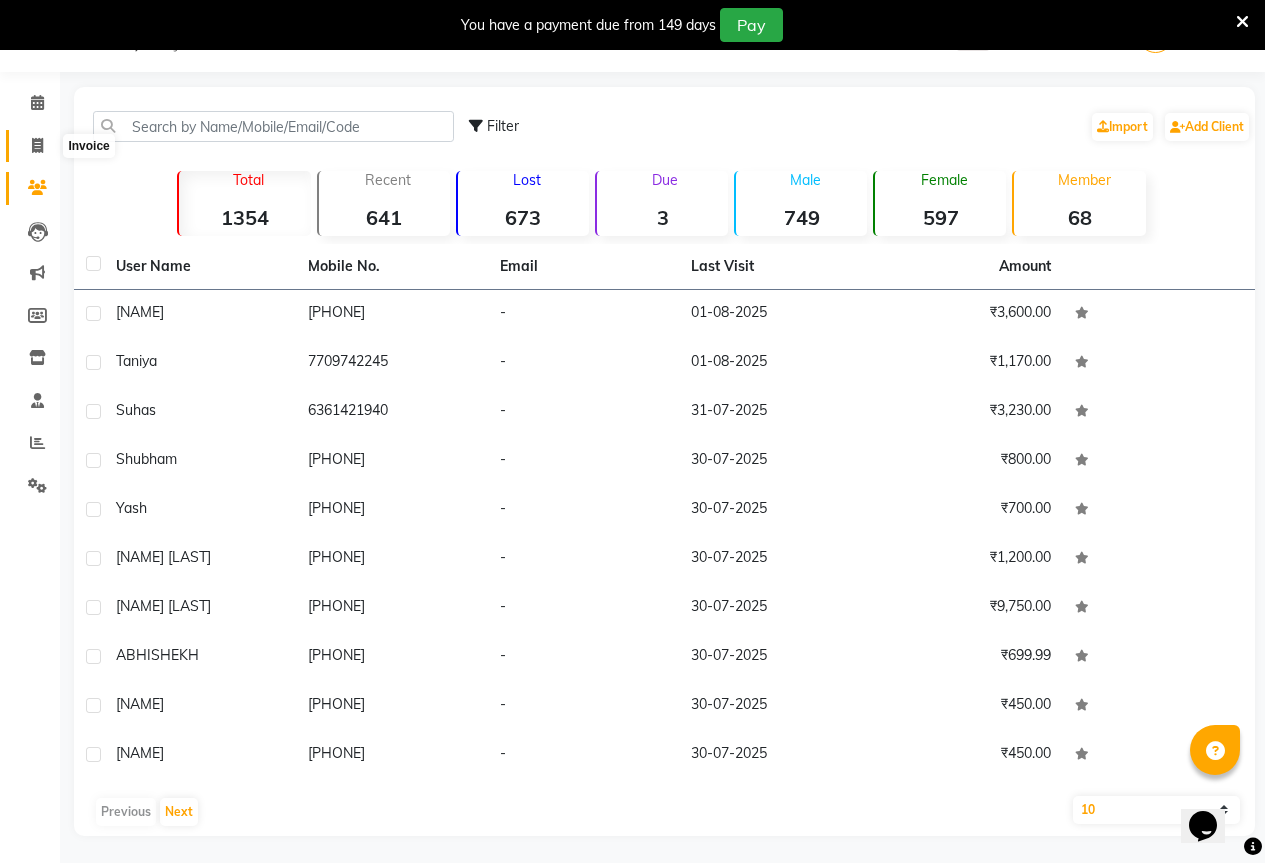 click 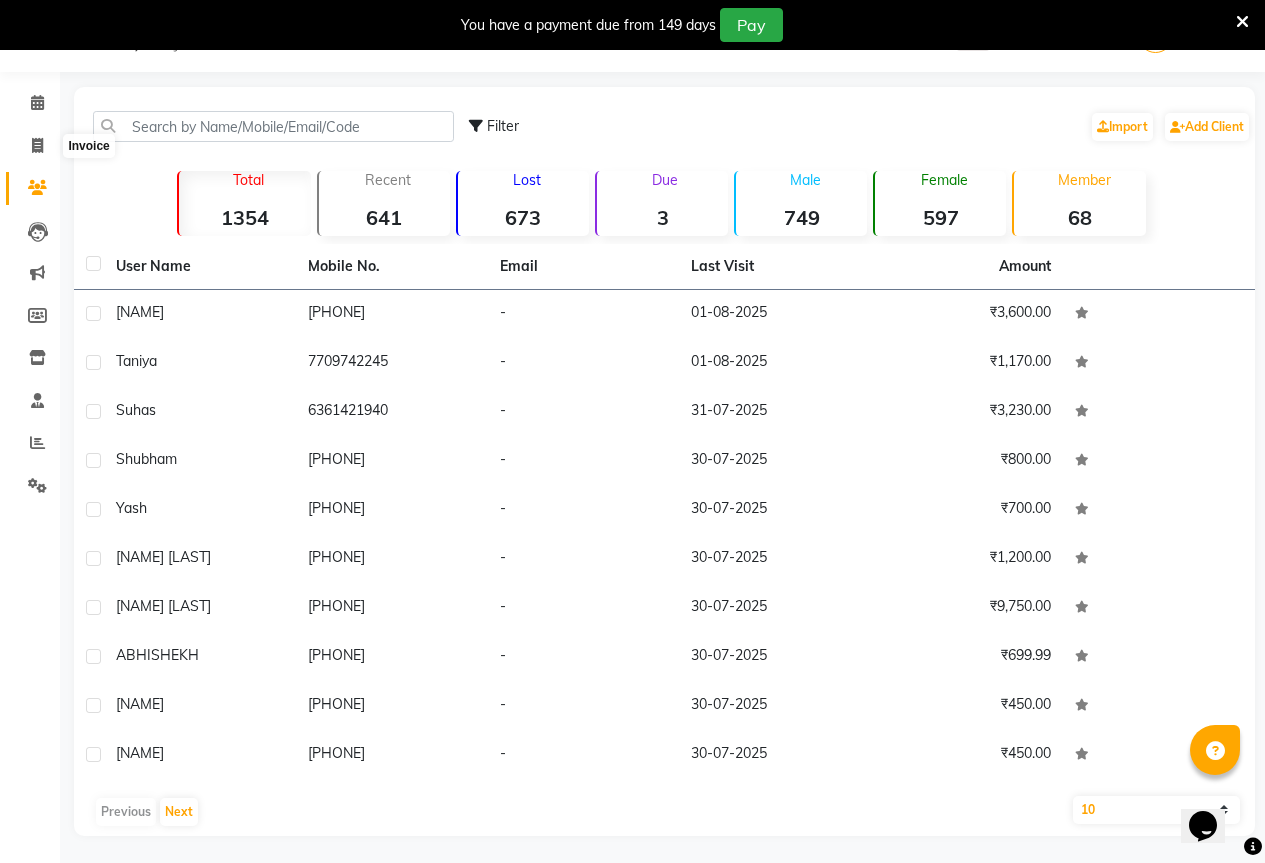 select on "7209" 